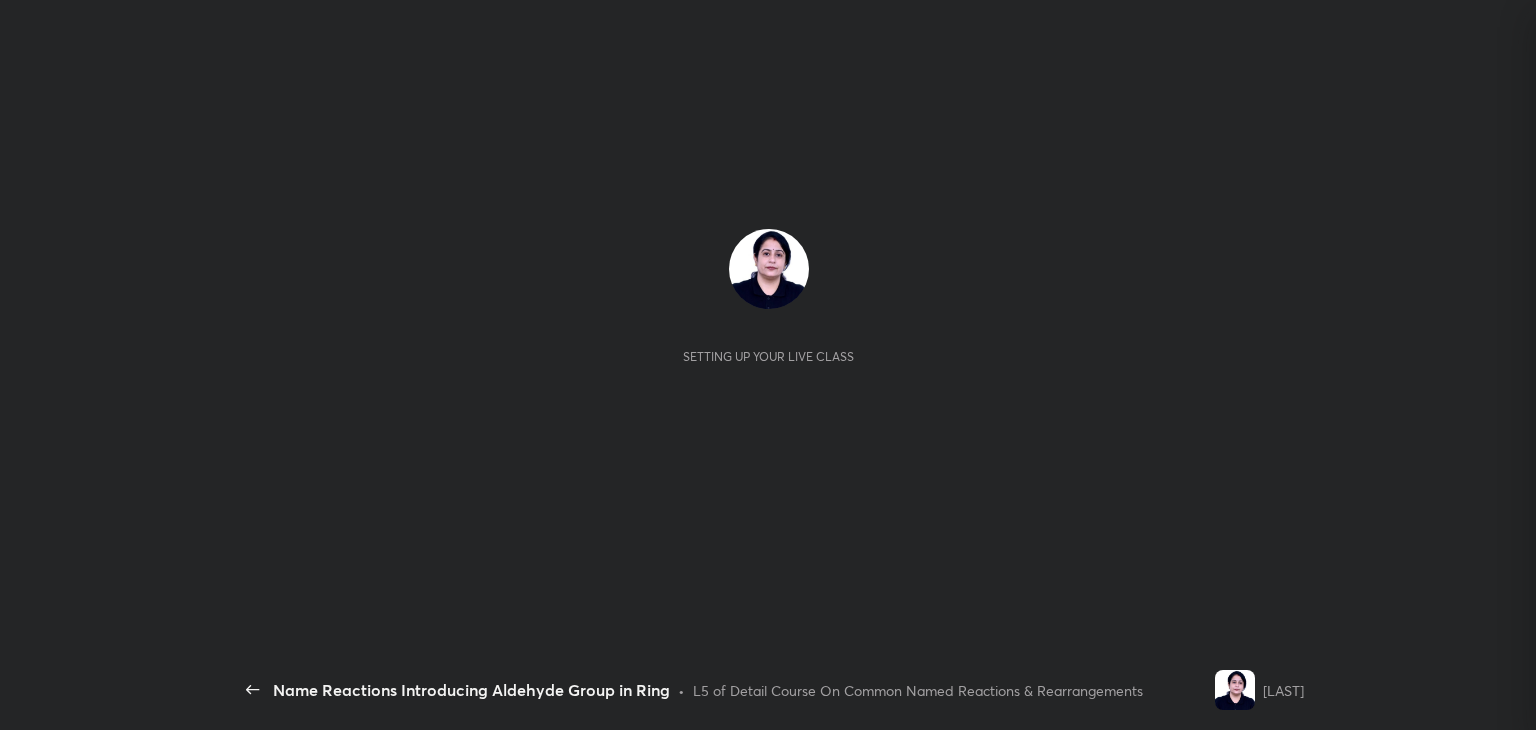 scroll, scrollTop: 0, scrollLeft: 0, axis: both 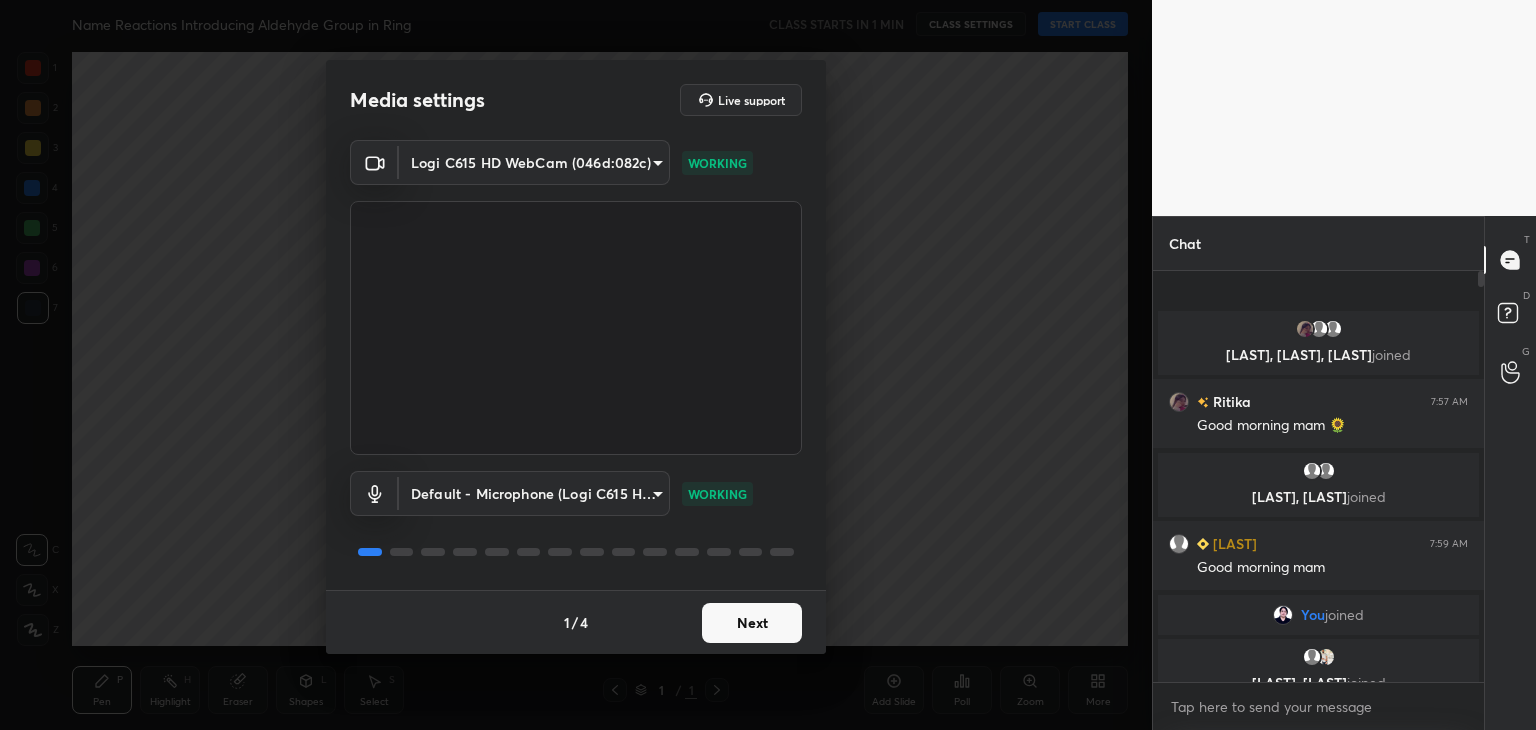 click on "Next" at bounding box center (752, 623) 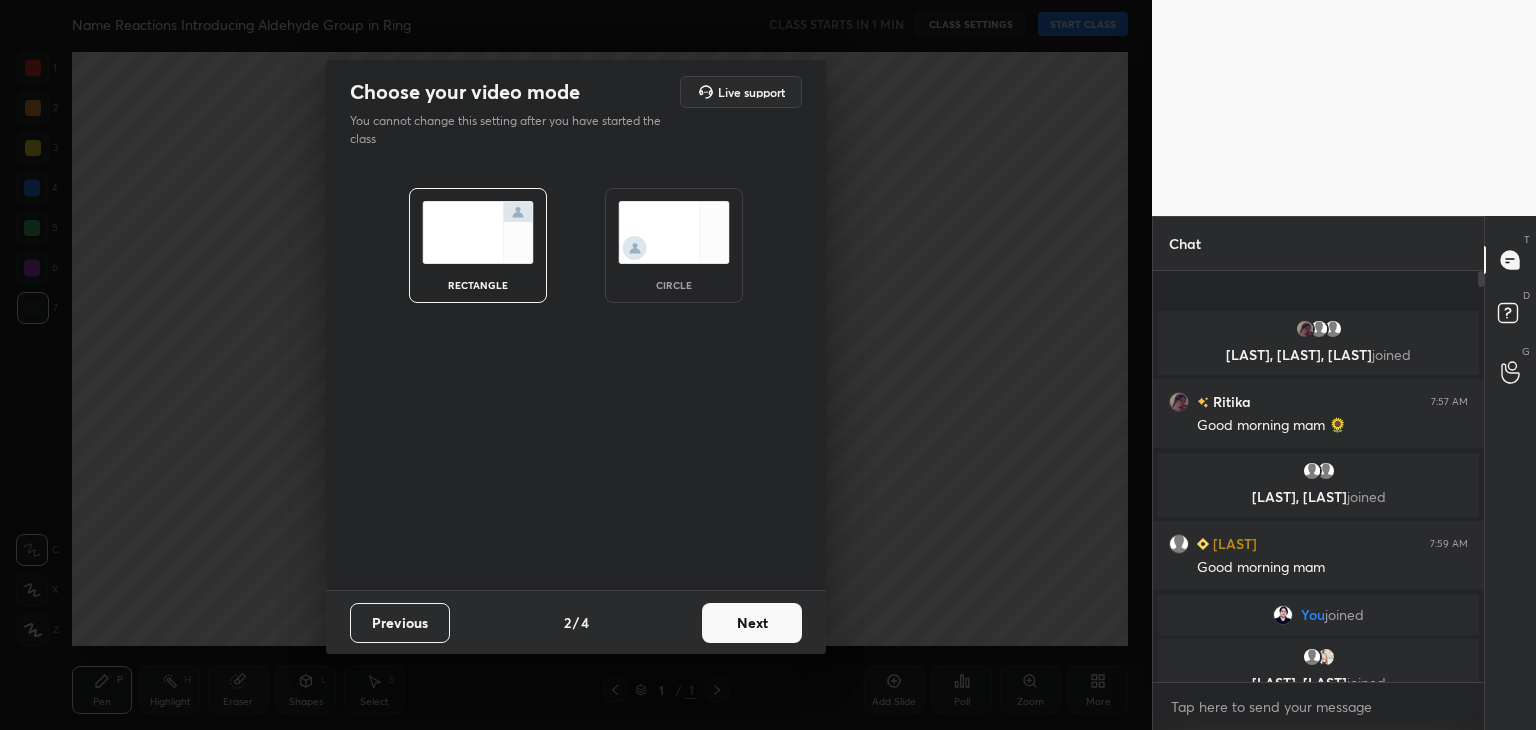 click at bounding box center (674, 232) 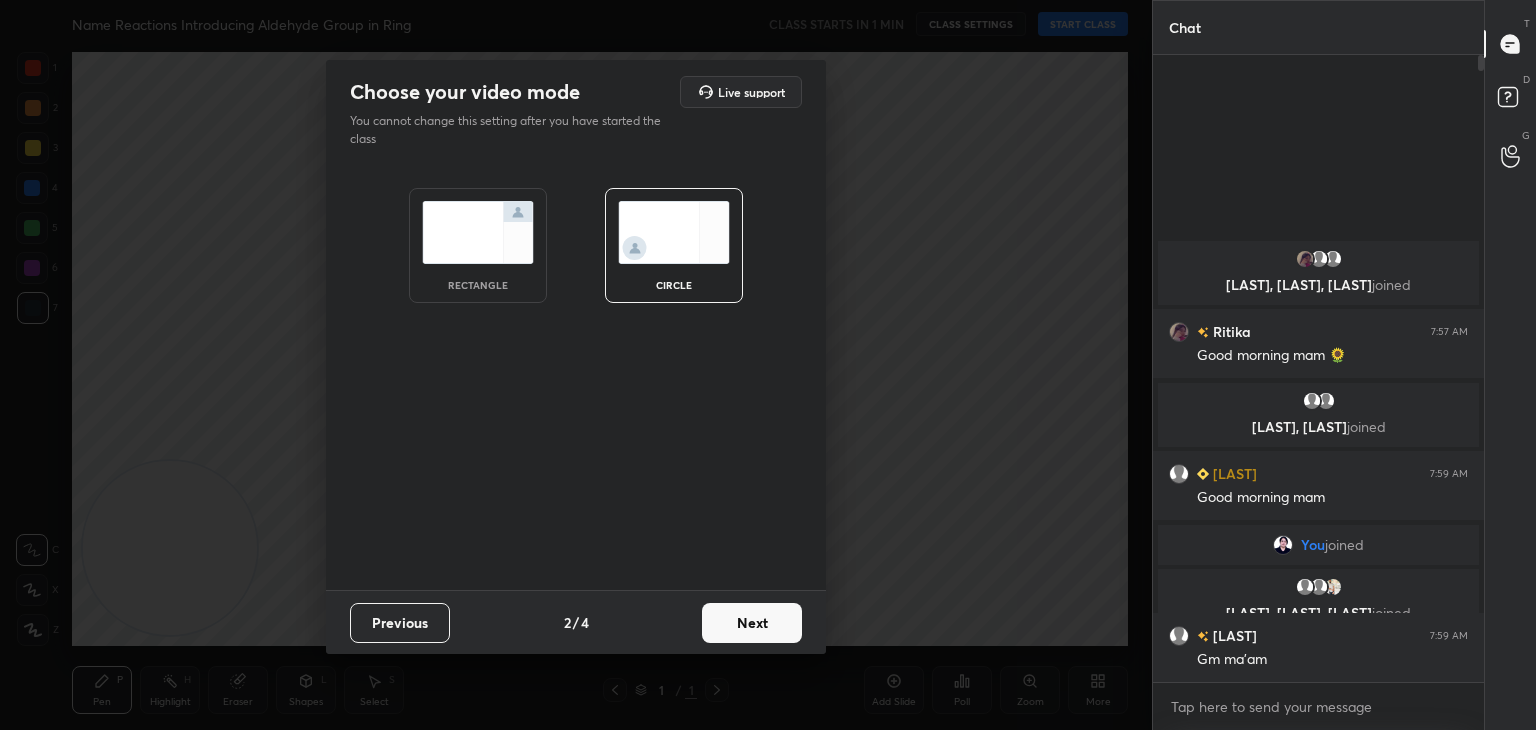 click on "Next" at bounding box center [752, 623] 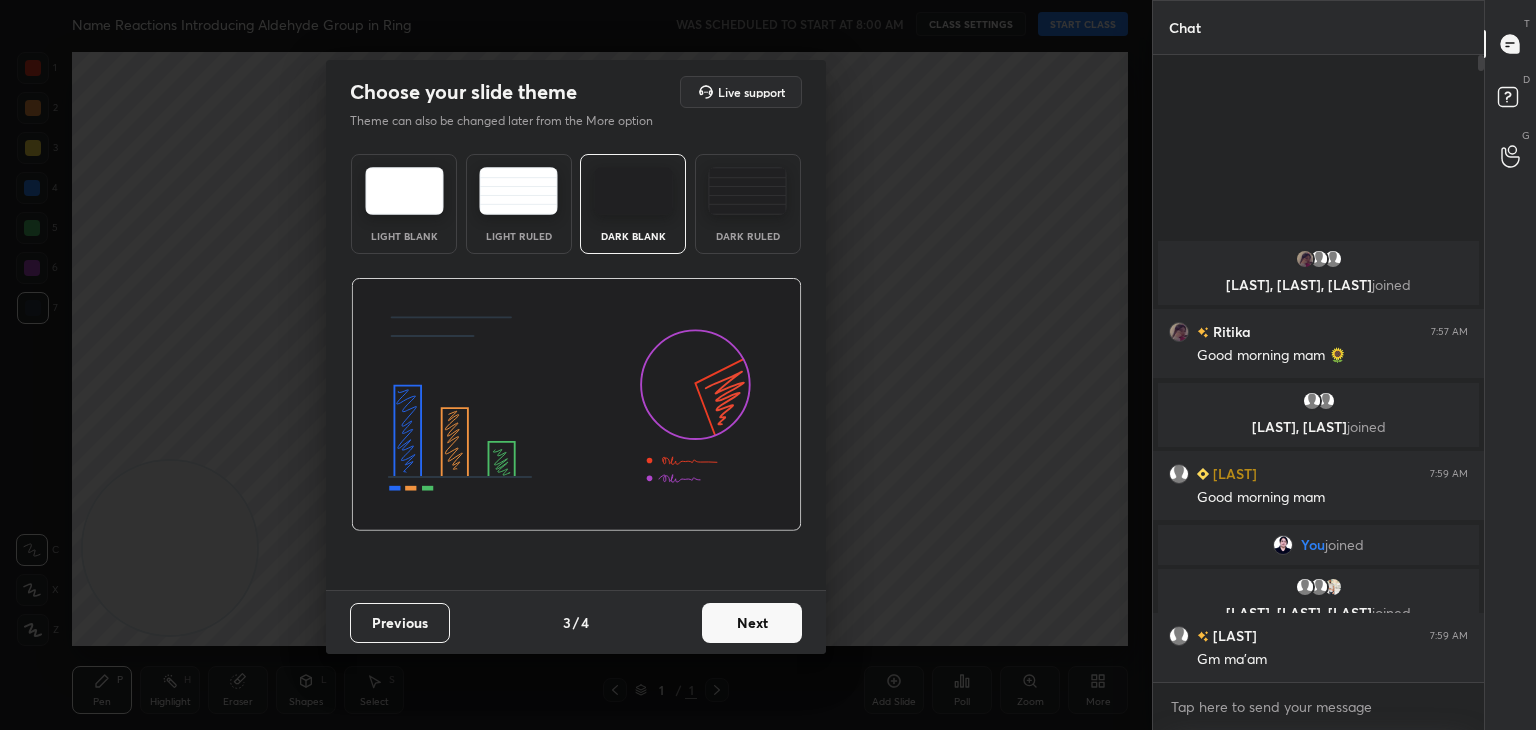 click on "Next" at bounding box center [752, 623] 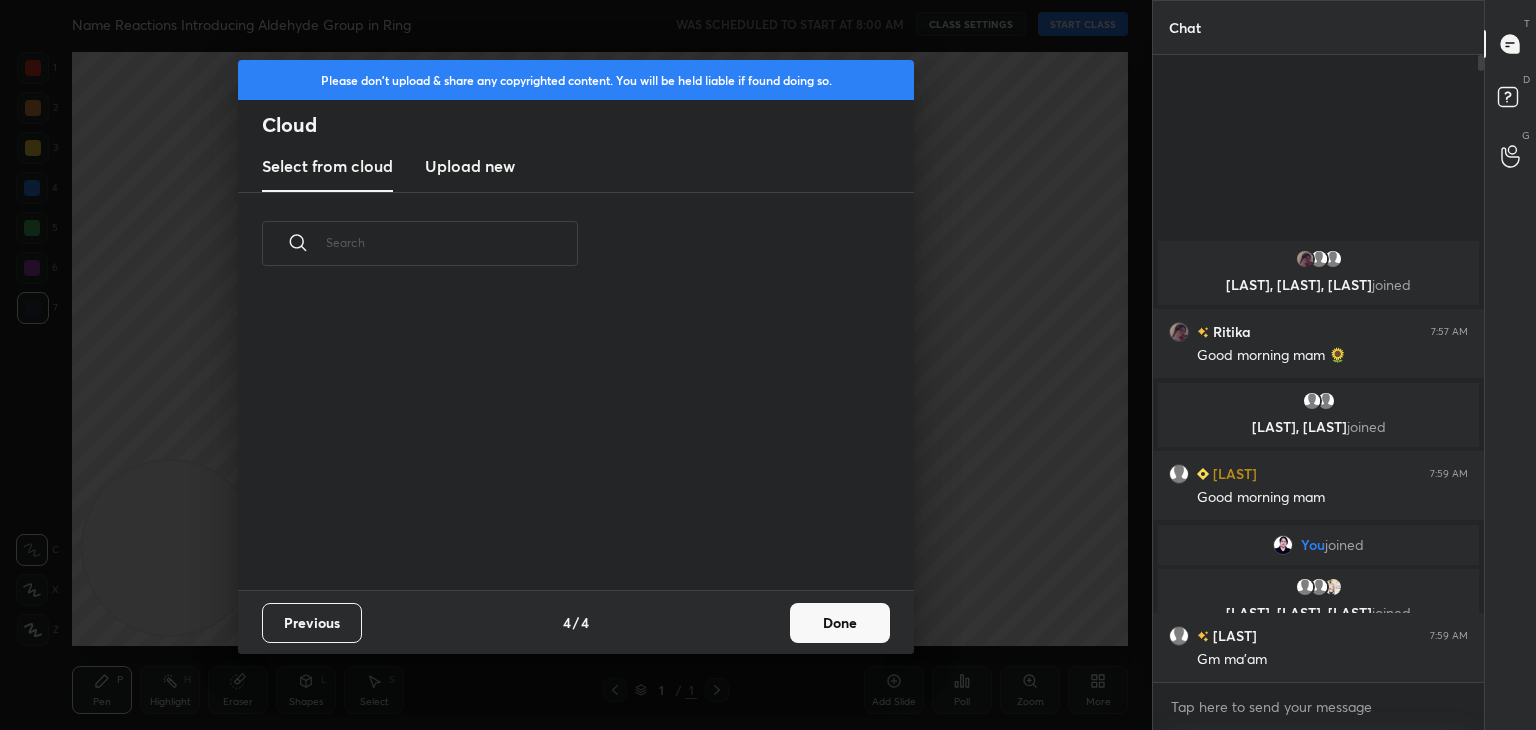scroll, scrollTop: 6, scrollLeft: 10, axis: both 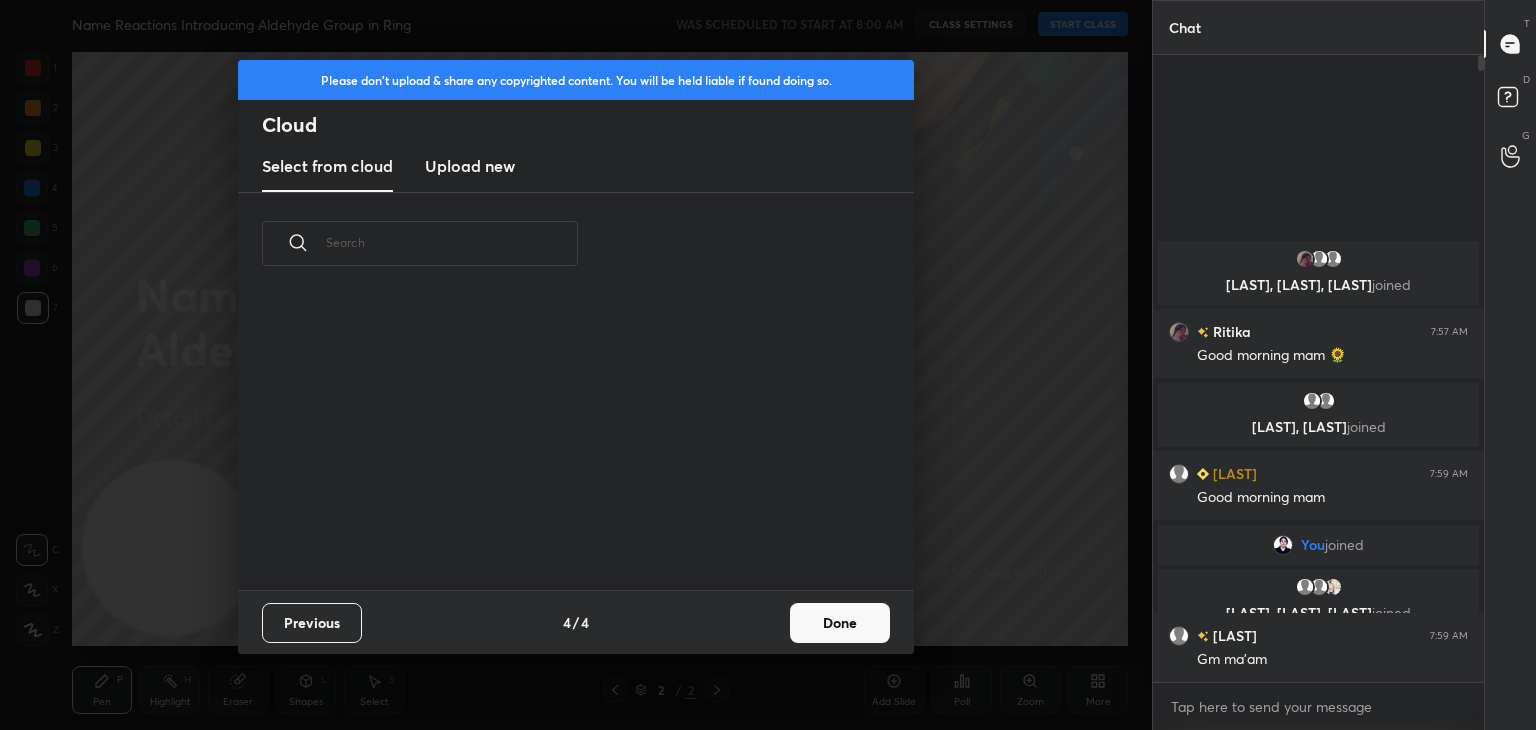 click on "Done" at bounding box center (840, 623) 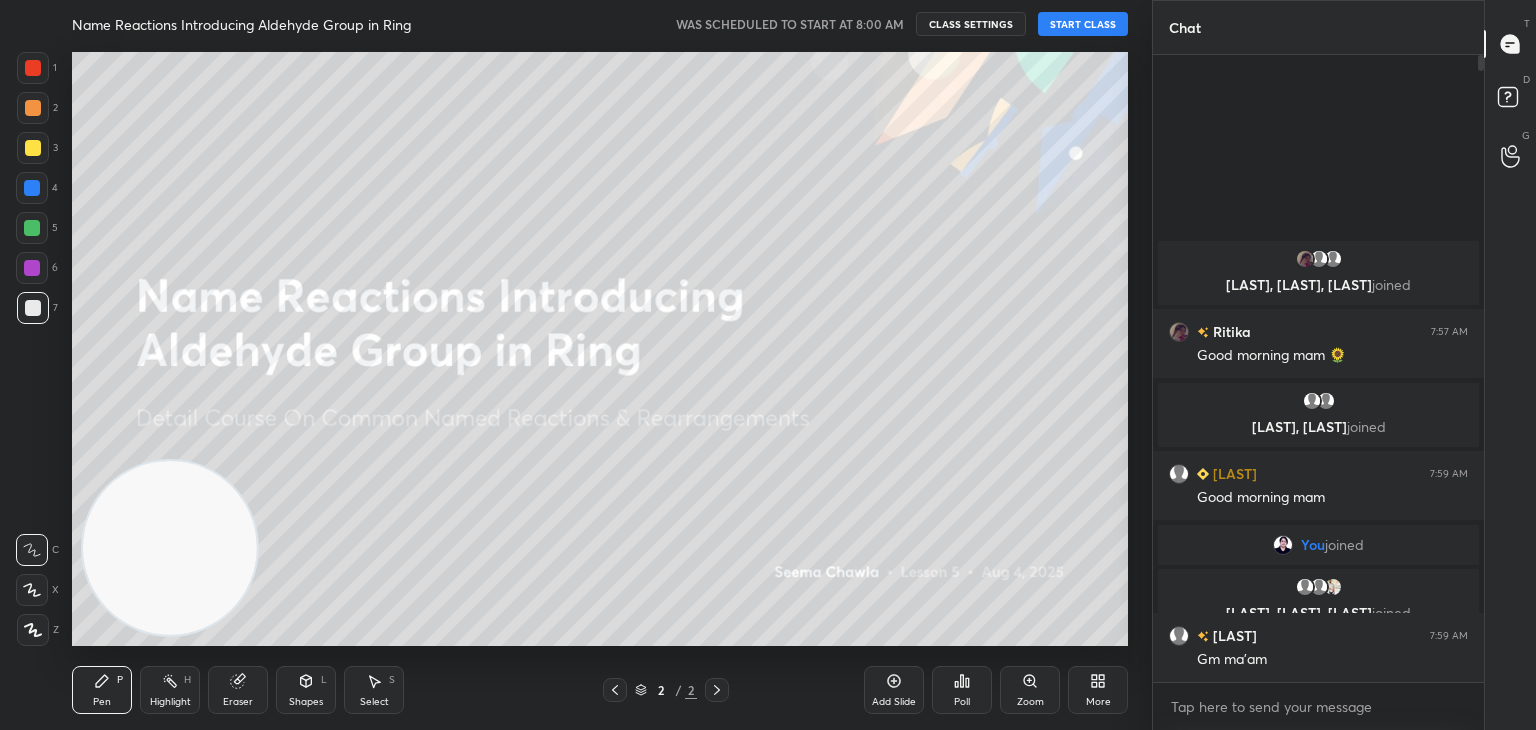 click on "START CLASS" at bounding box center [1083, 24] 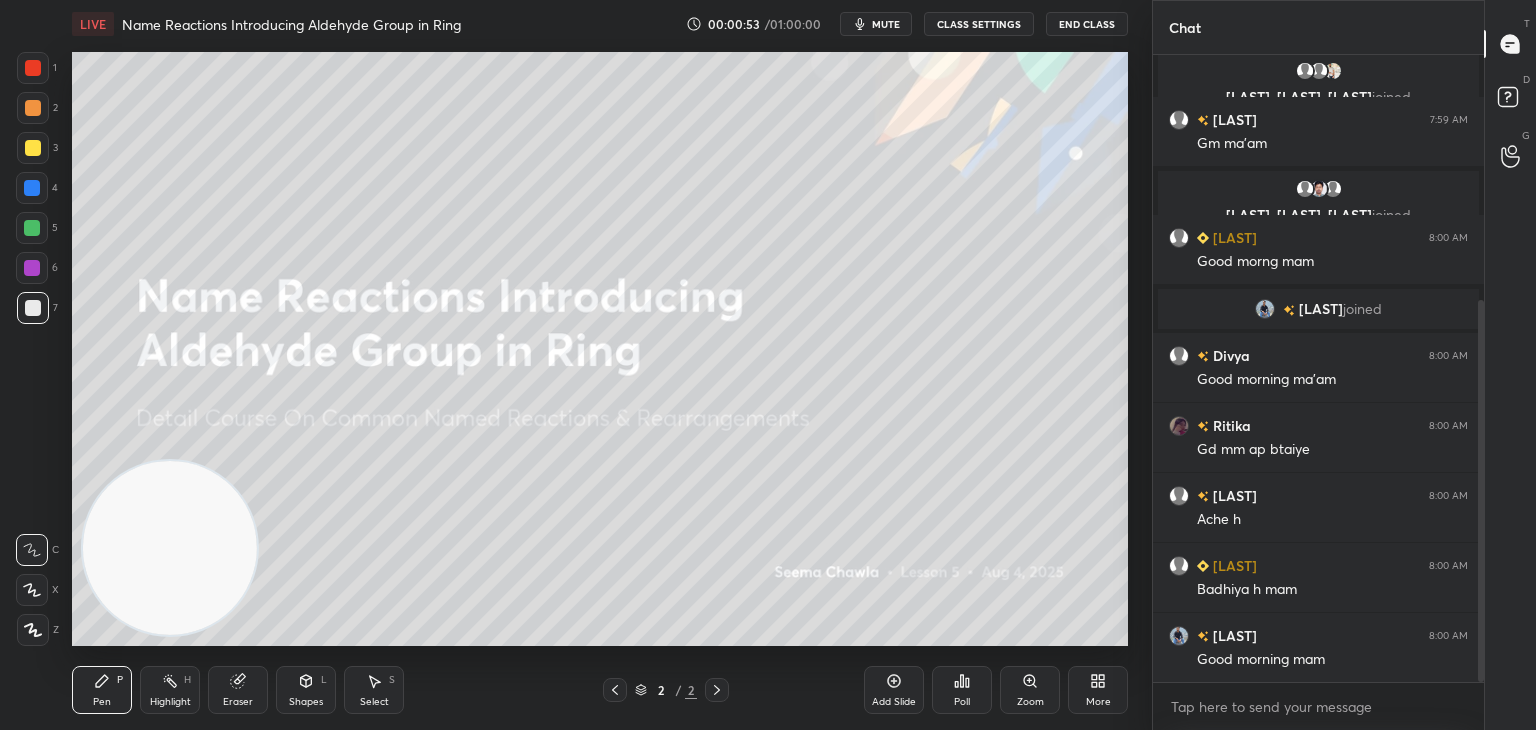 scroll, scrollTop: 404, scrollLeft: 0, axis: vertical 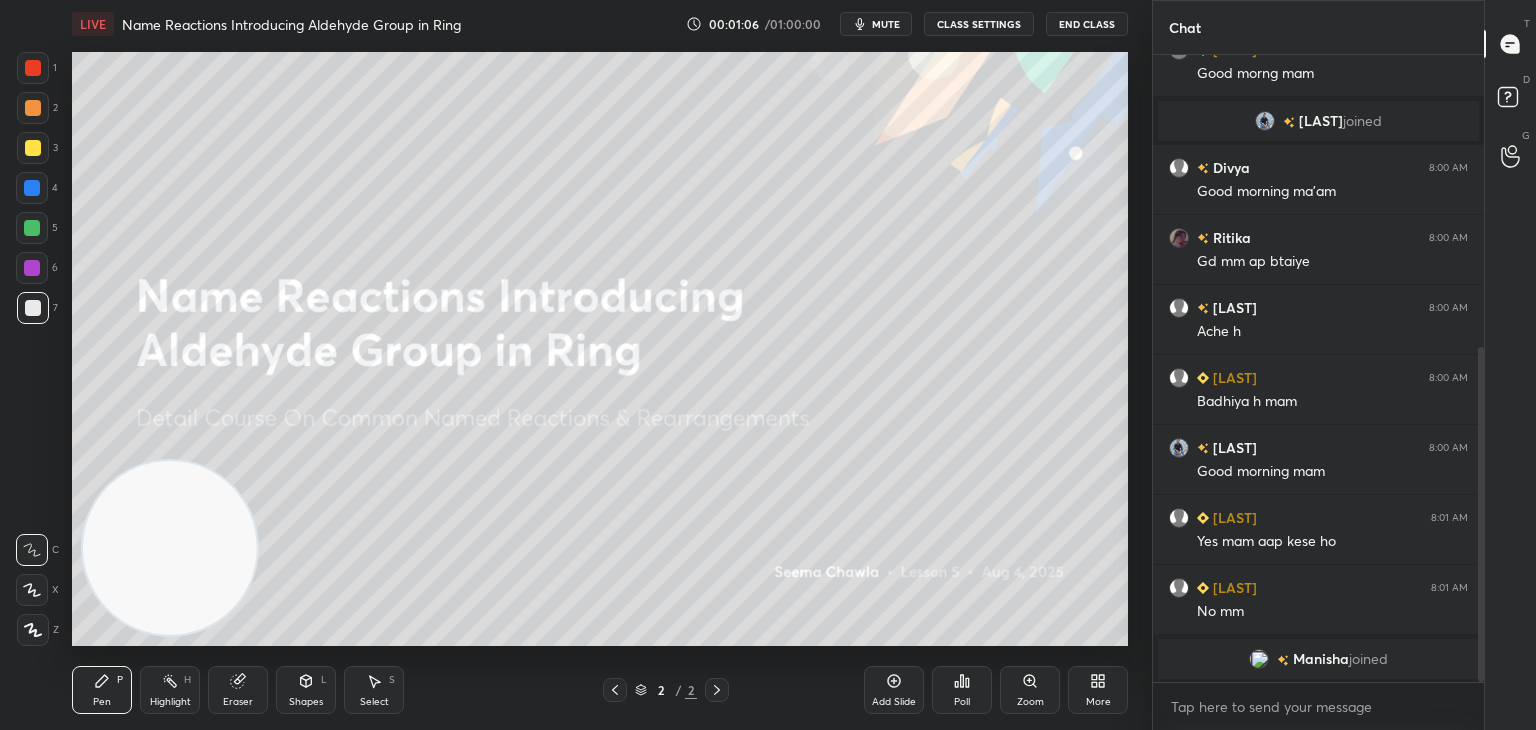 click 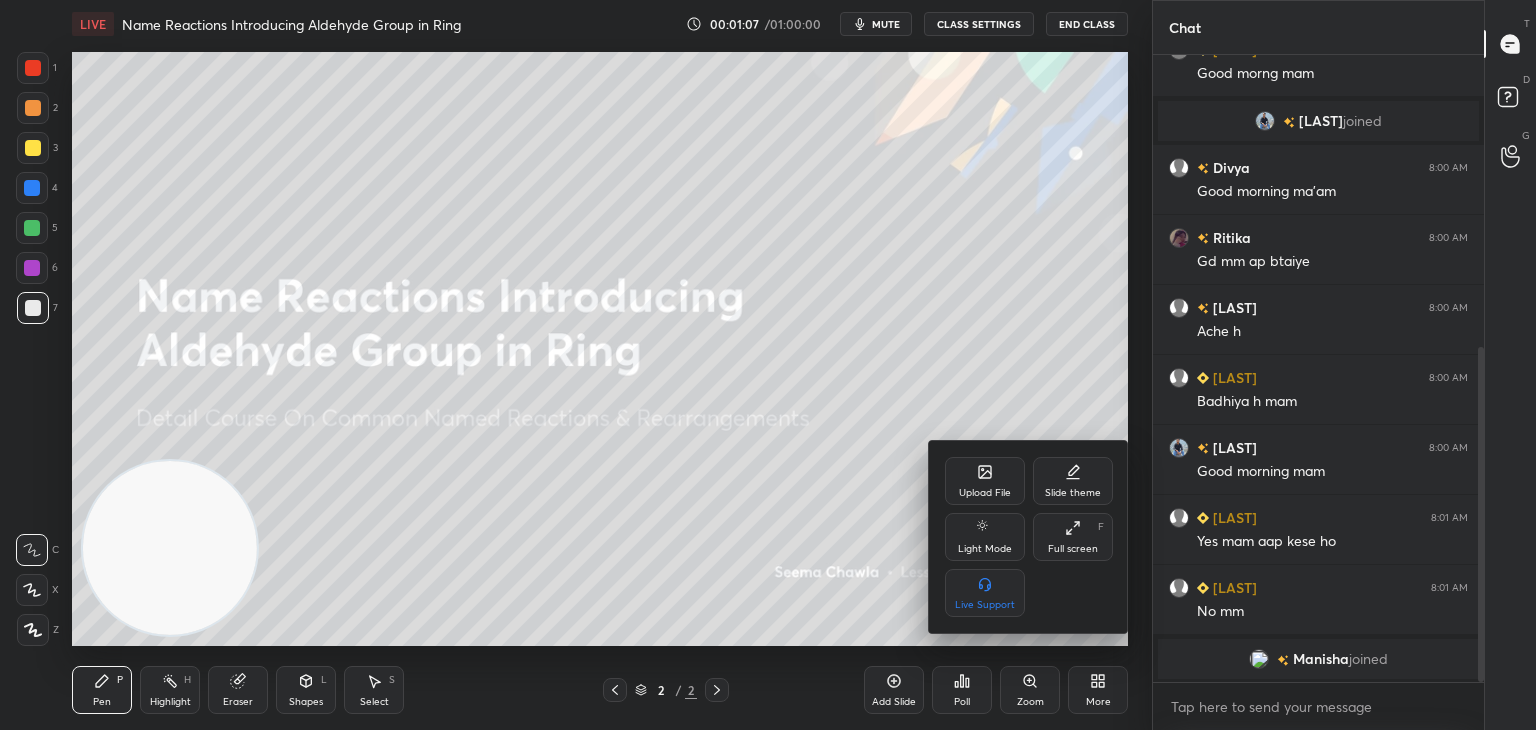 click on "Upload File" at bounding box center [985, 481] 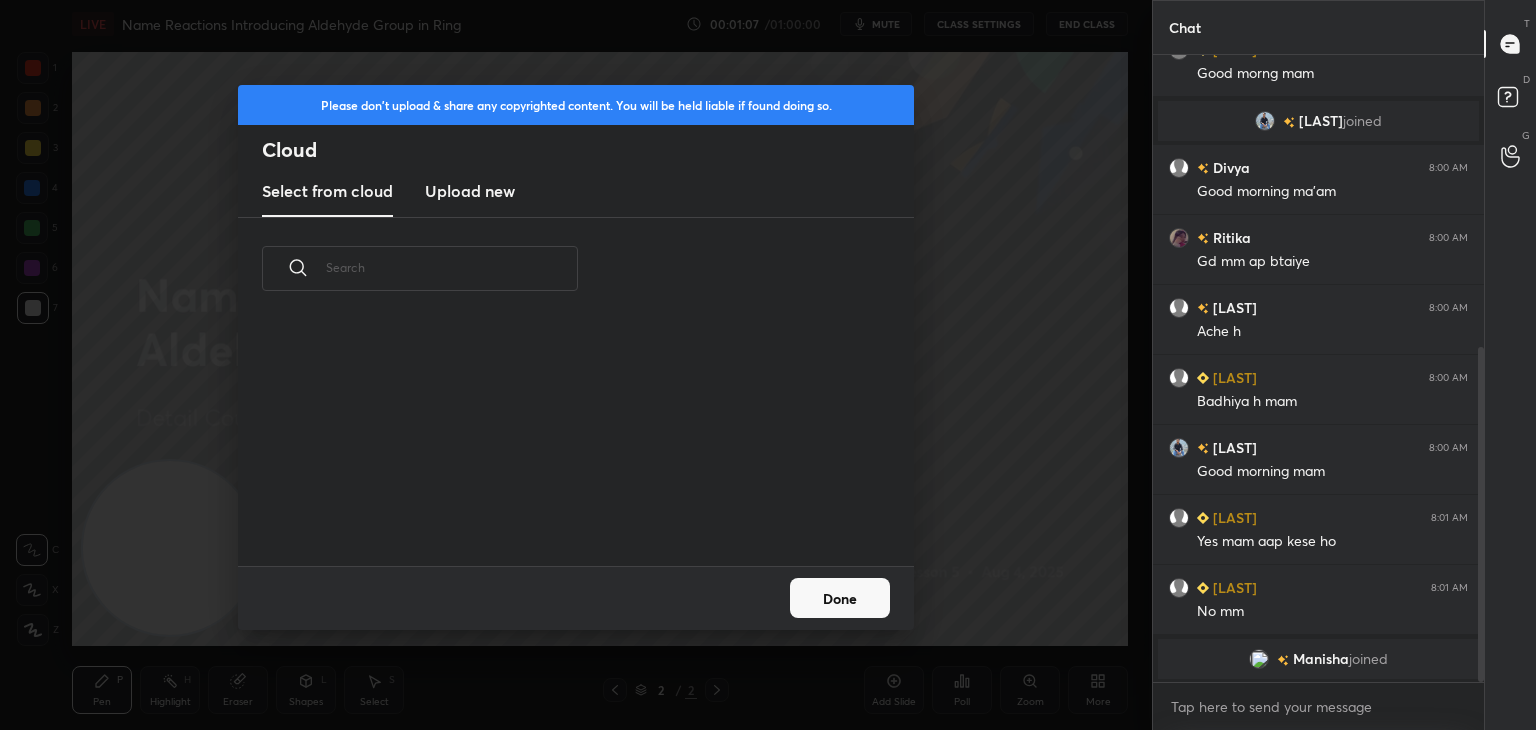 scroll, scrollTop: 5, scrollLeft: 10, axis: both 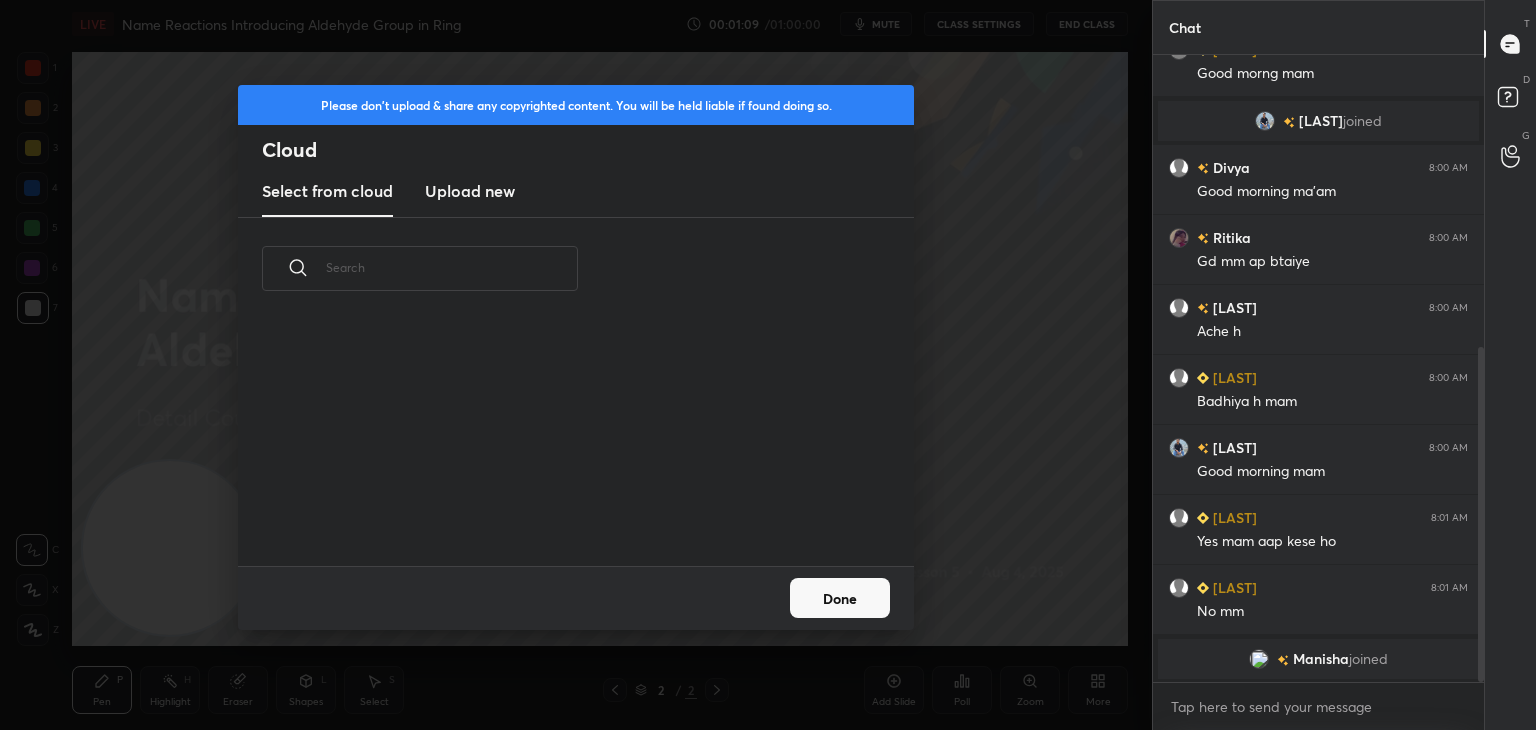 click on "Upload new" at bounding box center (470, 191) 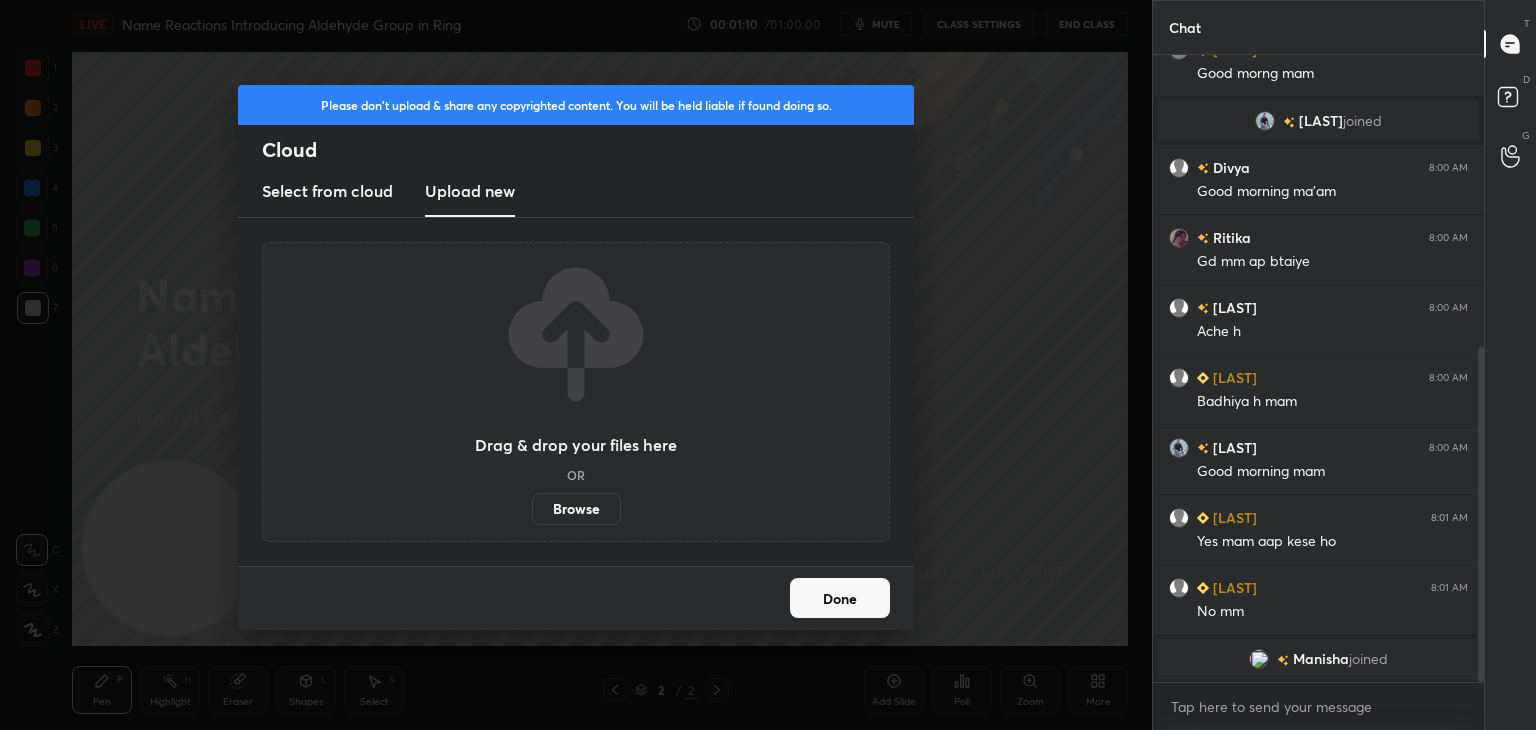 click on "Browse" at bounding box center [576, 509] 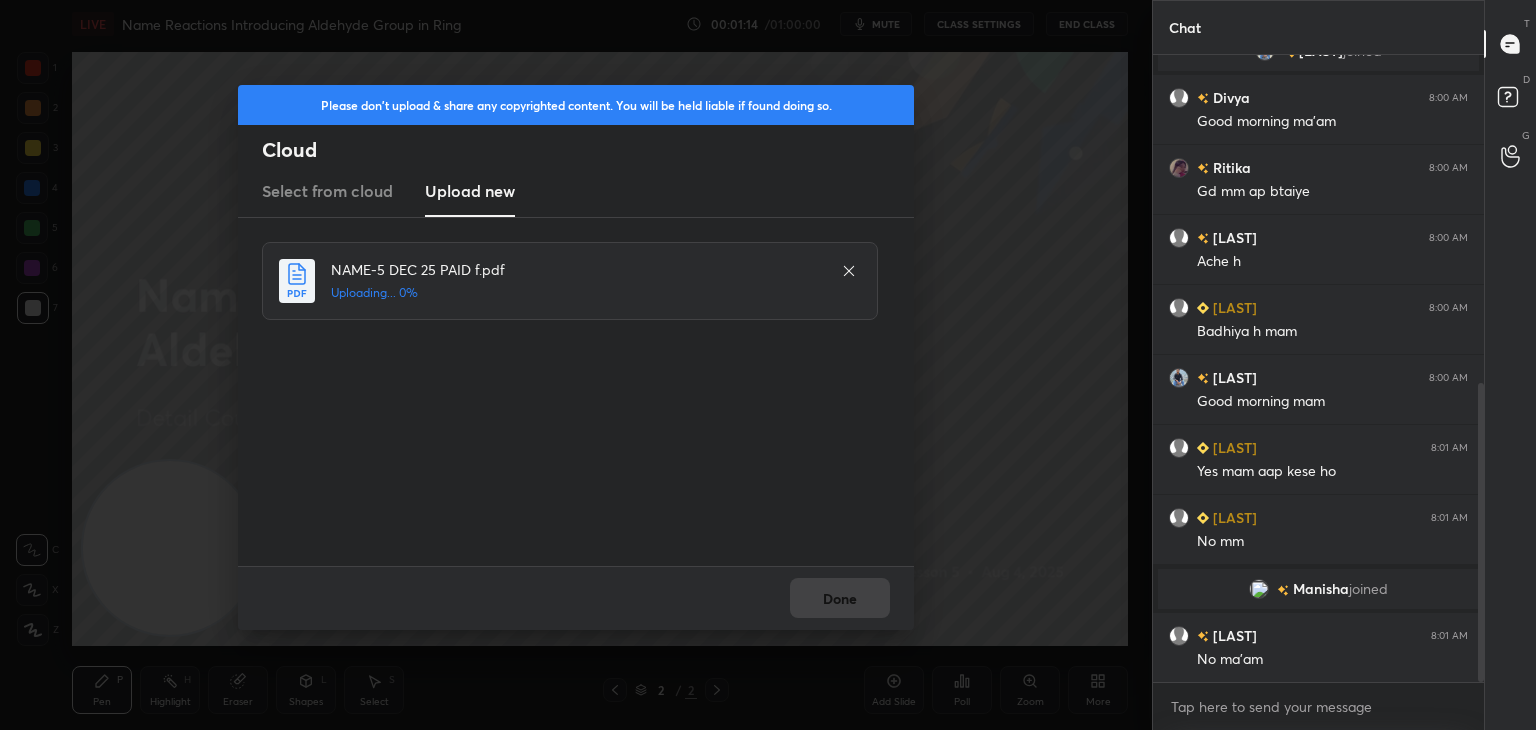 scroll, scrollTop: 688, scrollLeft: 0, axis: vertical 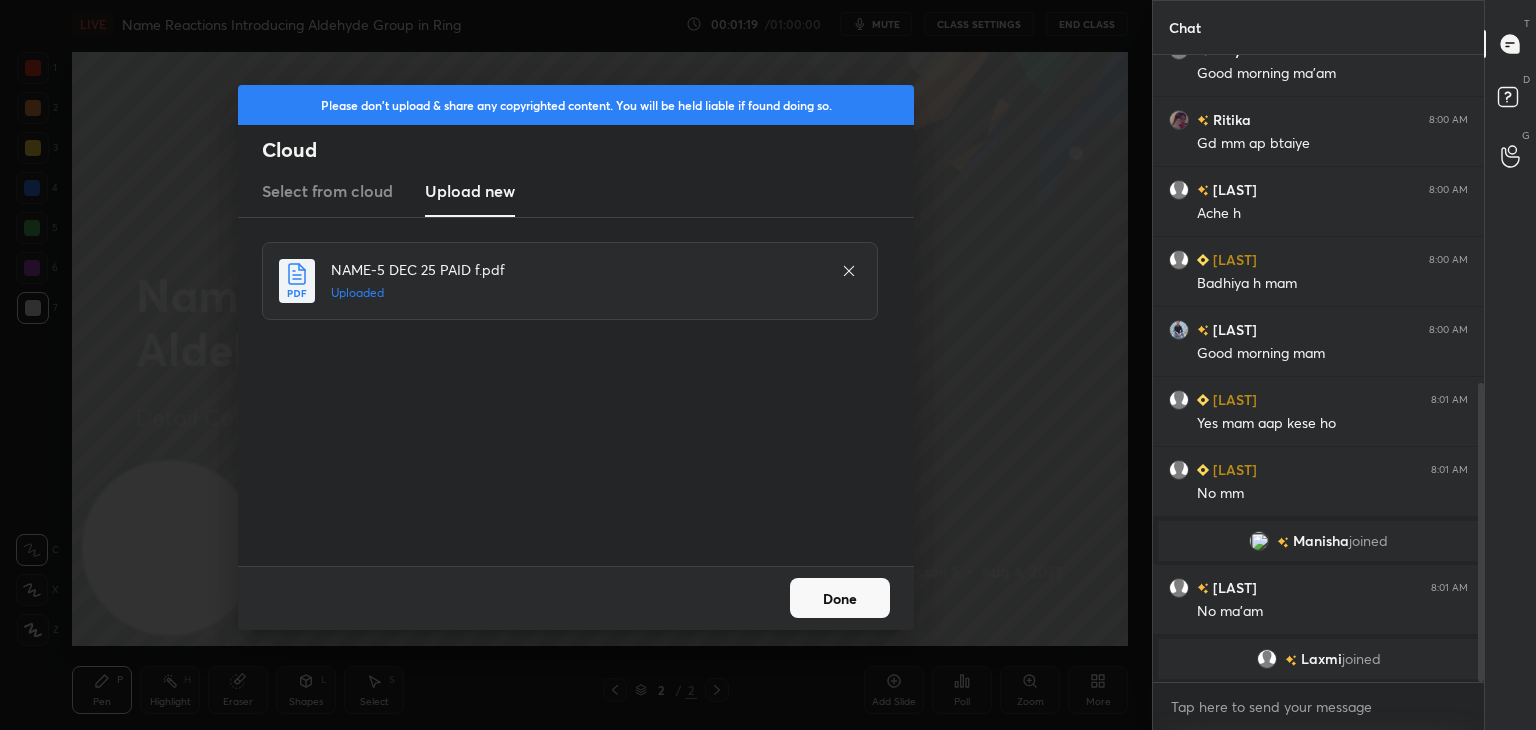 click on "Done" at bounding box center (840, 598) 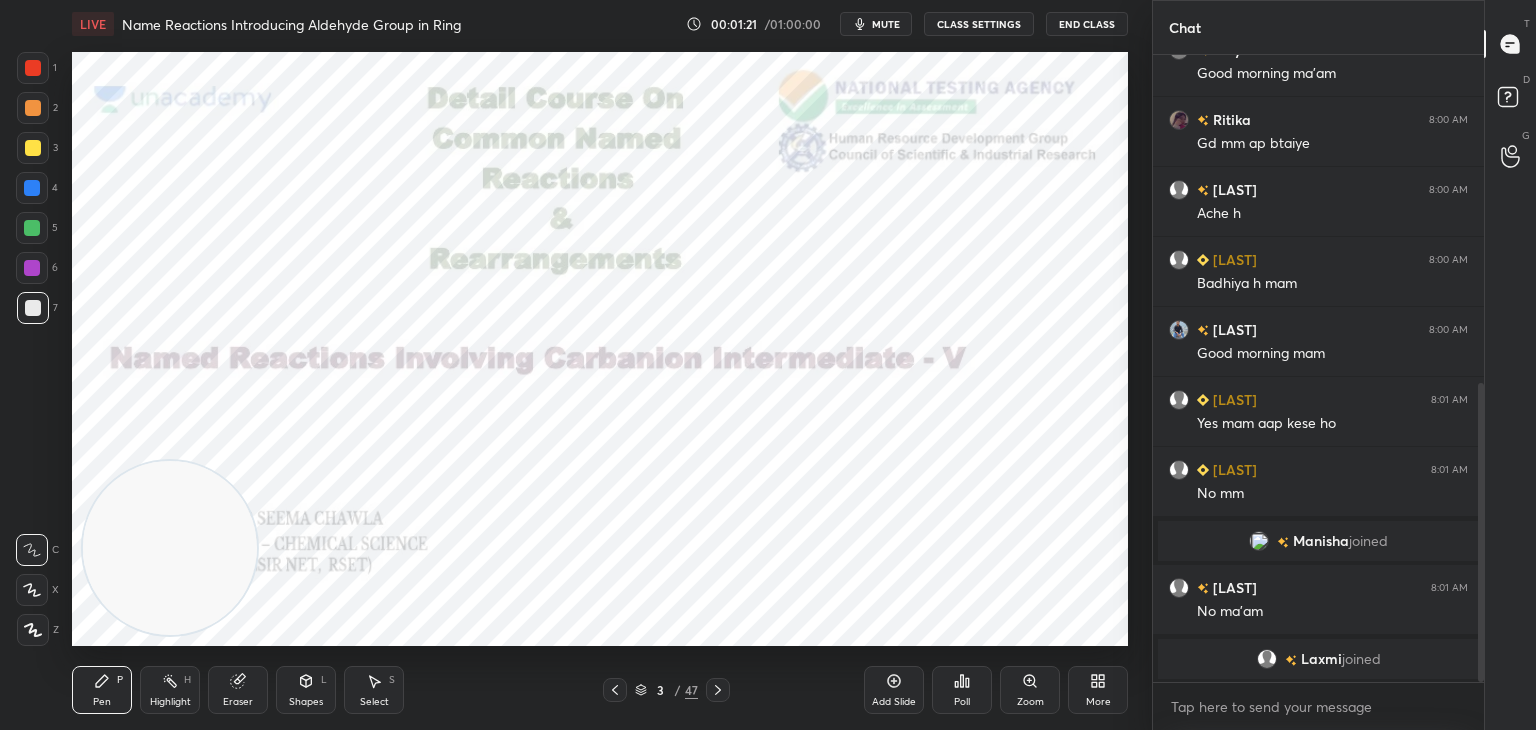 scroll, scrollTop: 712, scrollLeft: 0, axis: vertical 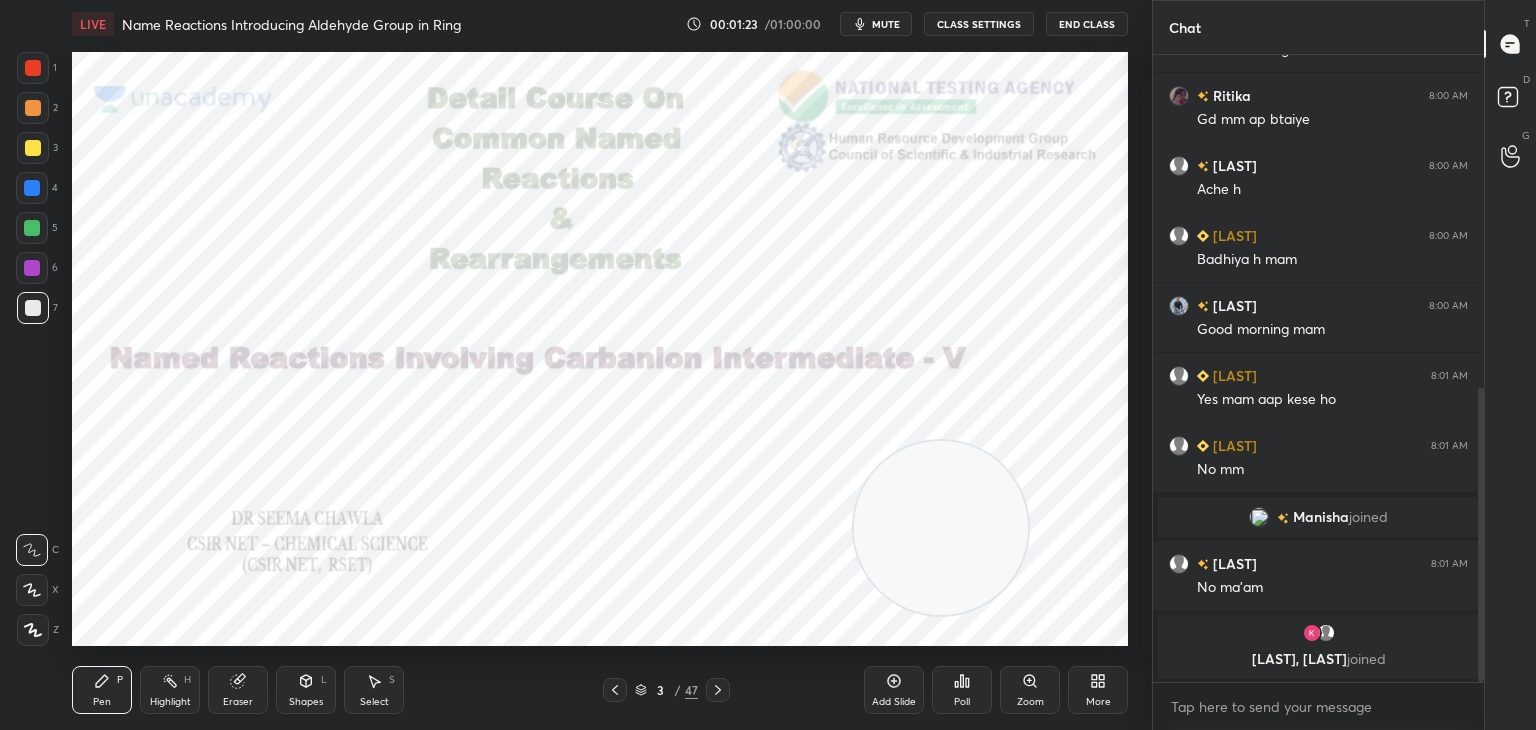 drag, startPoint x: 359, startPoint y: 443, endPoint x: 996, endPoint y: 495, distance: 639.1189 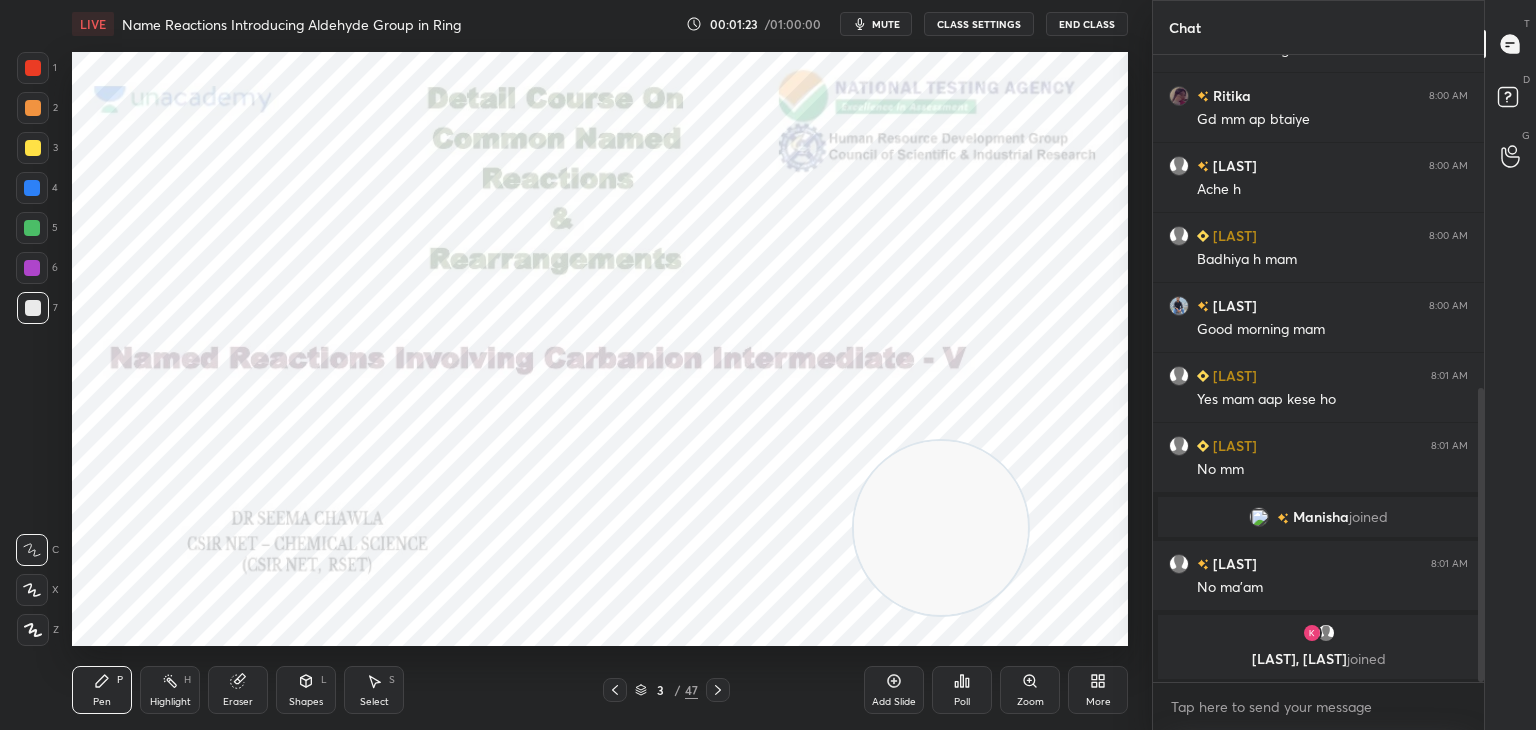 click at bounding box center [941, 528] 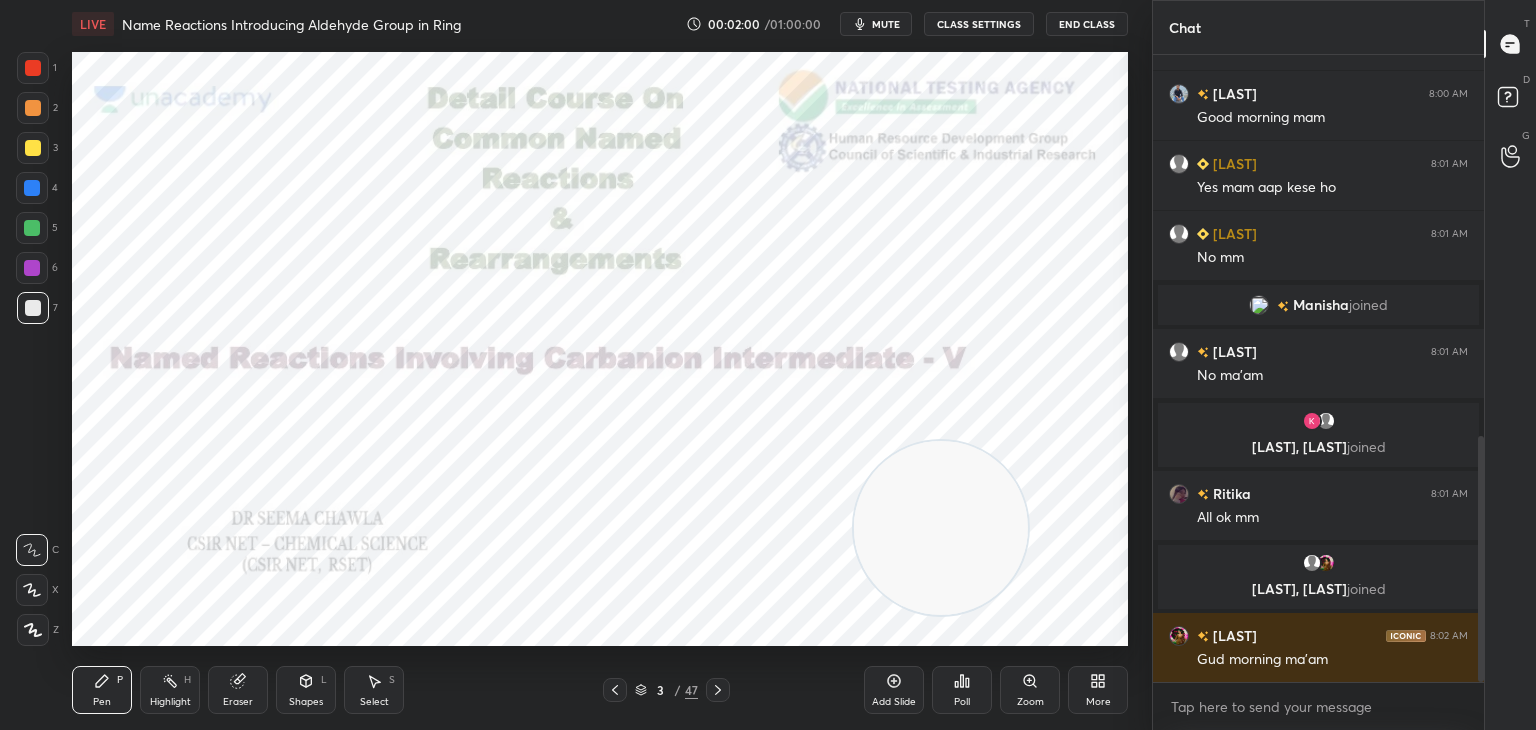 scroll, scrollTop: 972, scrollLeft: 0, axis: vertical 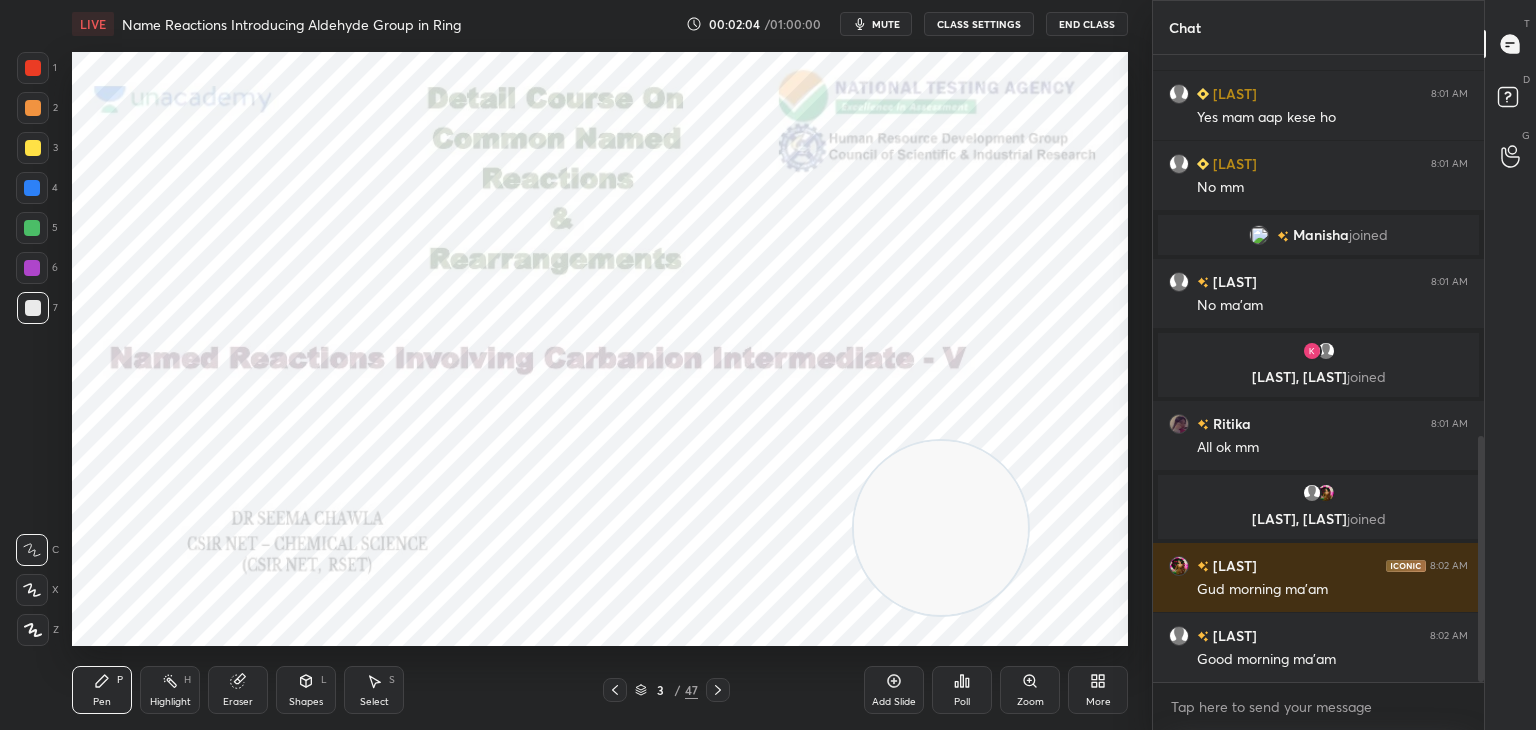click at bounding box center [33, 68] 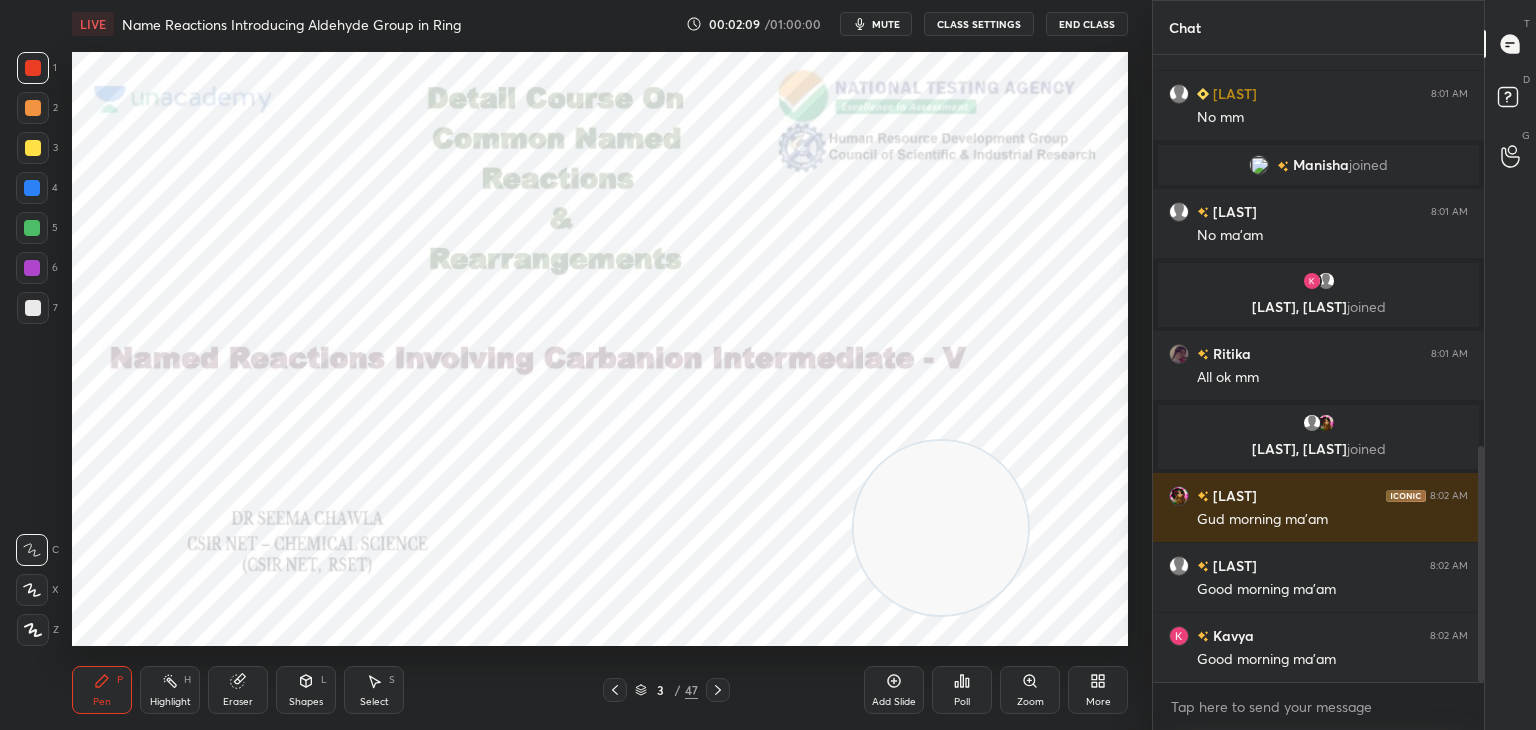 scroll, scrollTop: 1090, scrollLeft: 0, axis: vertical 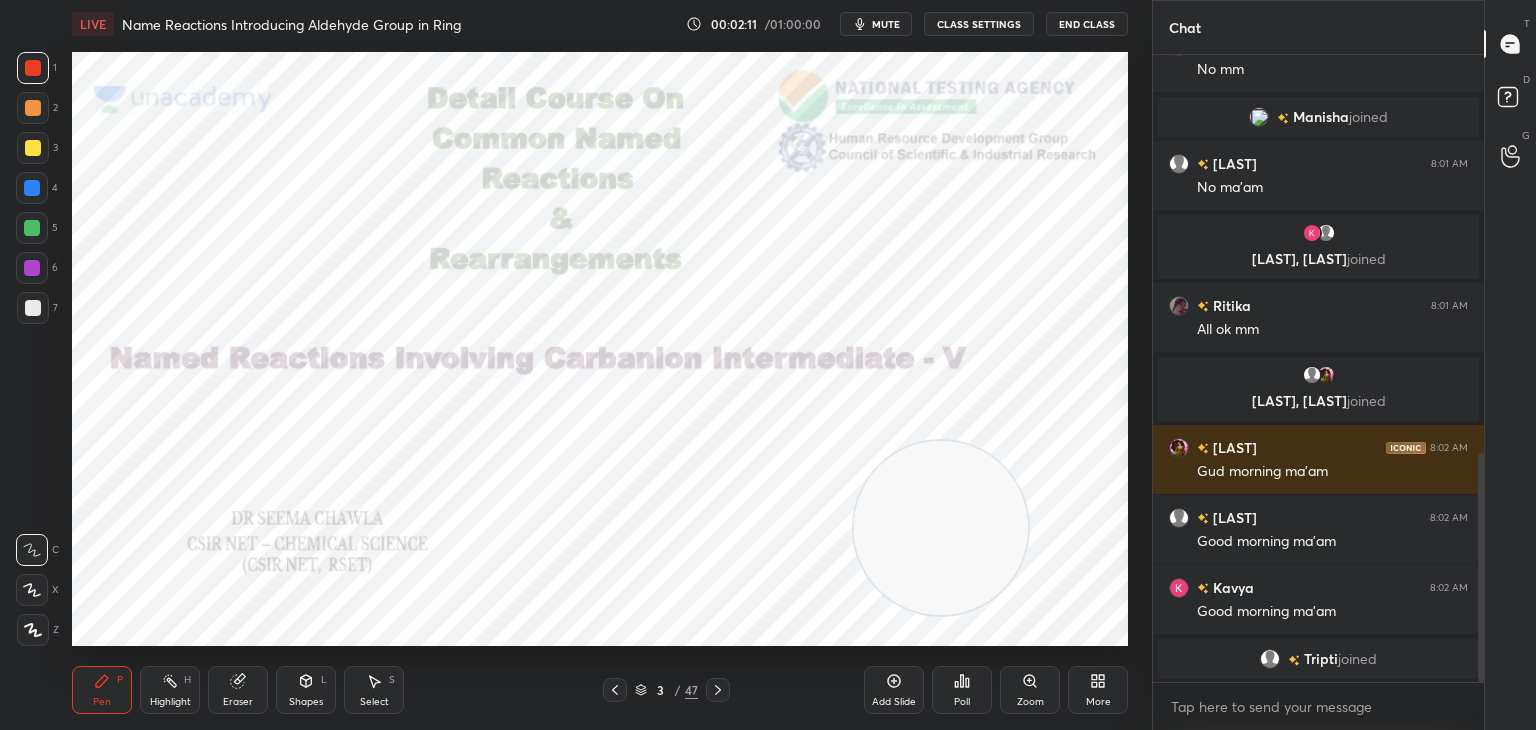 click 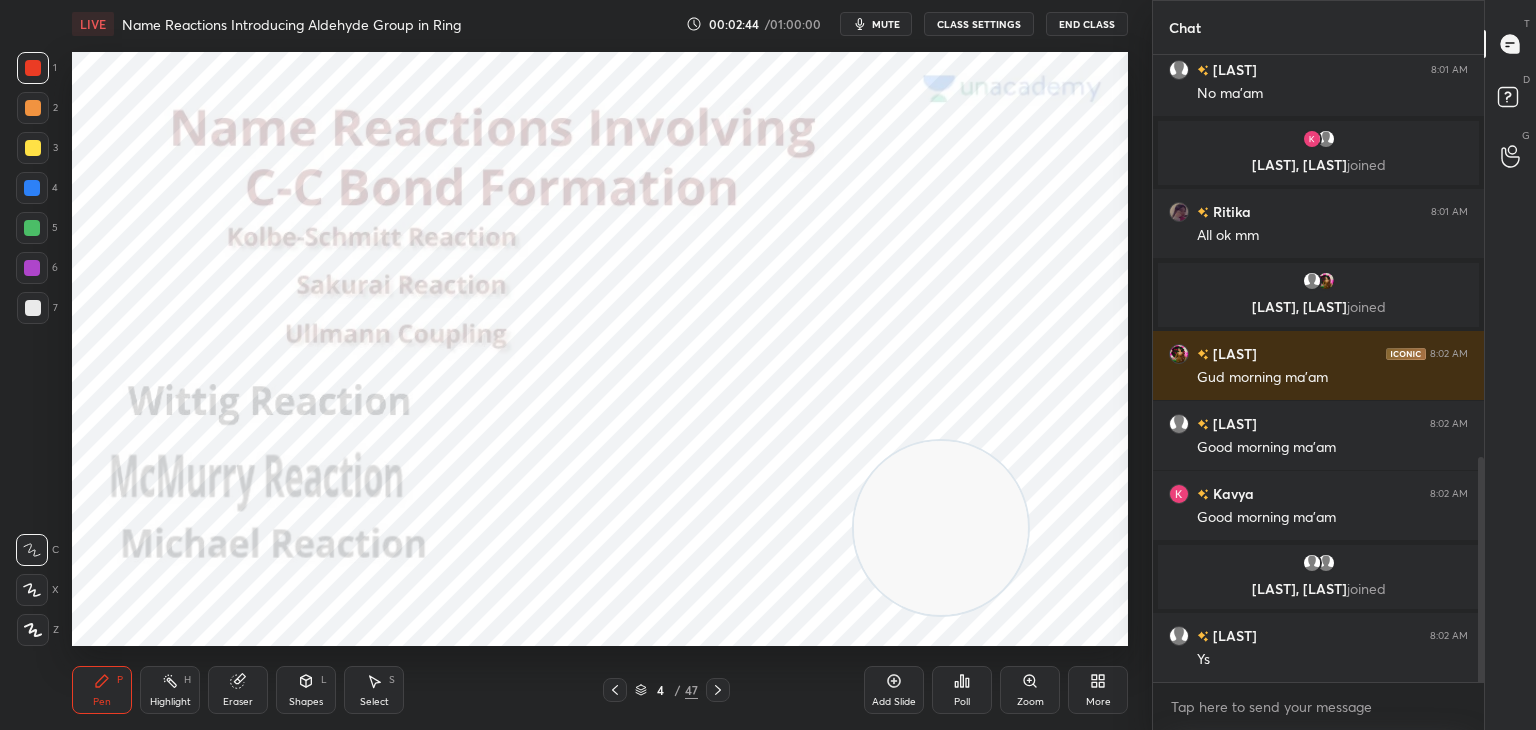 scroll, scrollTop: 1194, scrollLeft: 0, axis: vertical 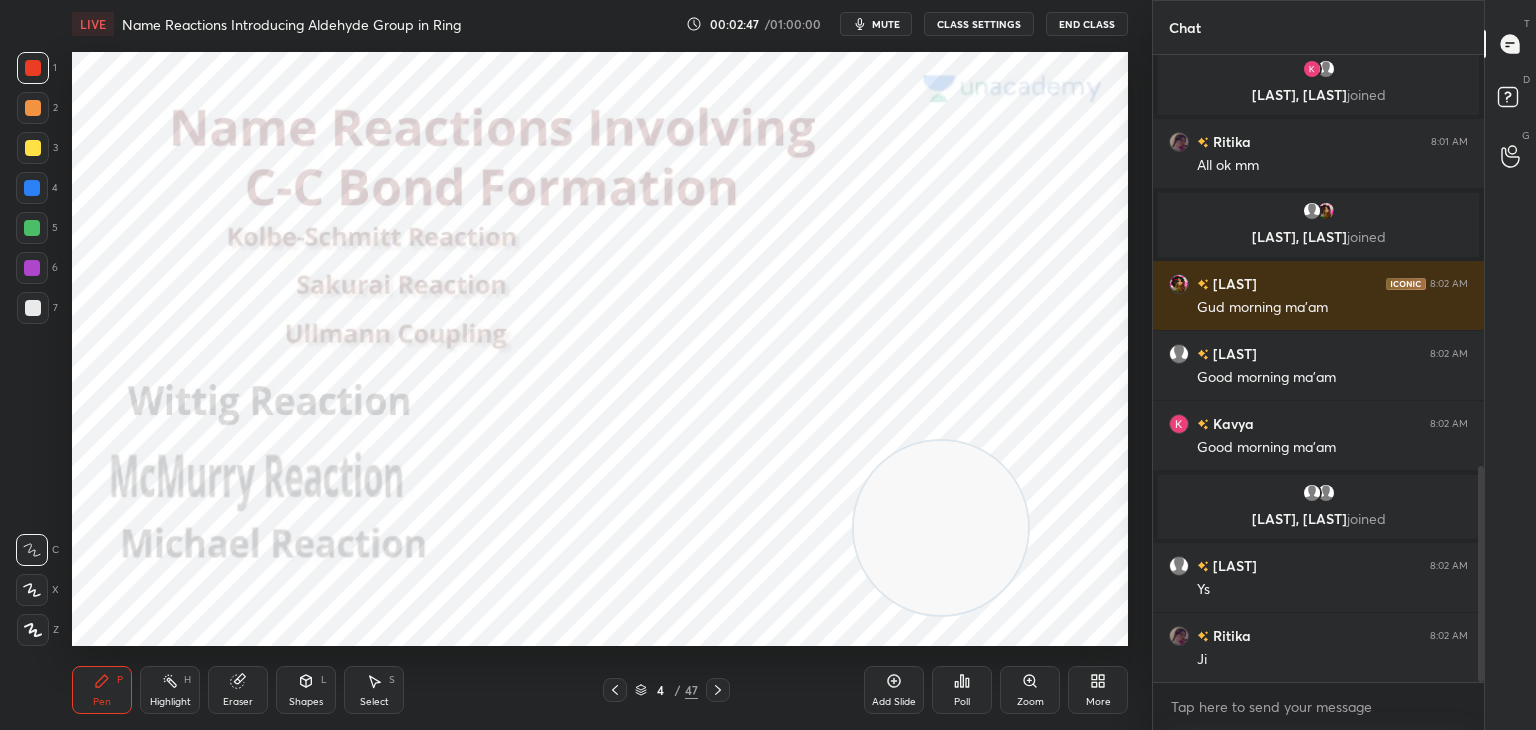 click 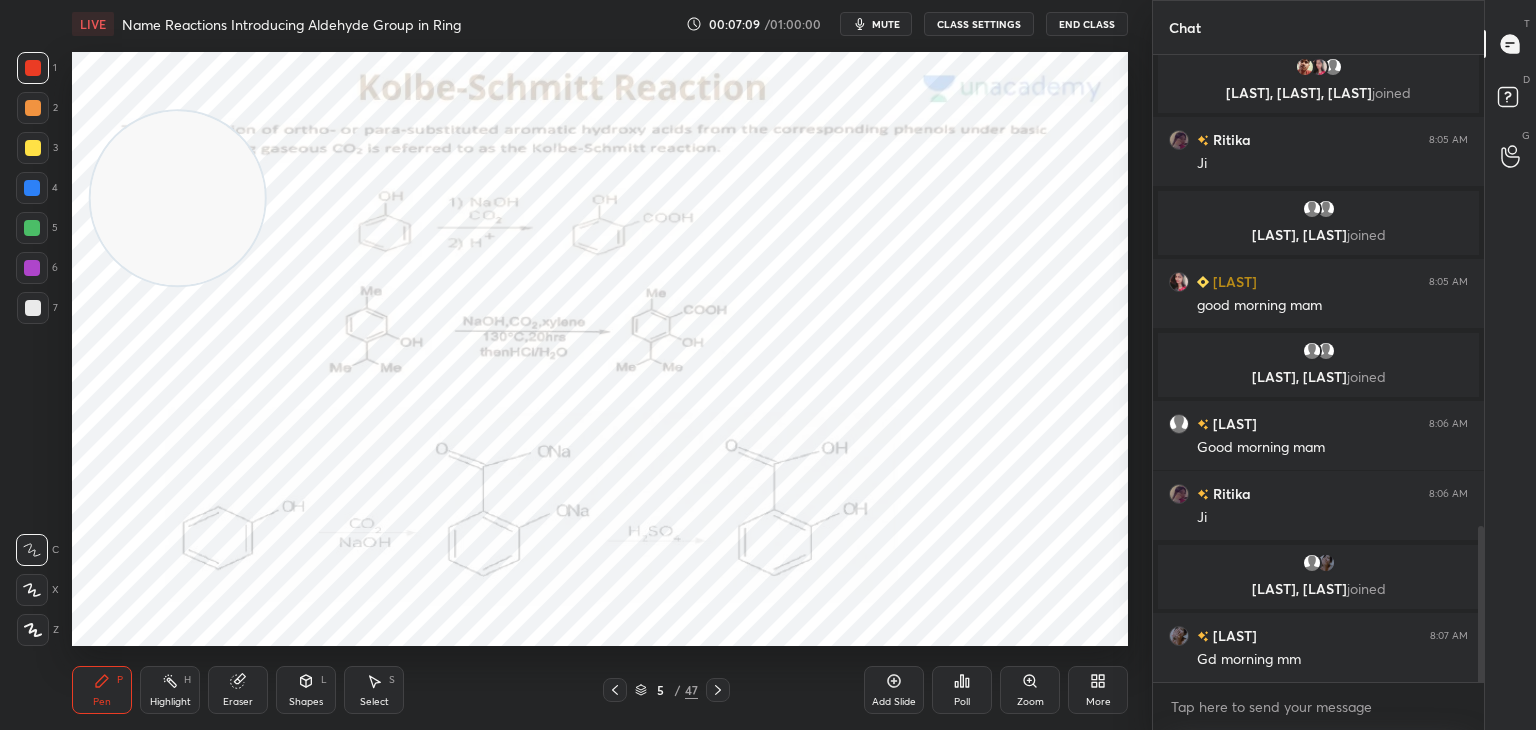scroll, scrollTop: 1942, scrollLeft: 0, axis: vertical 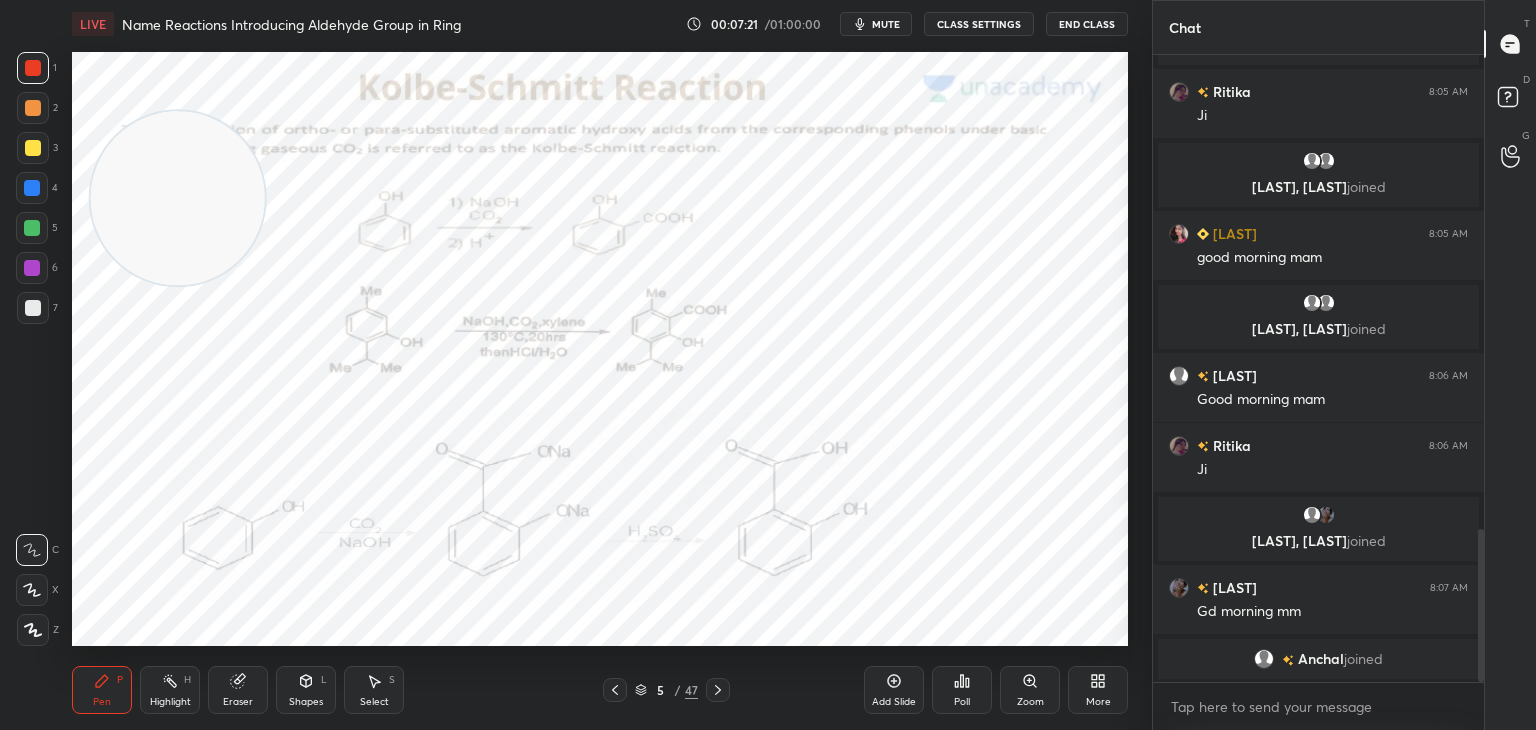click 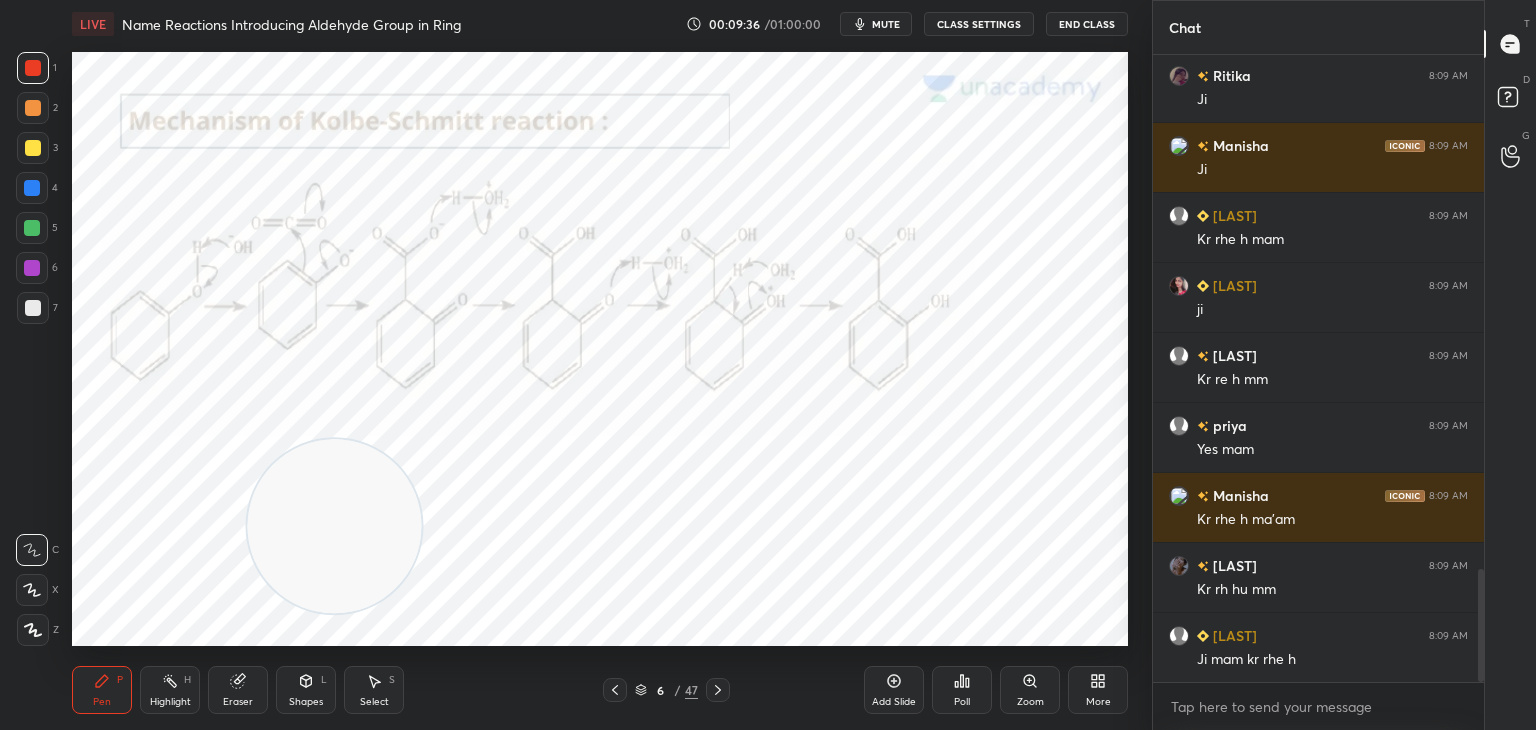scroll, scrollTop: 2858, scrollLeft: 0, axis: vertical 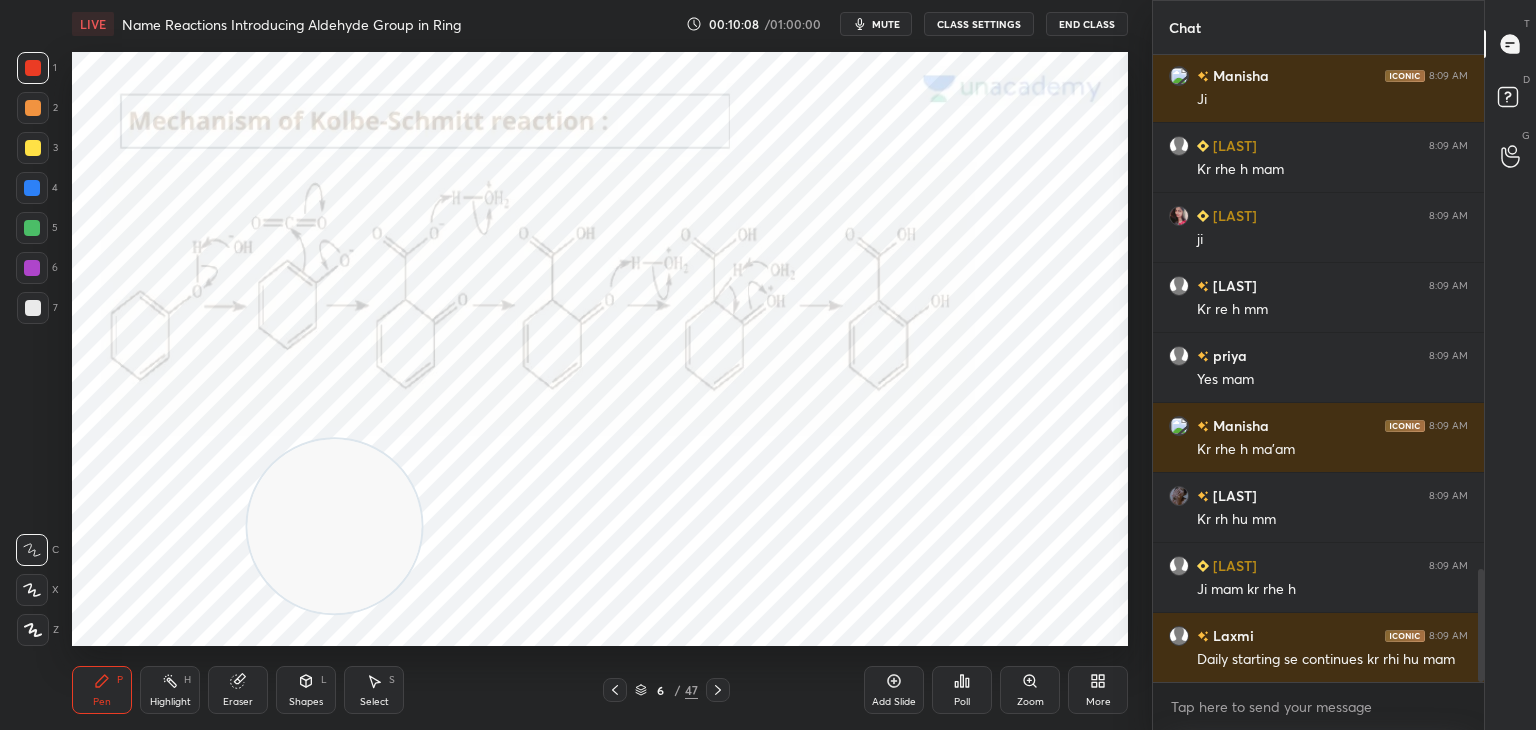 click 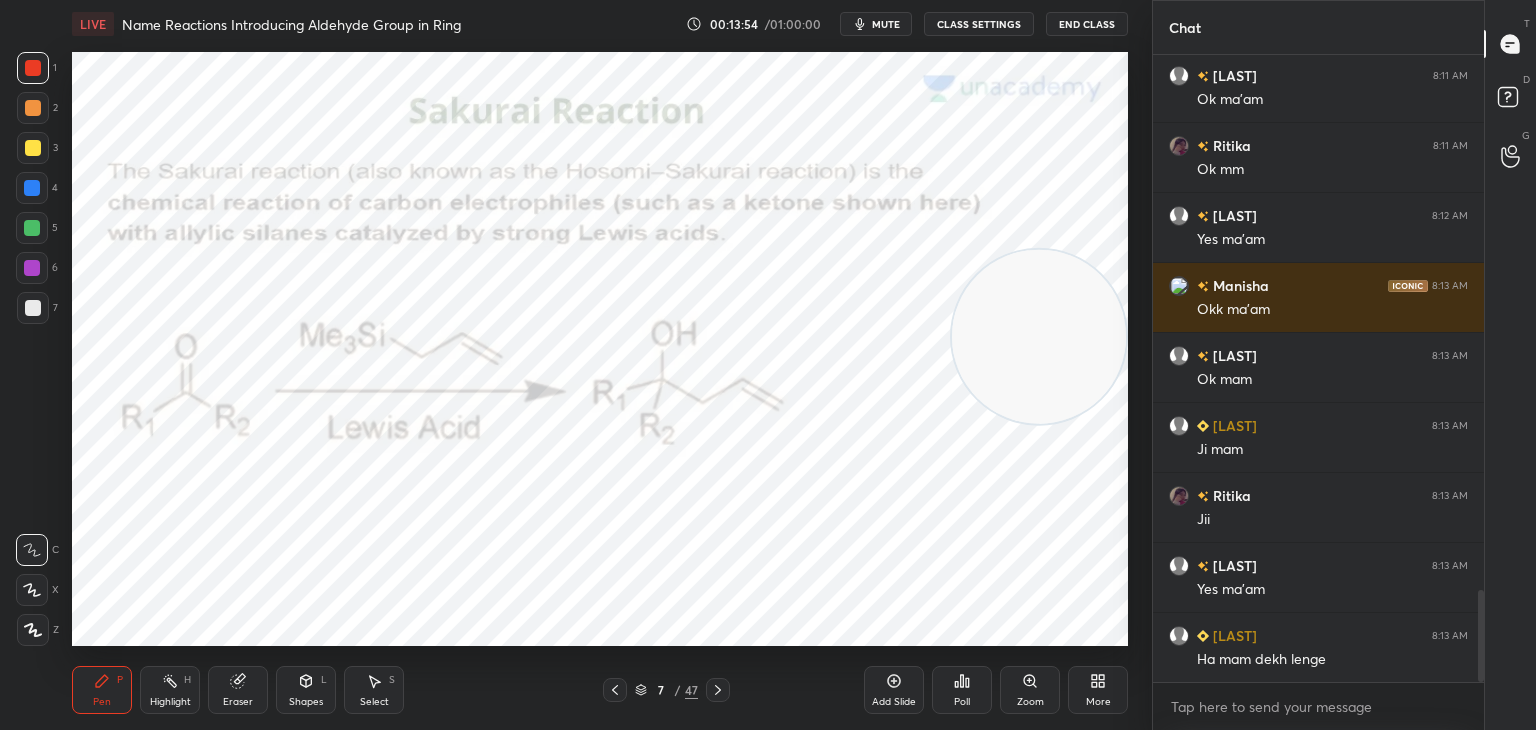 scroll, scrollTop: 3716, scrollLeft: 0, axis: vertical 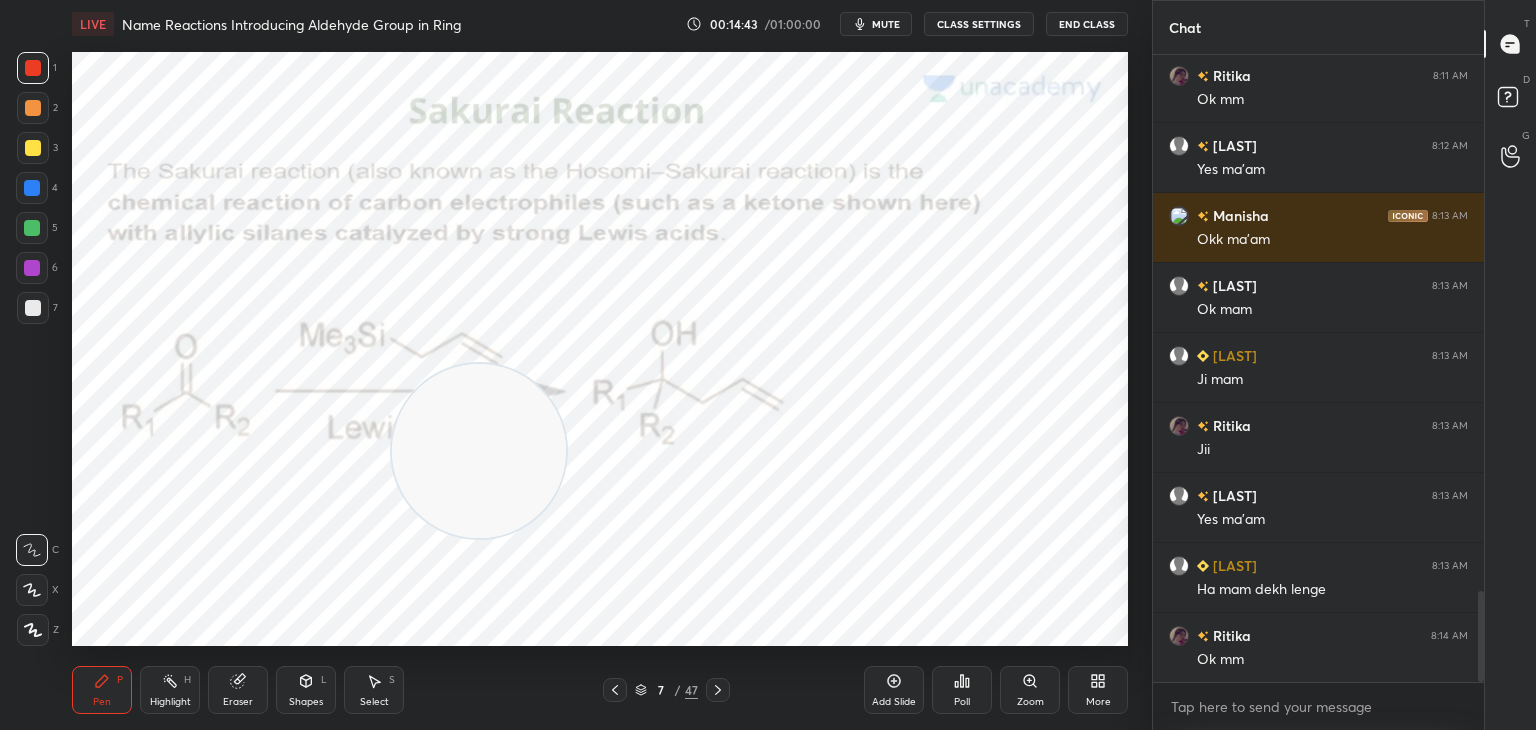 click at bounding box center [32, 188] 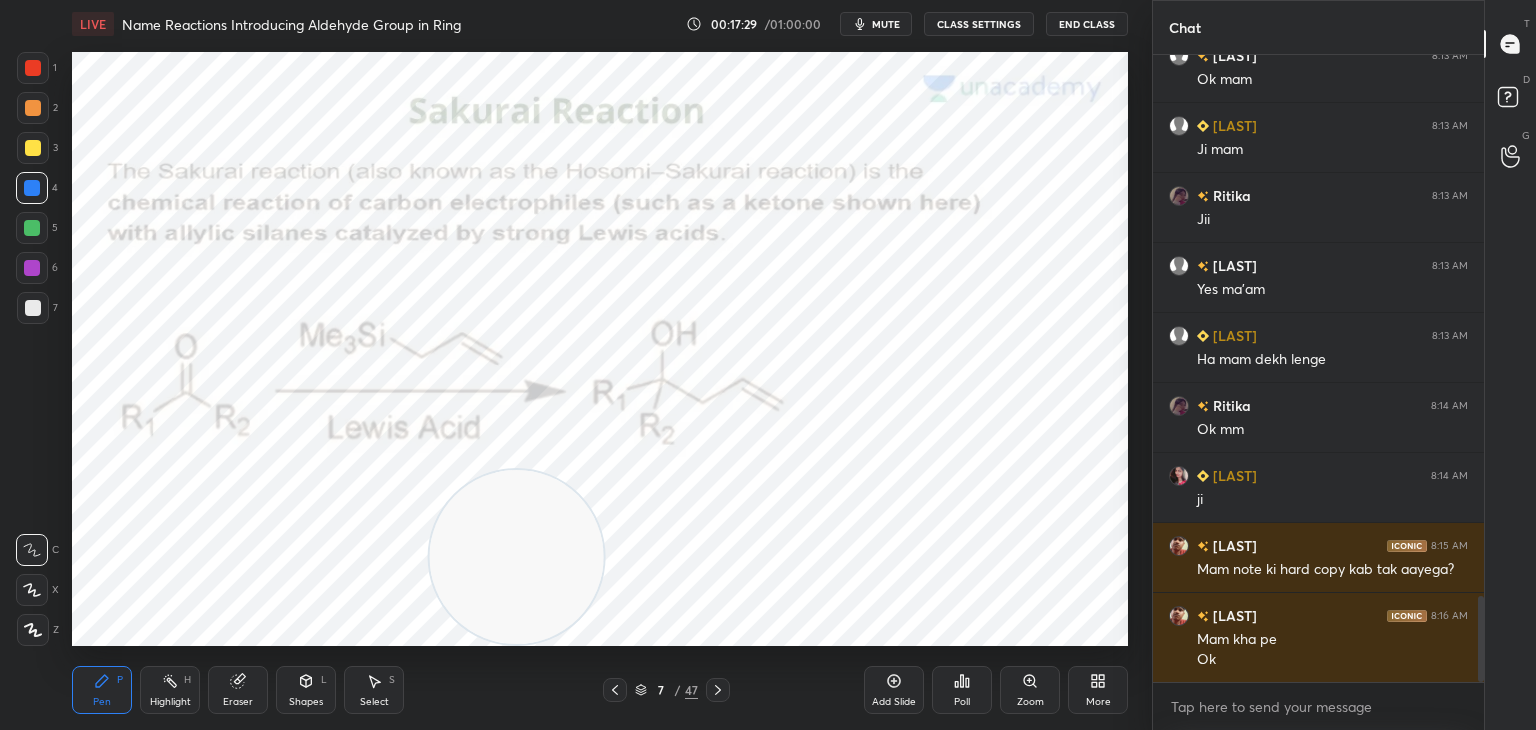 scroll, scrollTop: 4016, scrollLeft: 0, axis: vertical 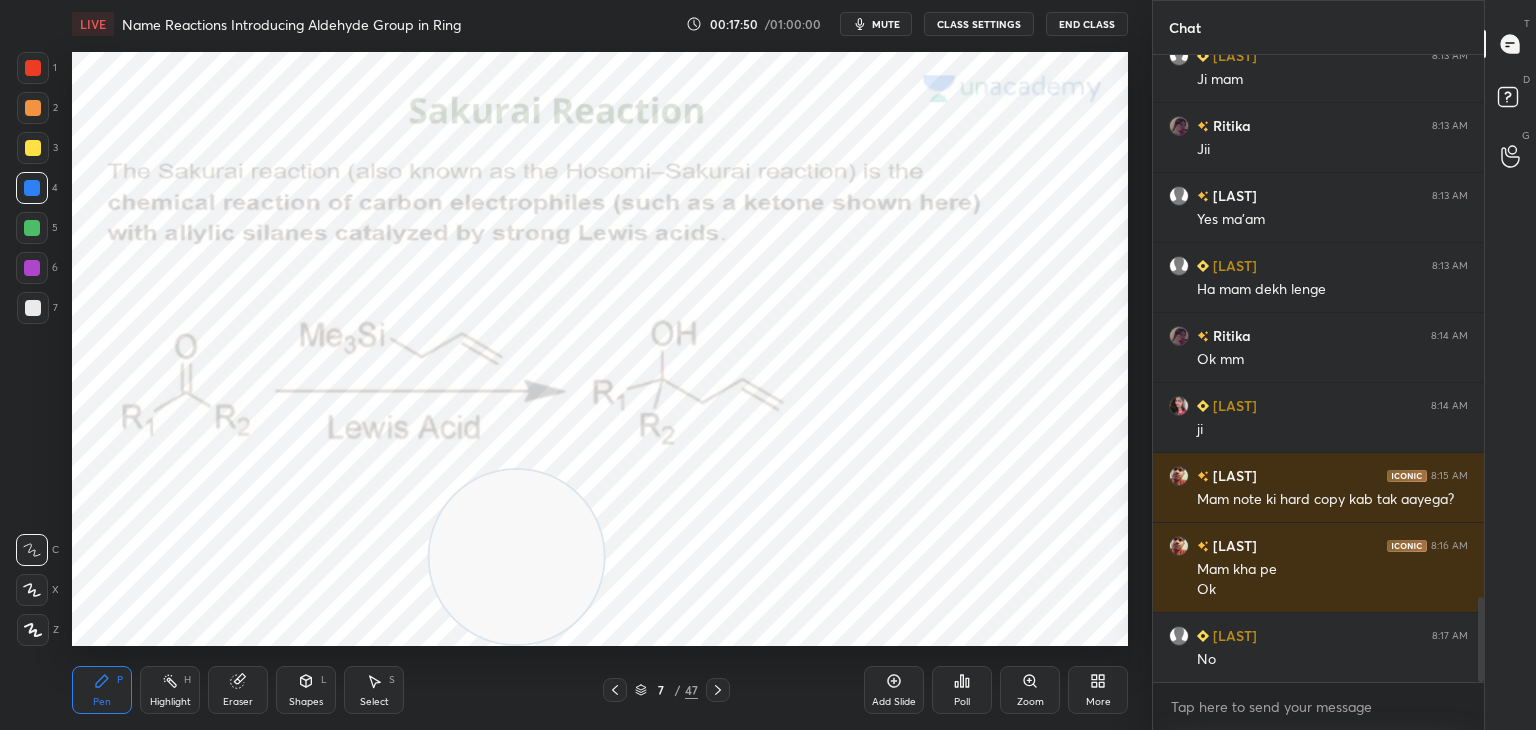 click at bounding box center (33, 68) 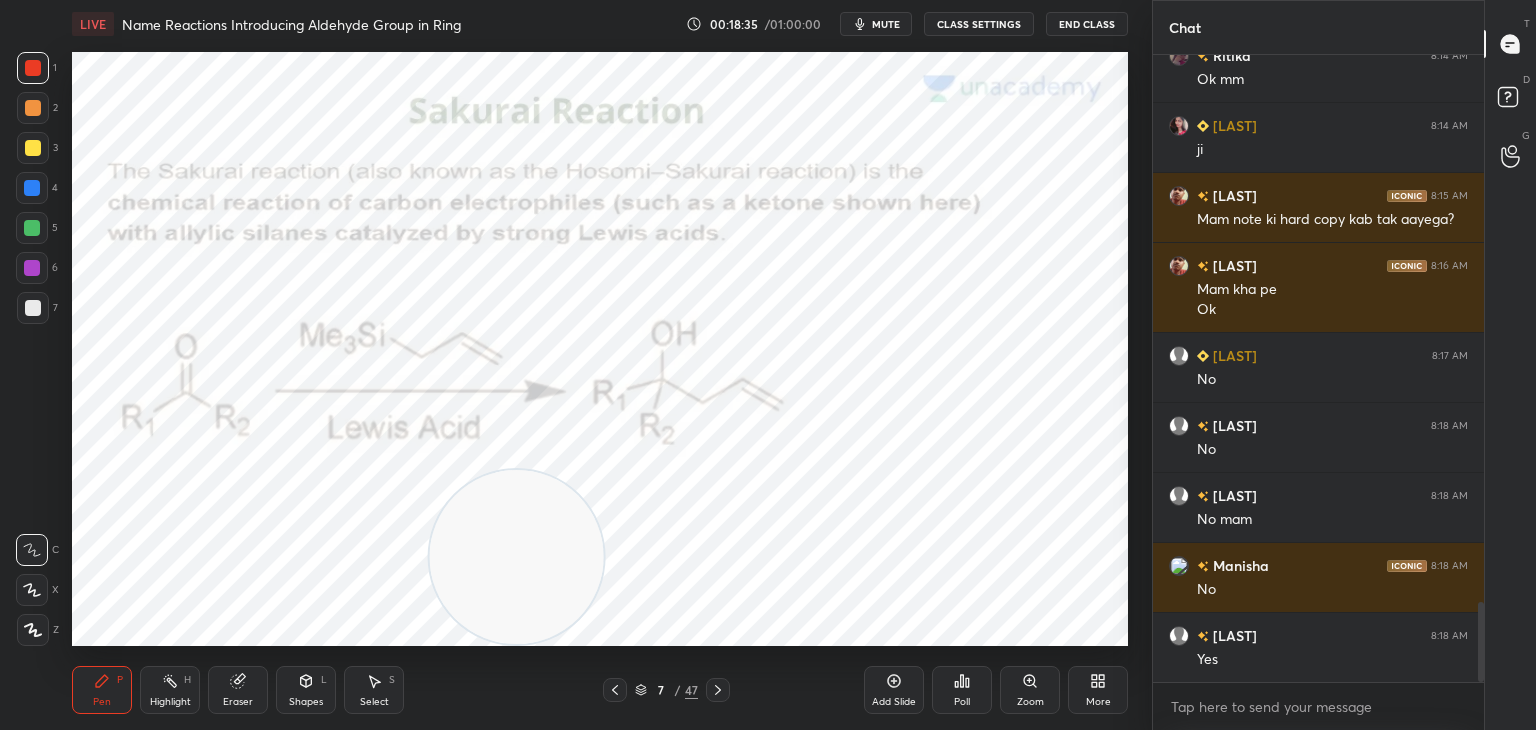 scroll, scrollTop: 4366, scrollLeft: 0, axis: vertical 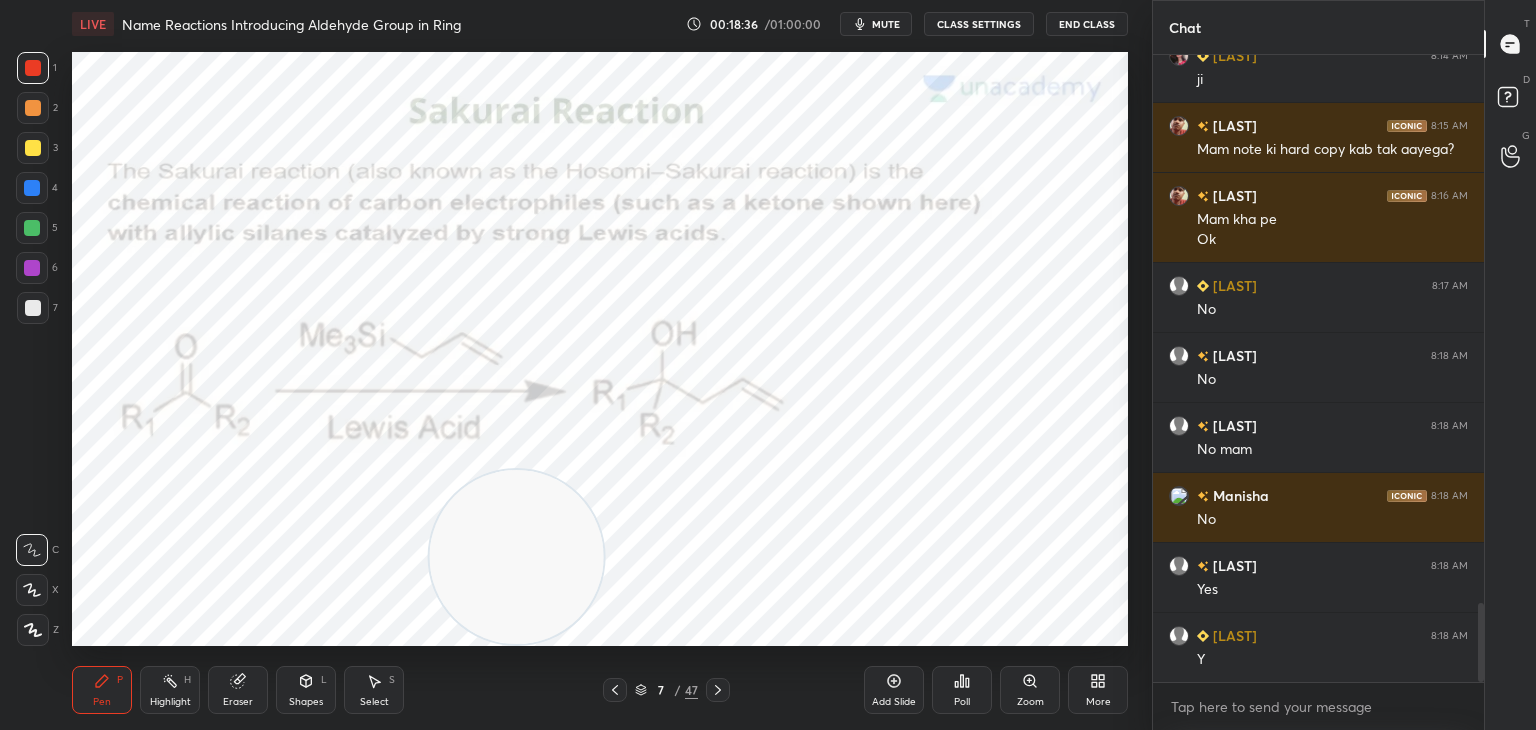 click 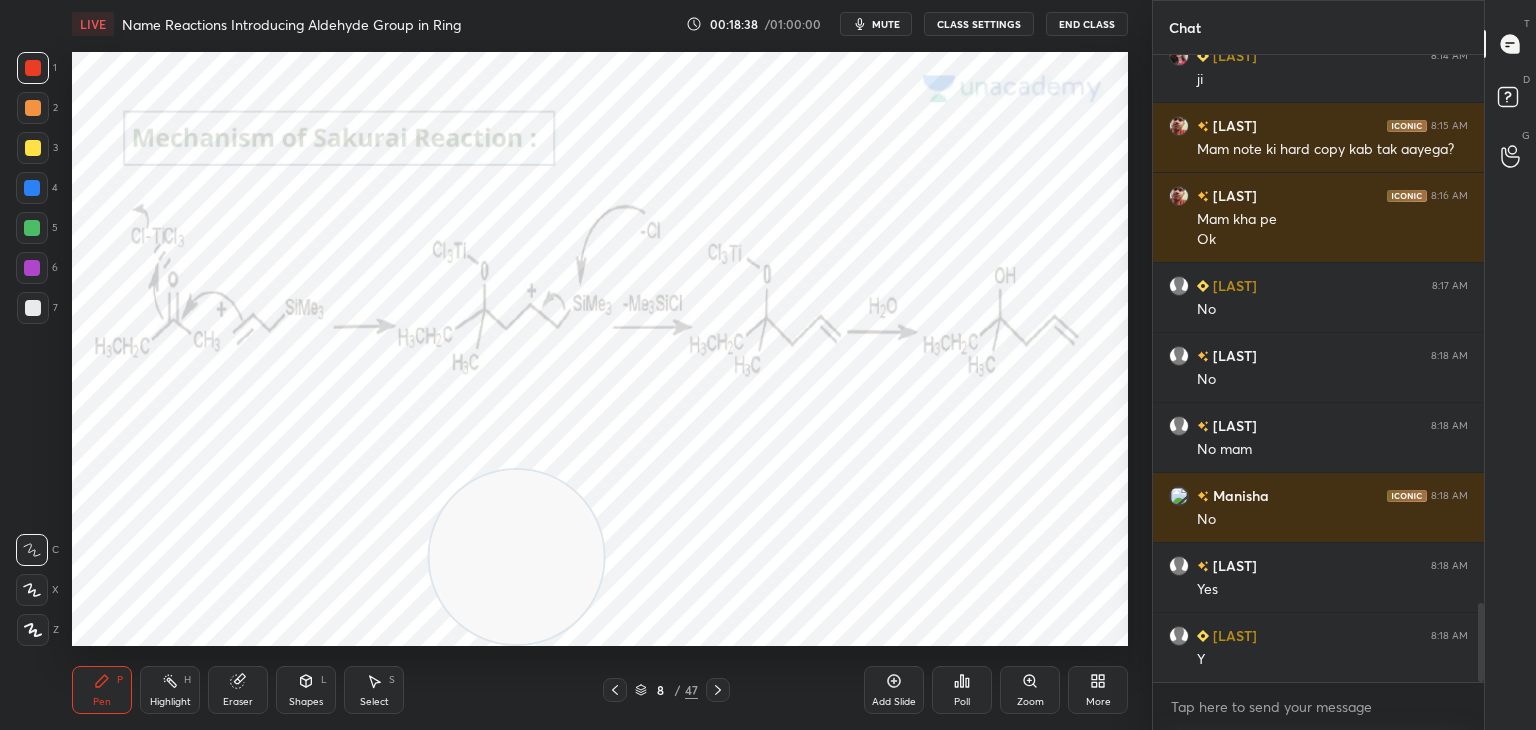 scroll, scrollTop: 4436, scrollLeft: 0, axis: vertical 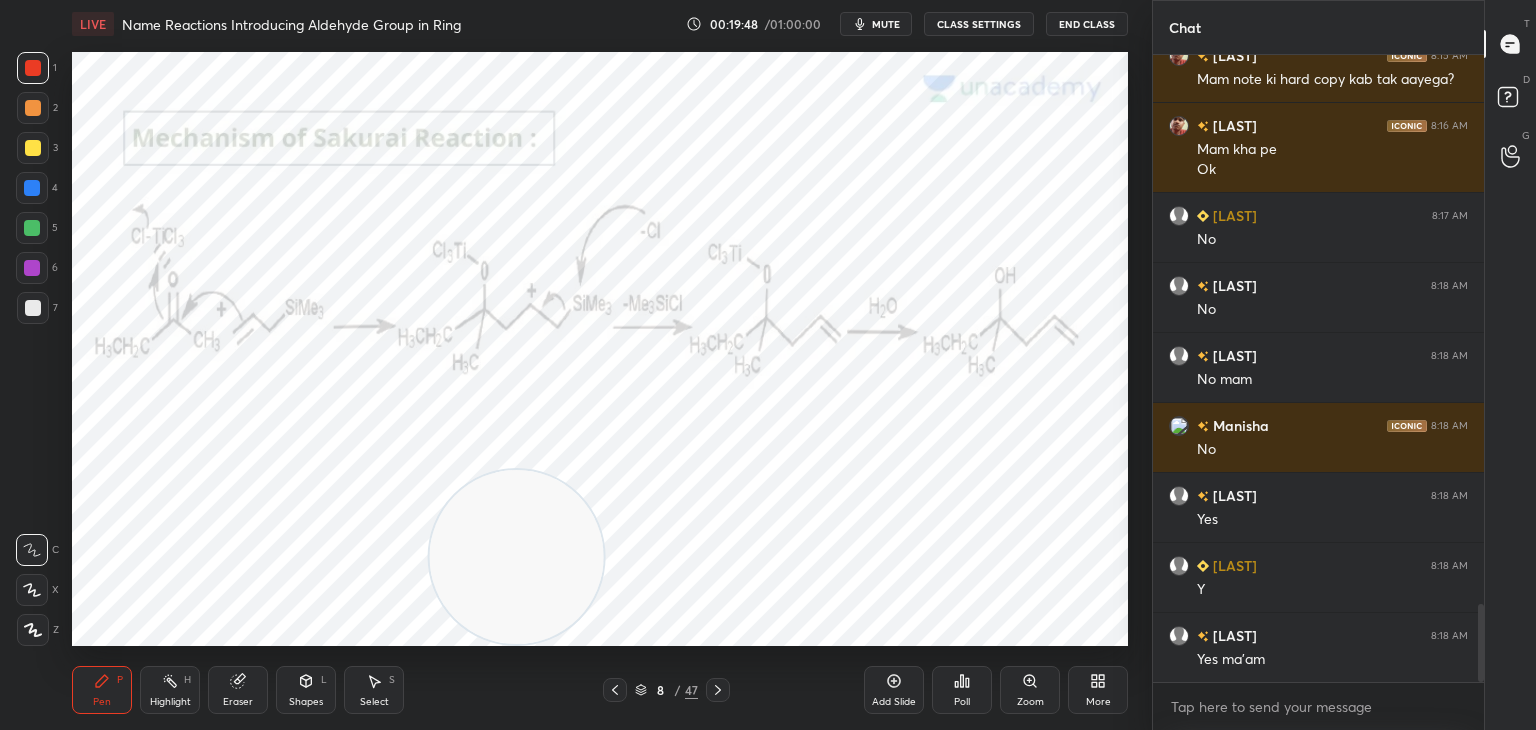 click 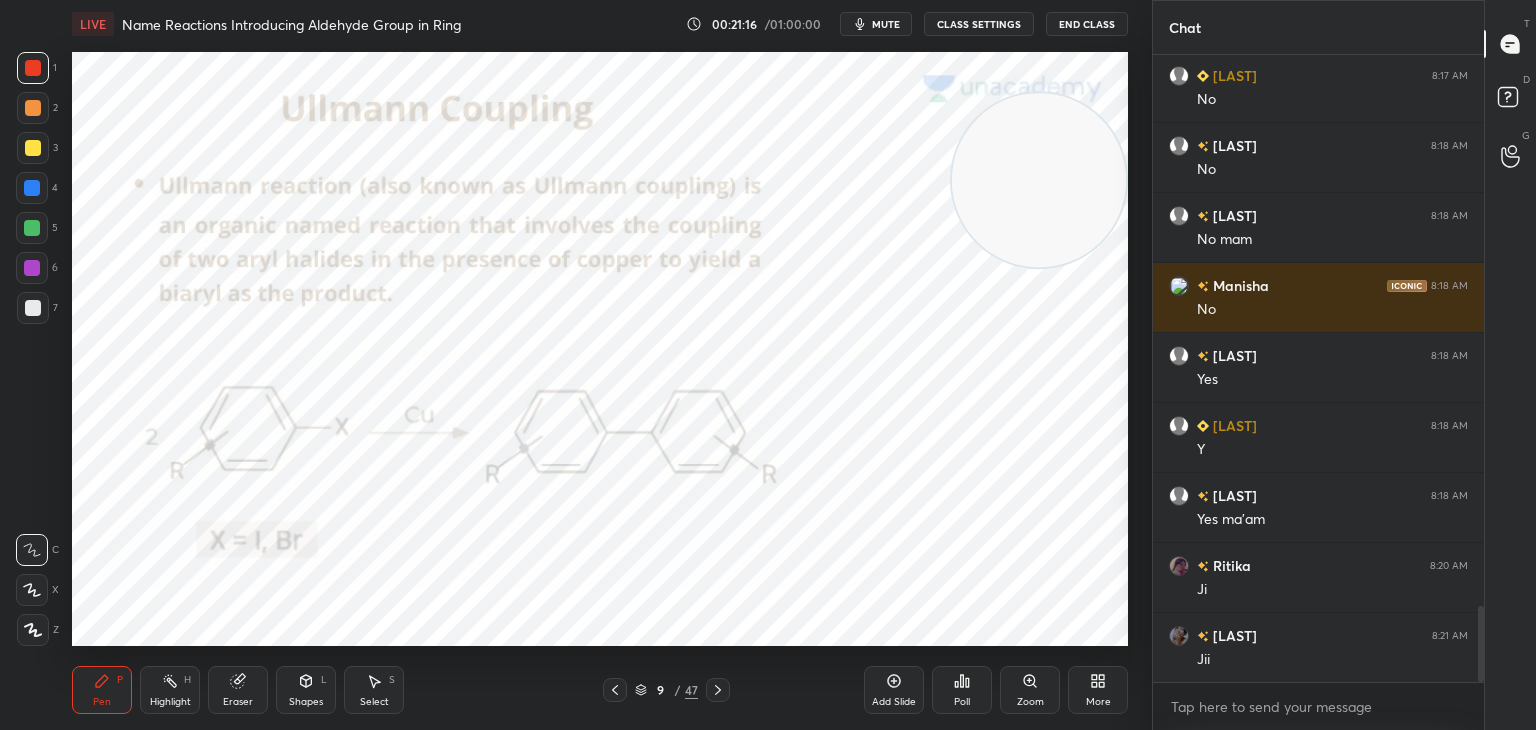 scroll, scrollTop: 4646, scrollLeft: 0, axis: vertical 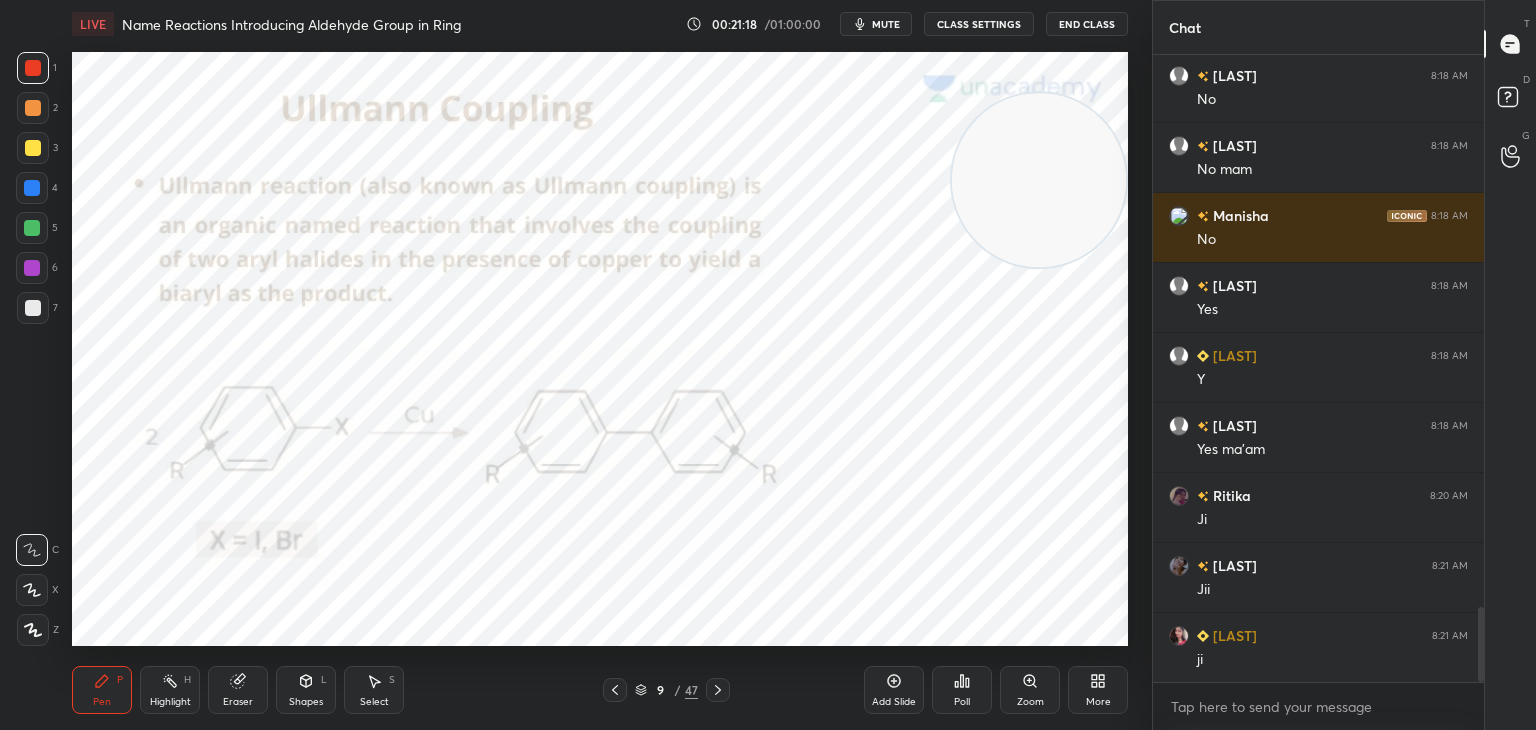 click 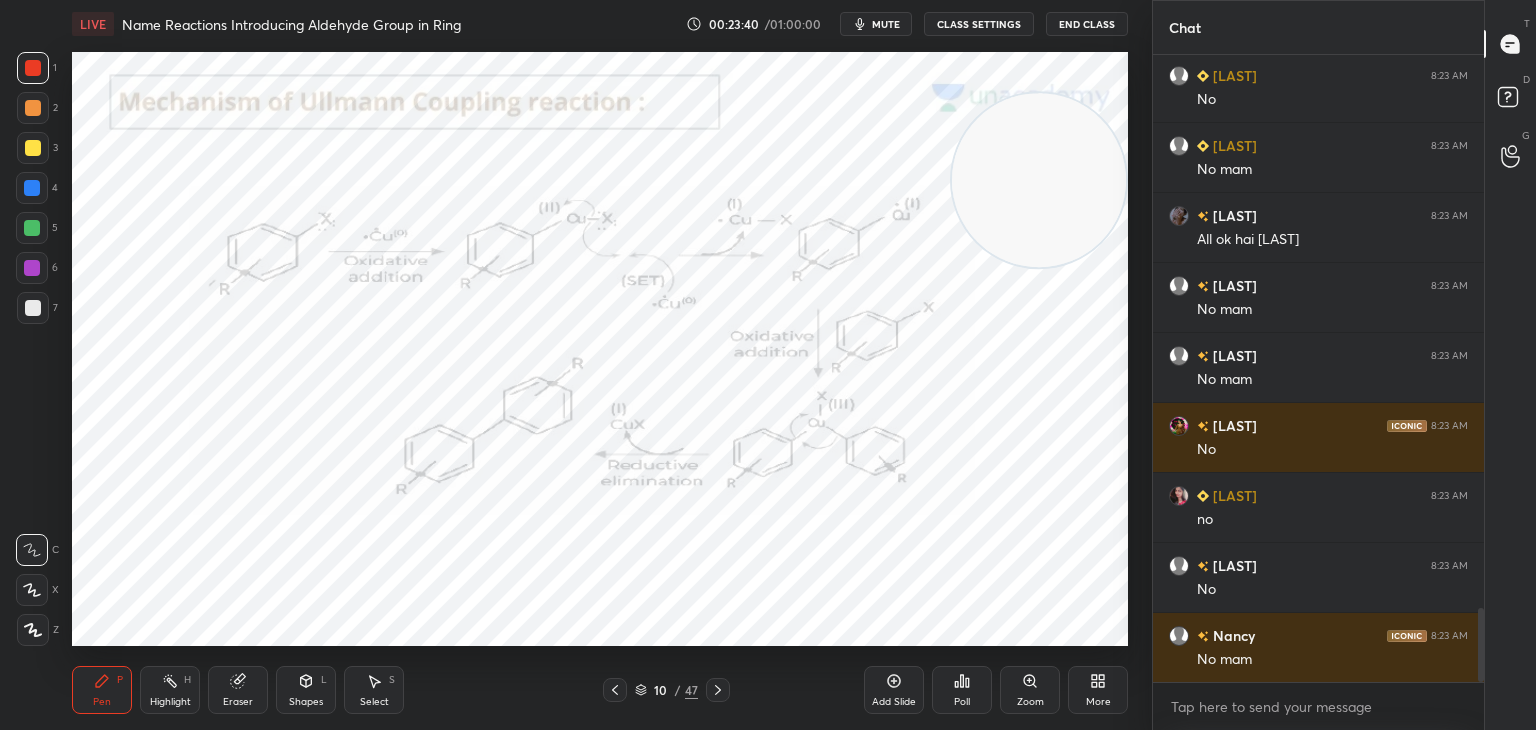 scroll, scrollTop: 4754, scrollLeft: 0, axis: vertical 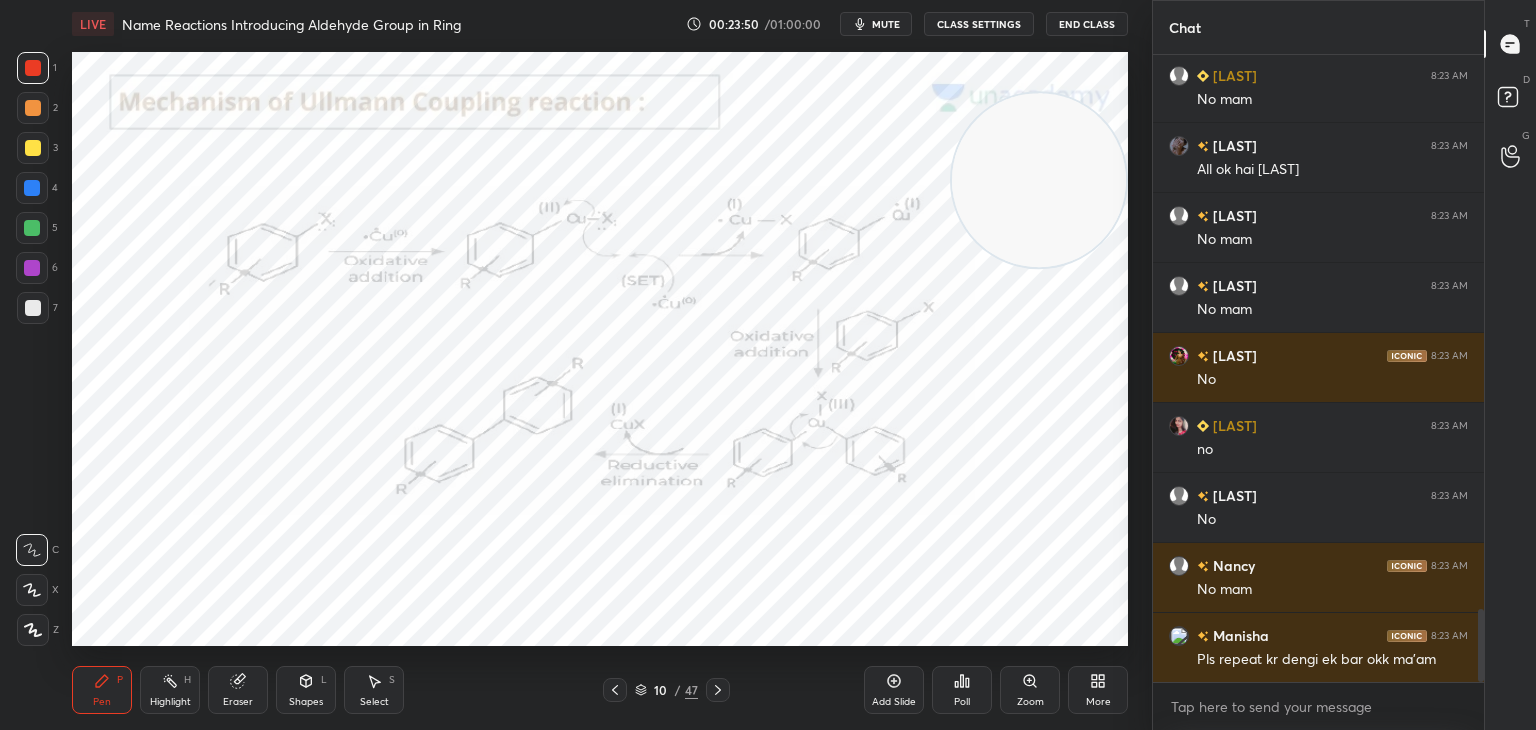 click 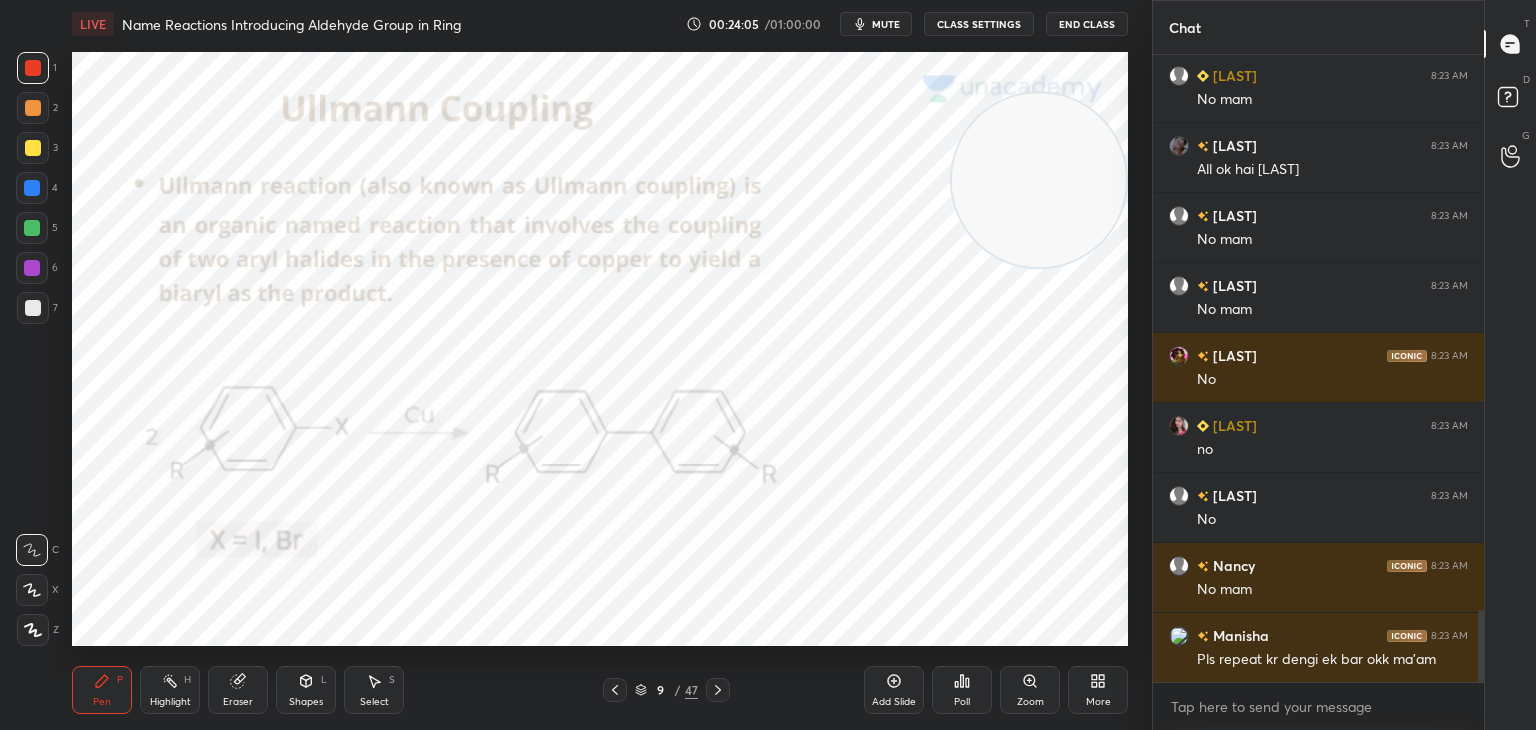 scroll, scrollTop: 4824, scrollLeft: 0, axis: vertical 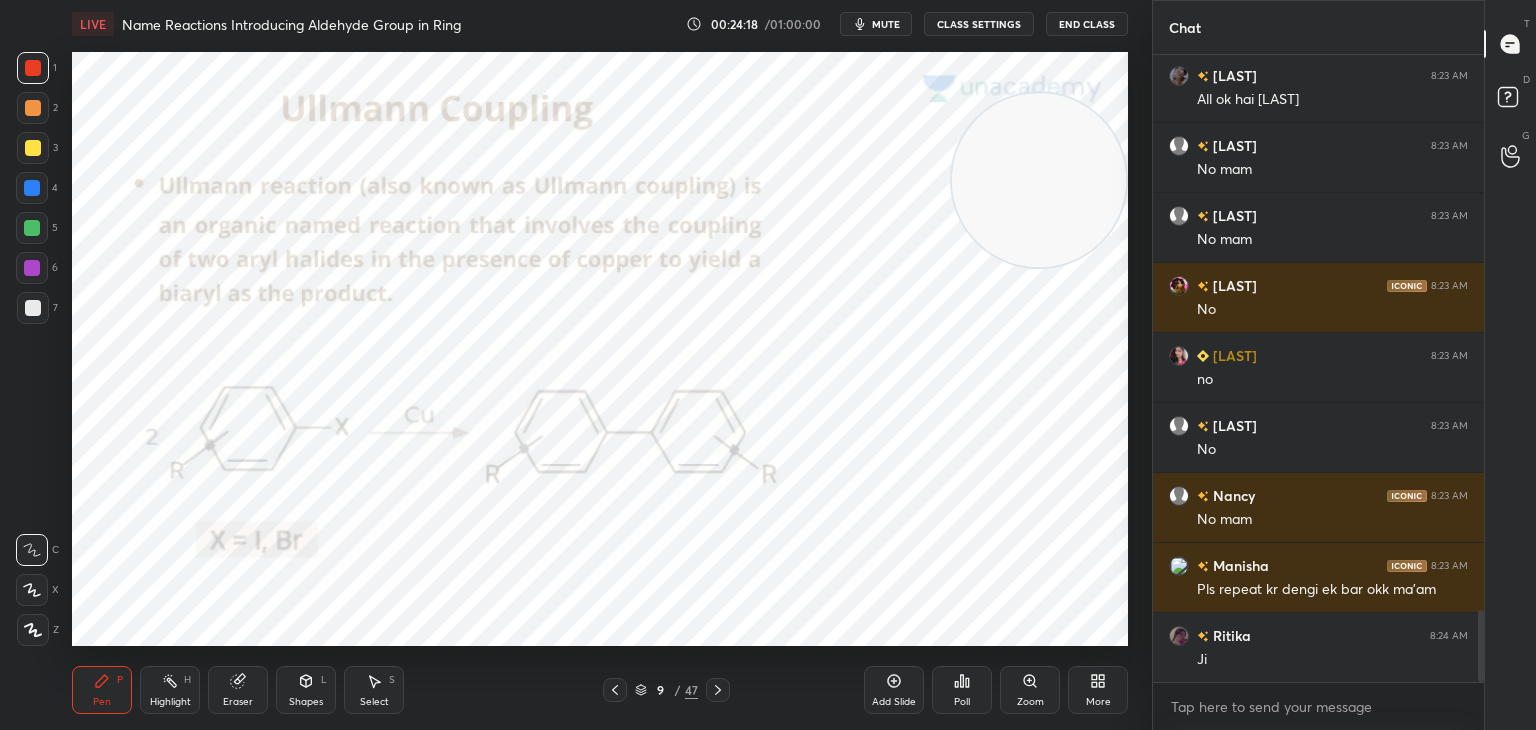 click 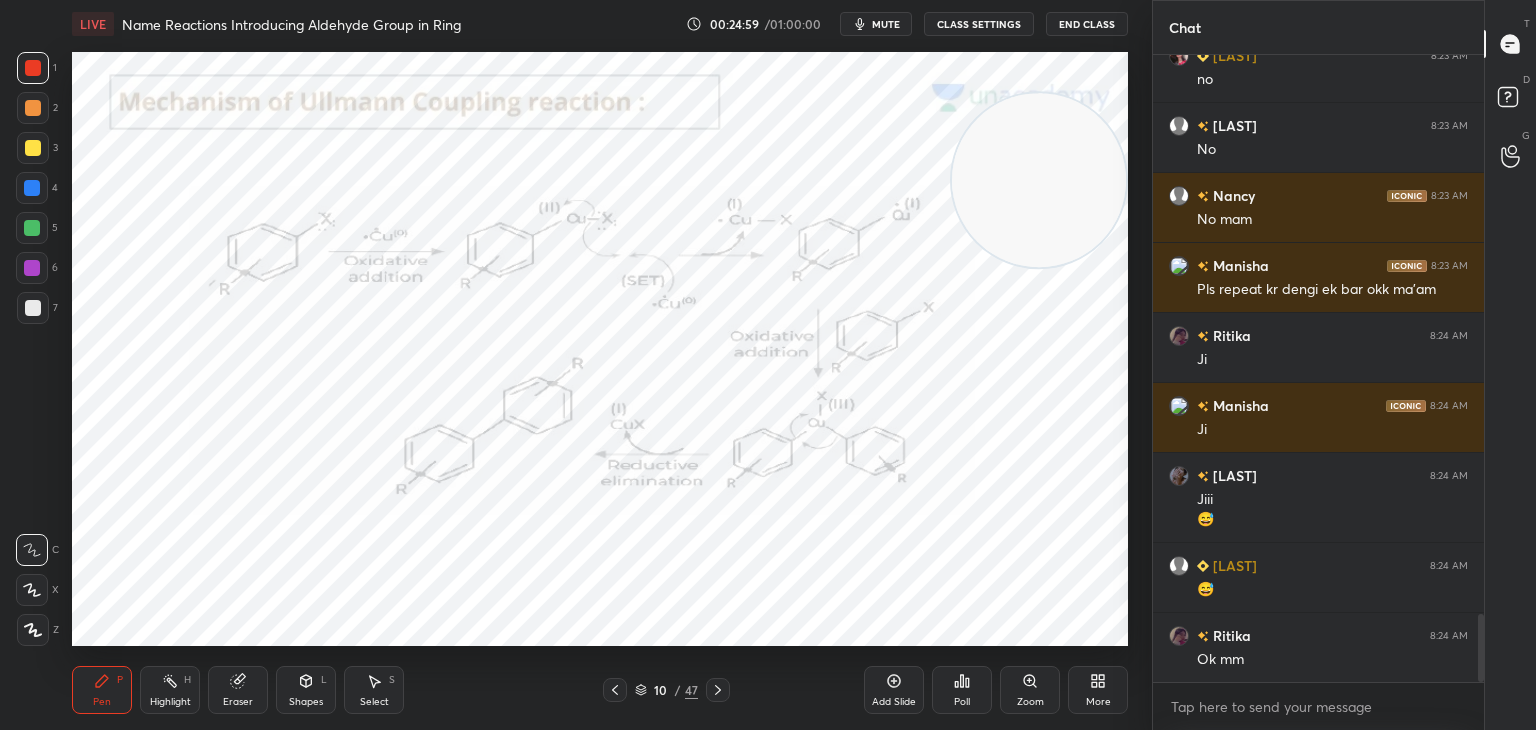 scroll, scrollTop: 5194, scrollLeft: 0, axis: vertical 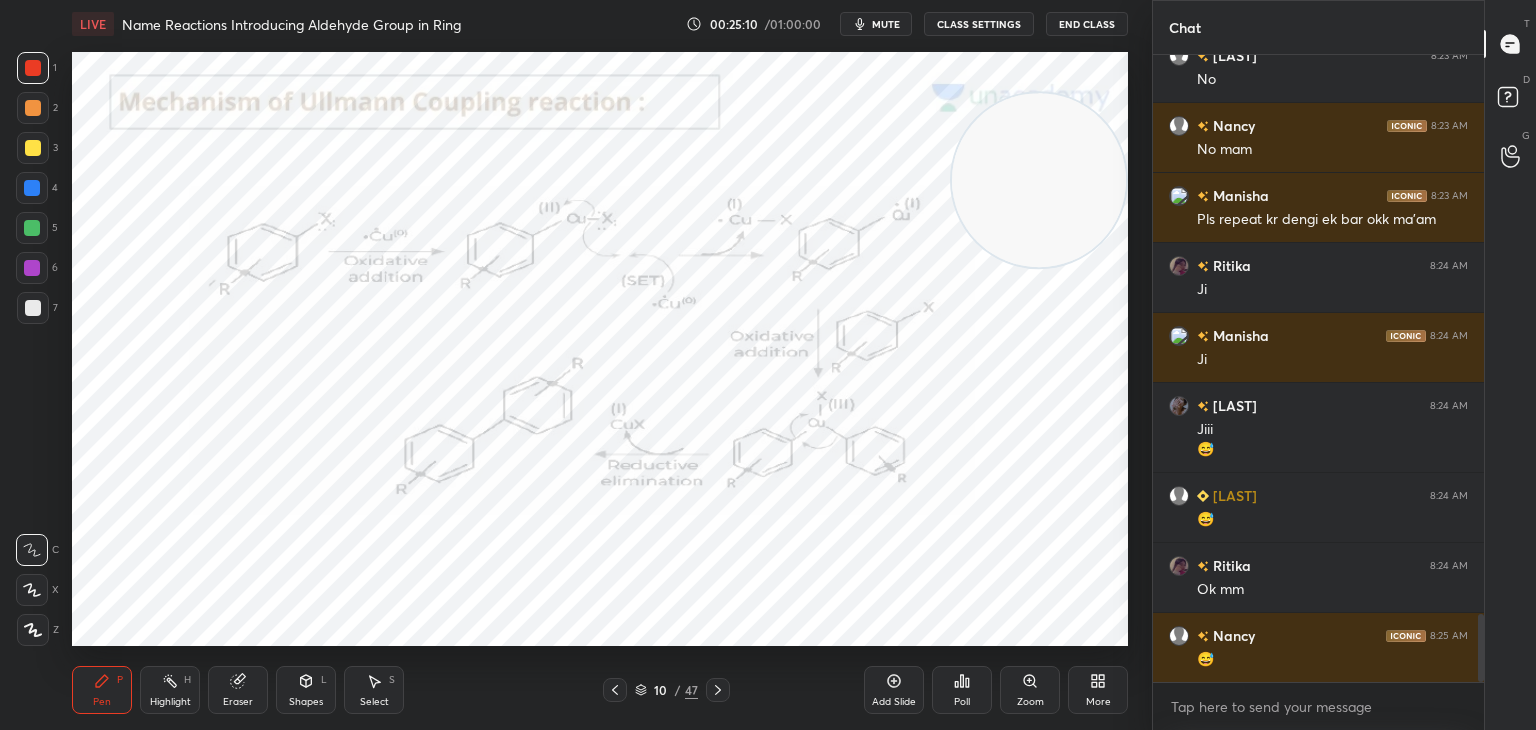 click 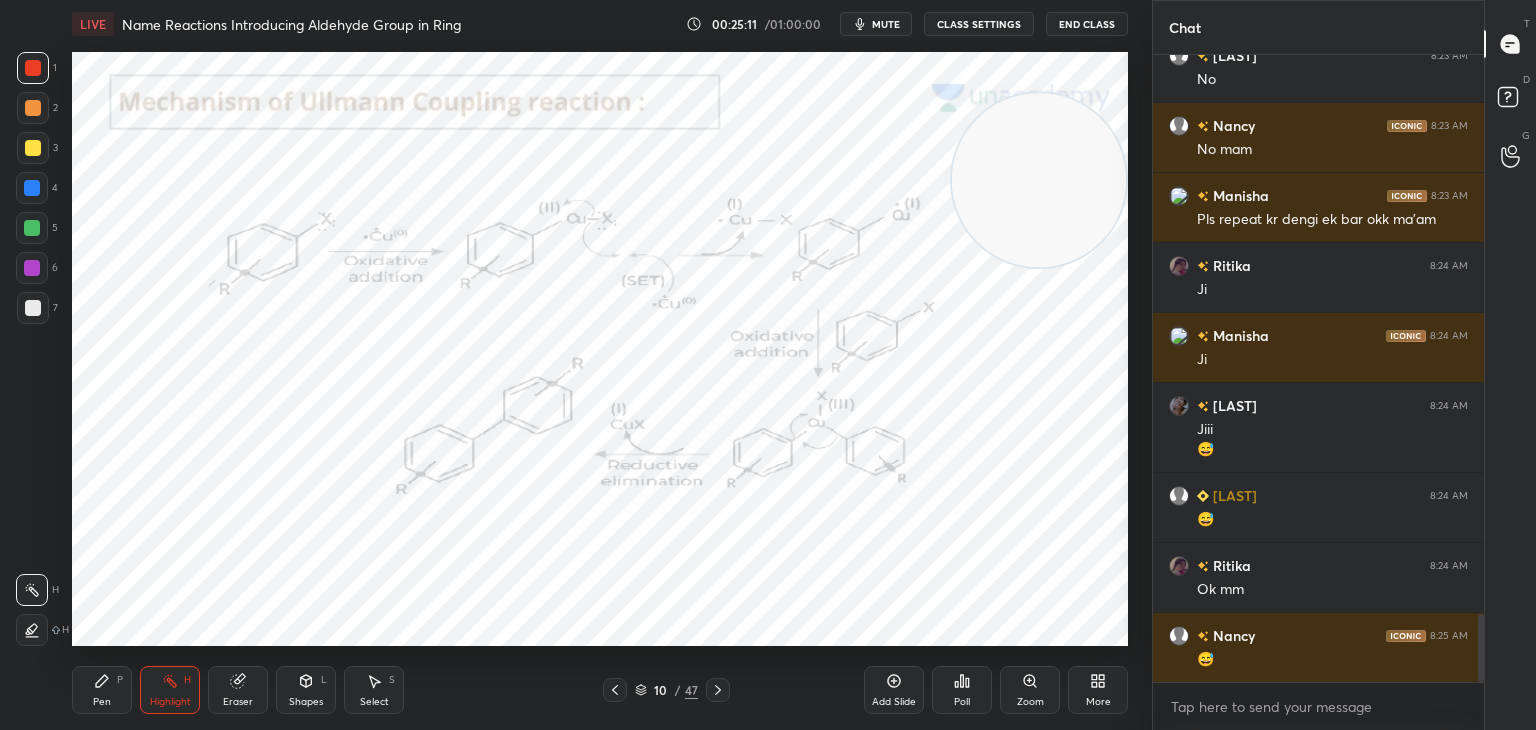 click at bounding box center (33, 148) 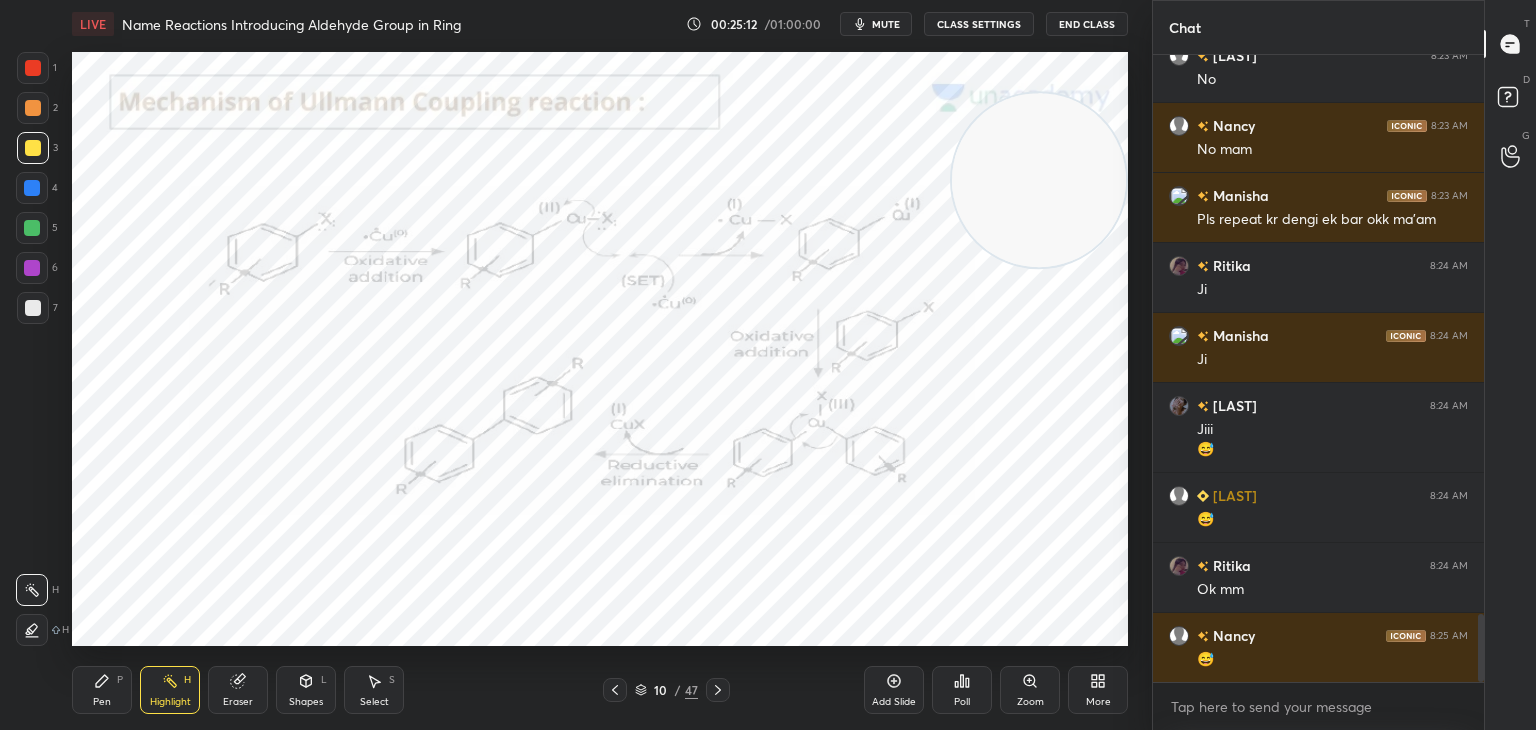 click at bounding box center (32, 630) 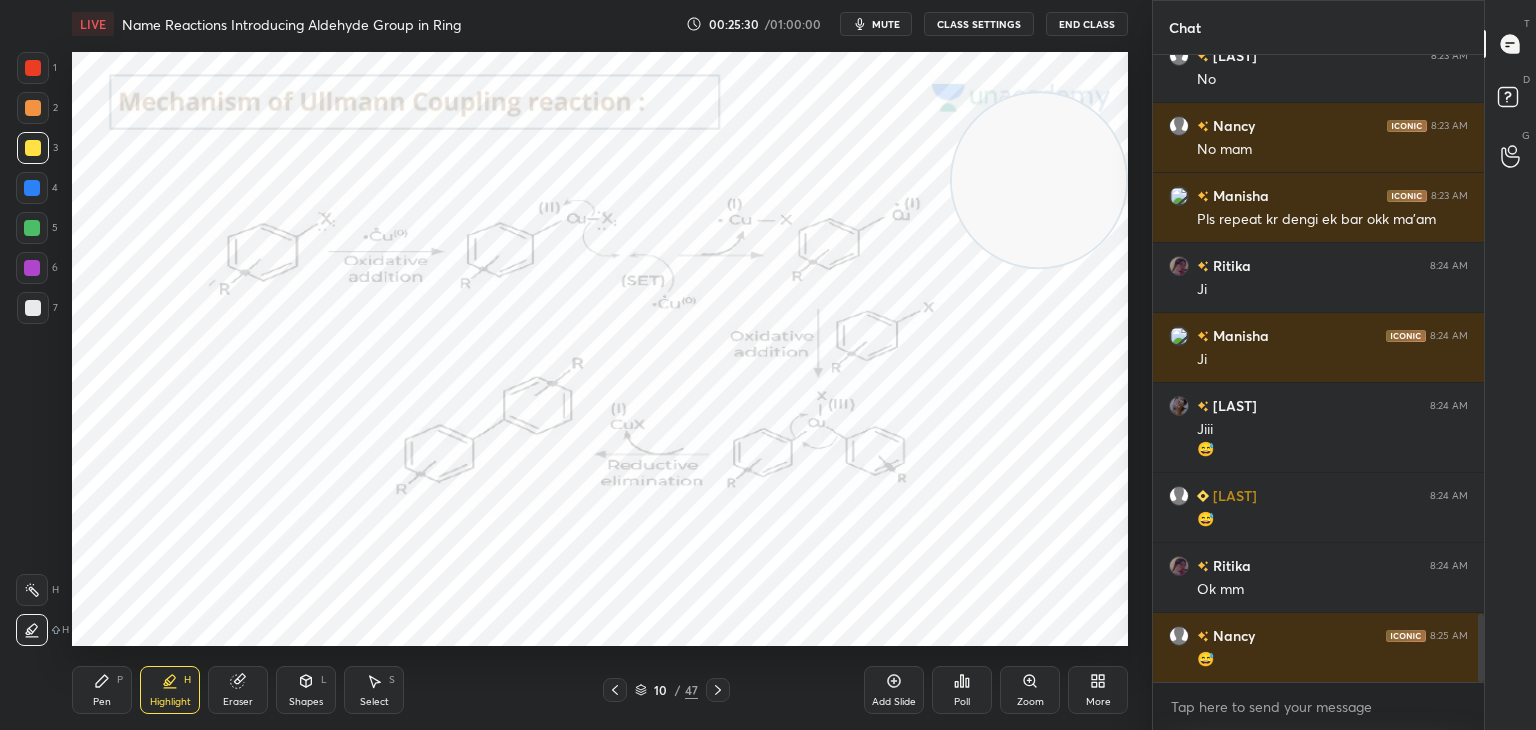 click at bounding box center [33, 68] 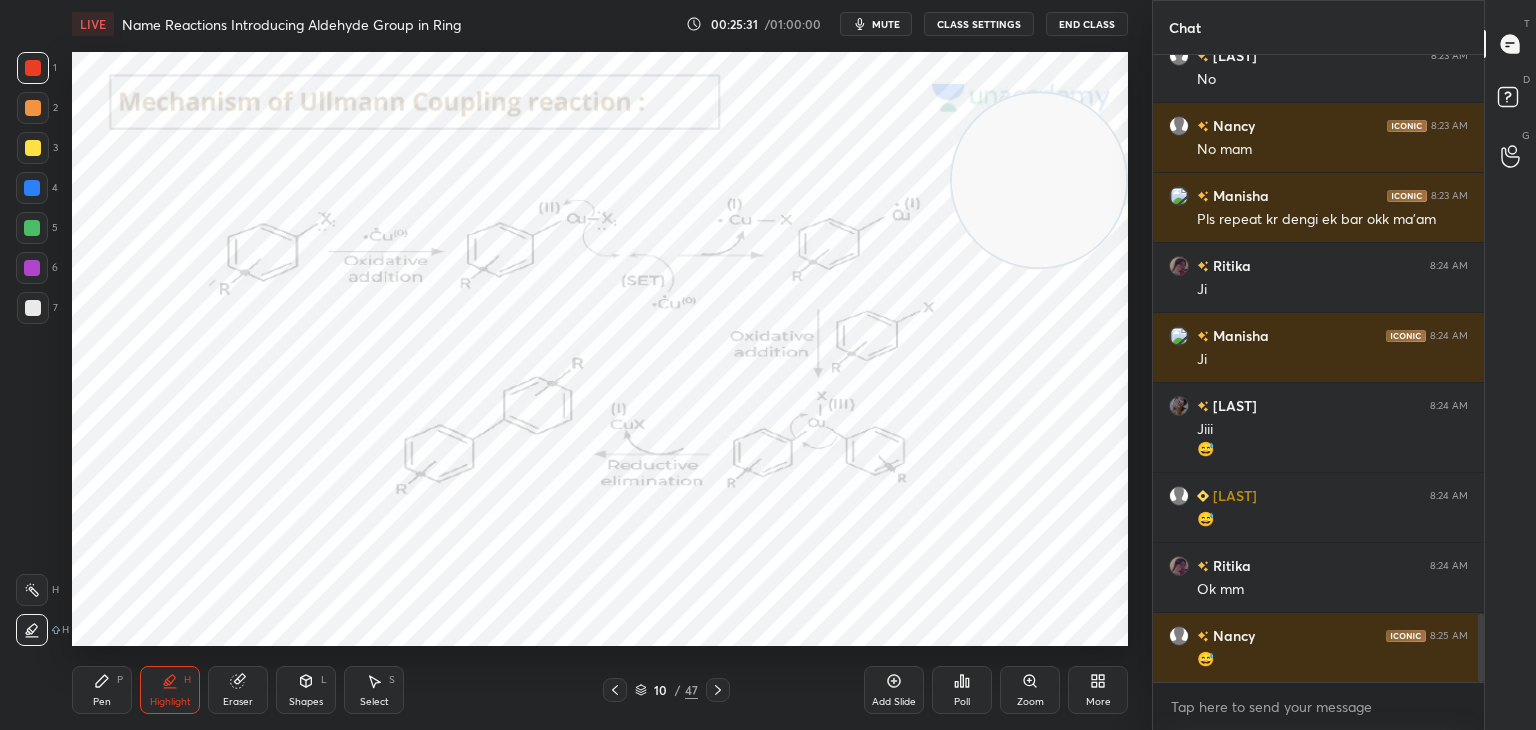 click on "Pen P" at bounding box center [102, 690] 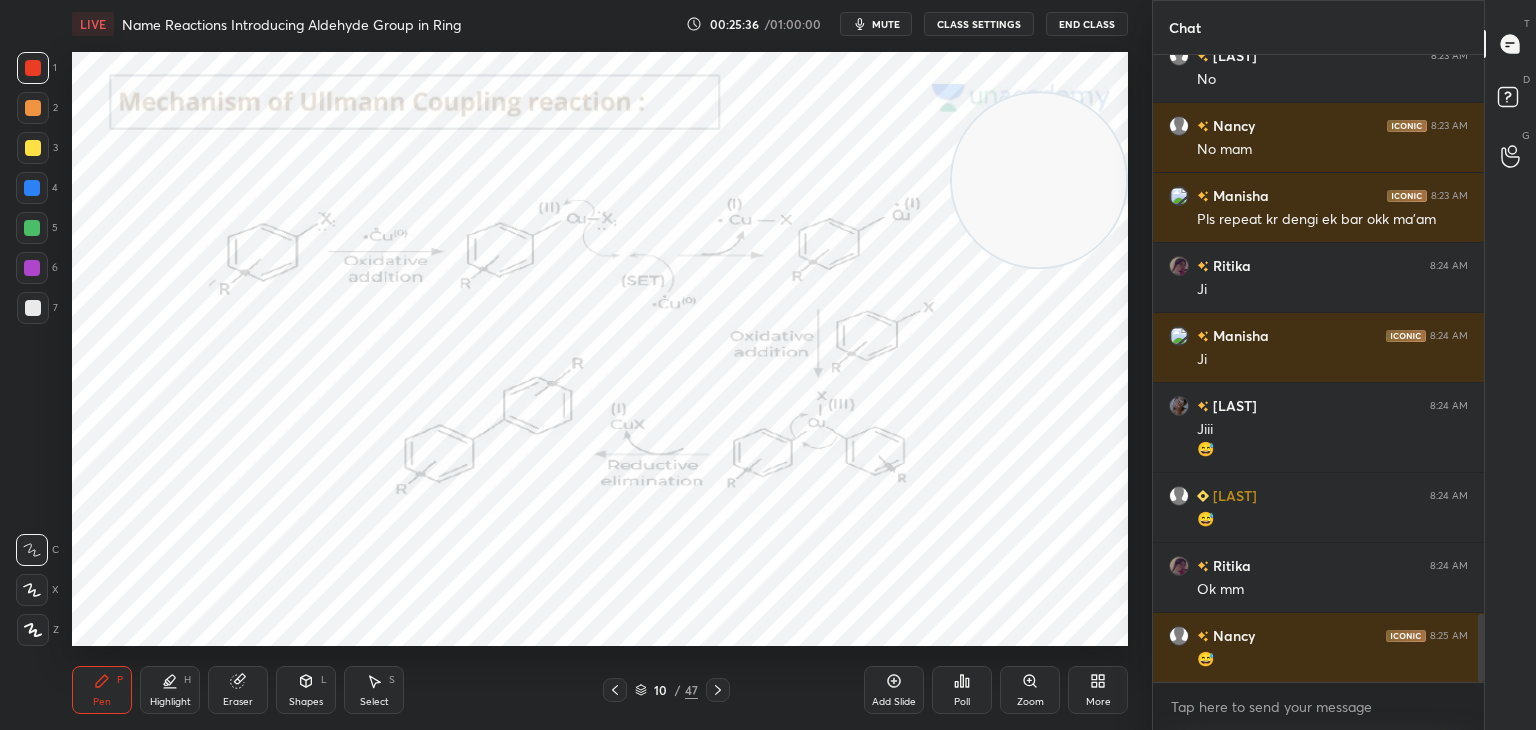 click 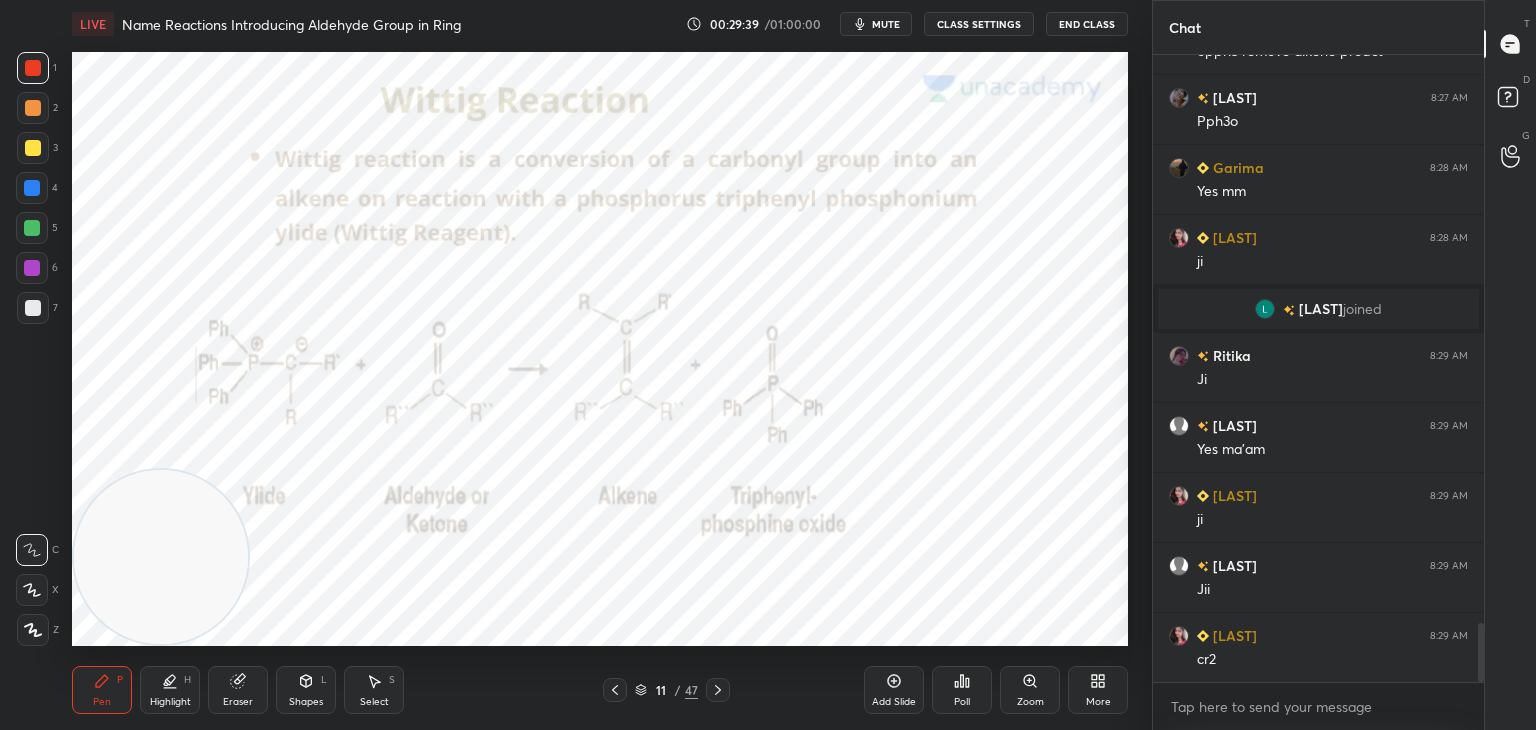 scroll, scrollTop: 6048, scrollLeft: 0, axis: vertical 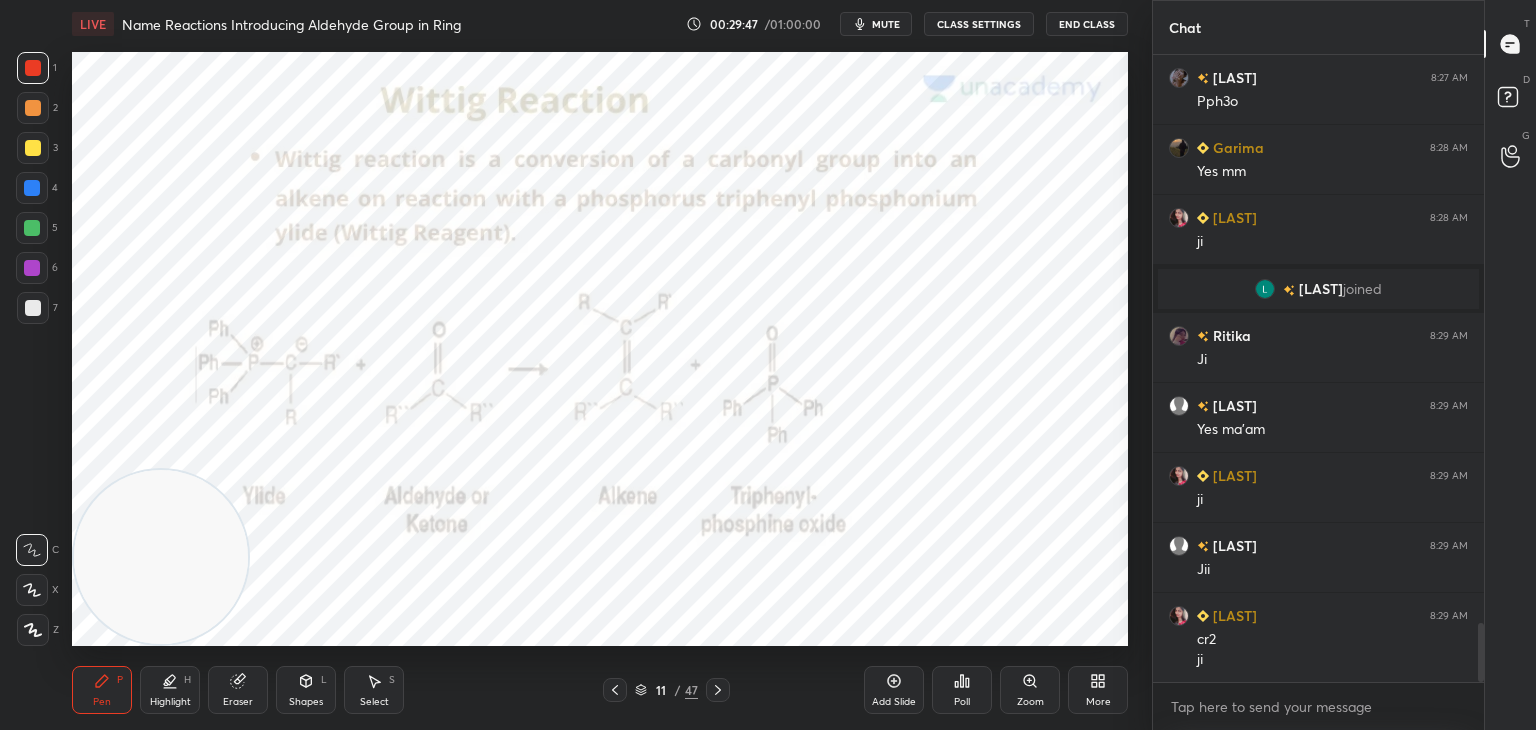 click 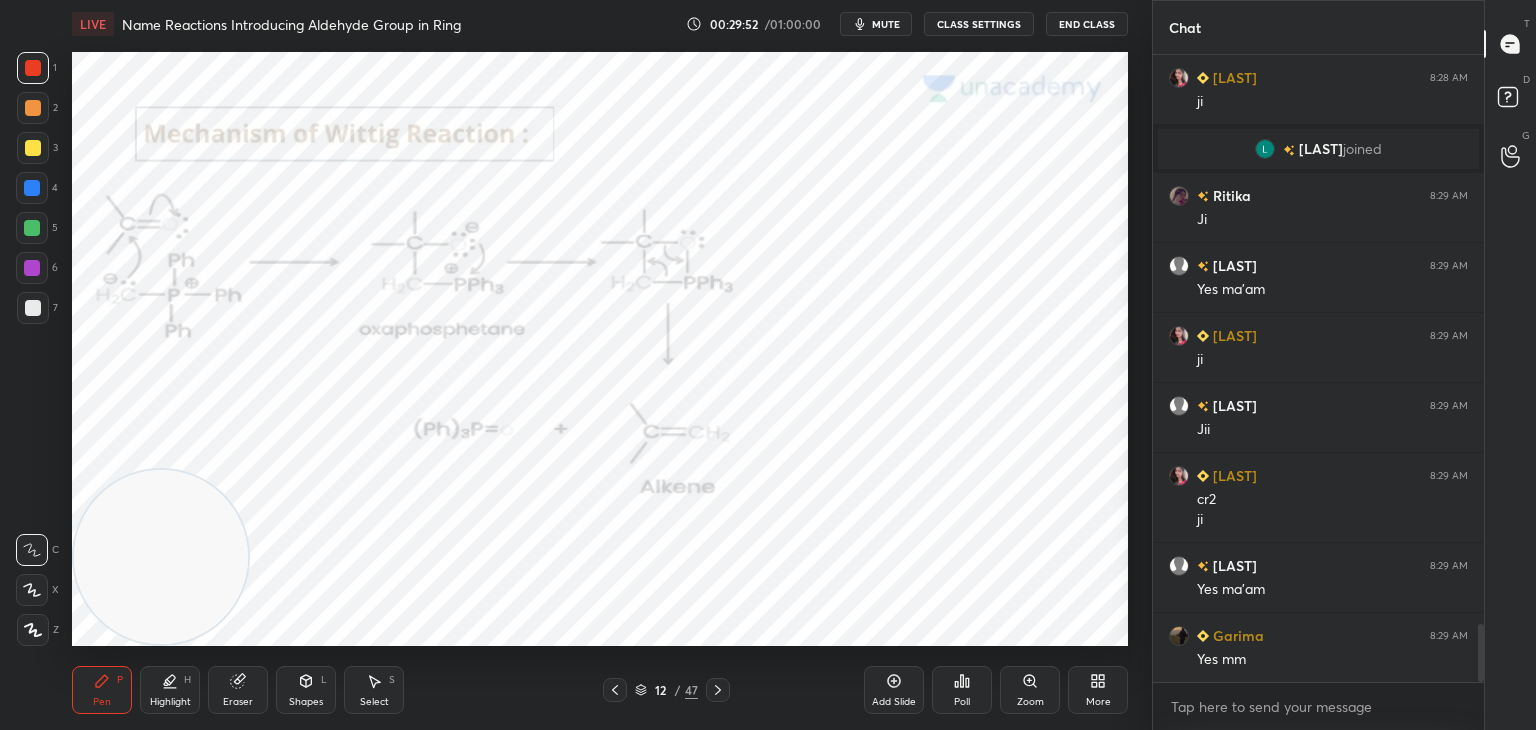 scroll, scrollTop: 6258, scrollLeft: 0, axis: vertical 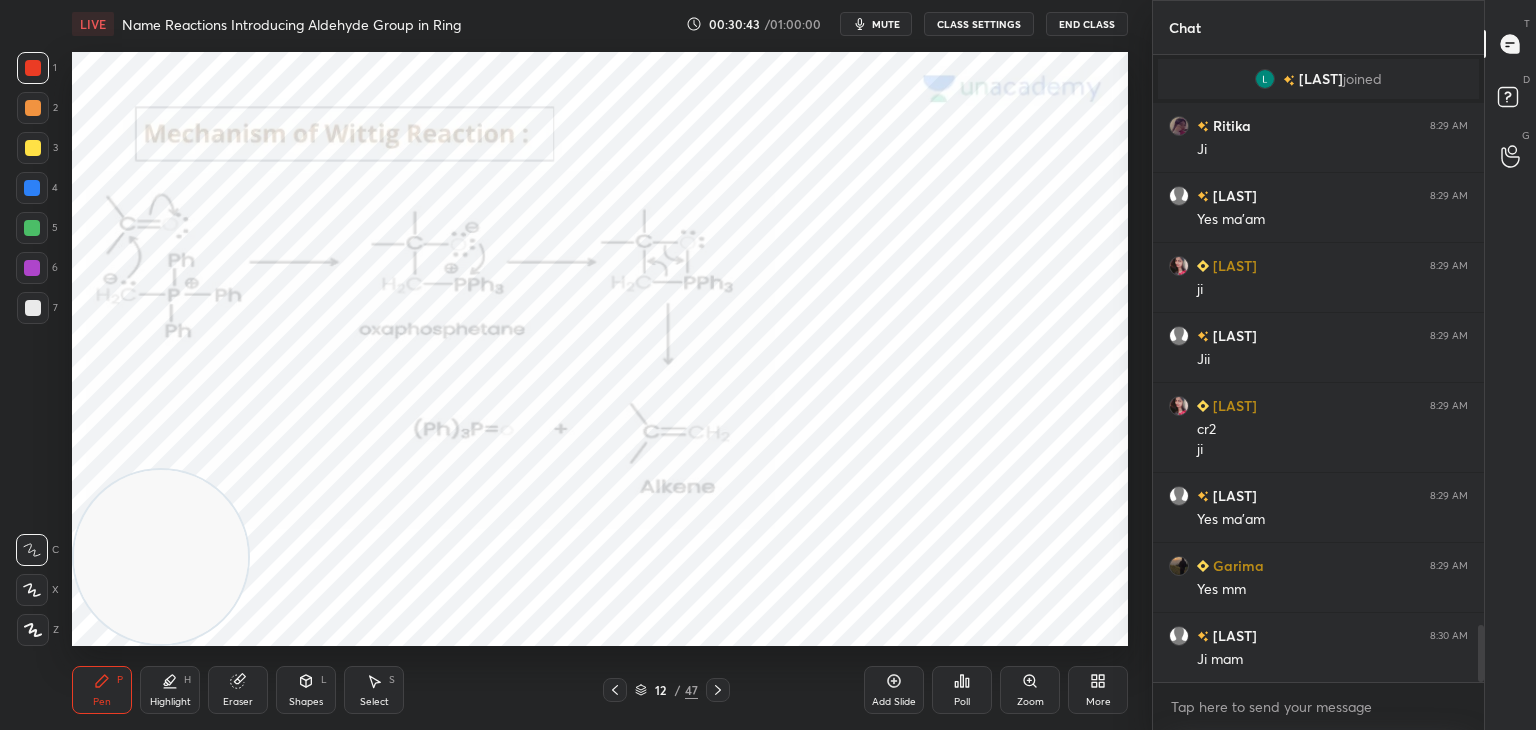 click 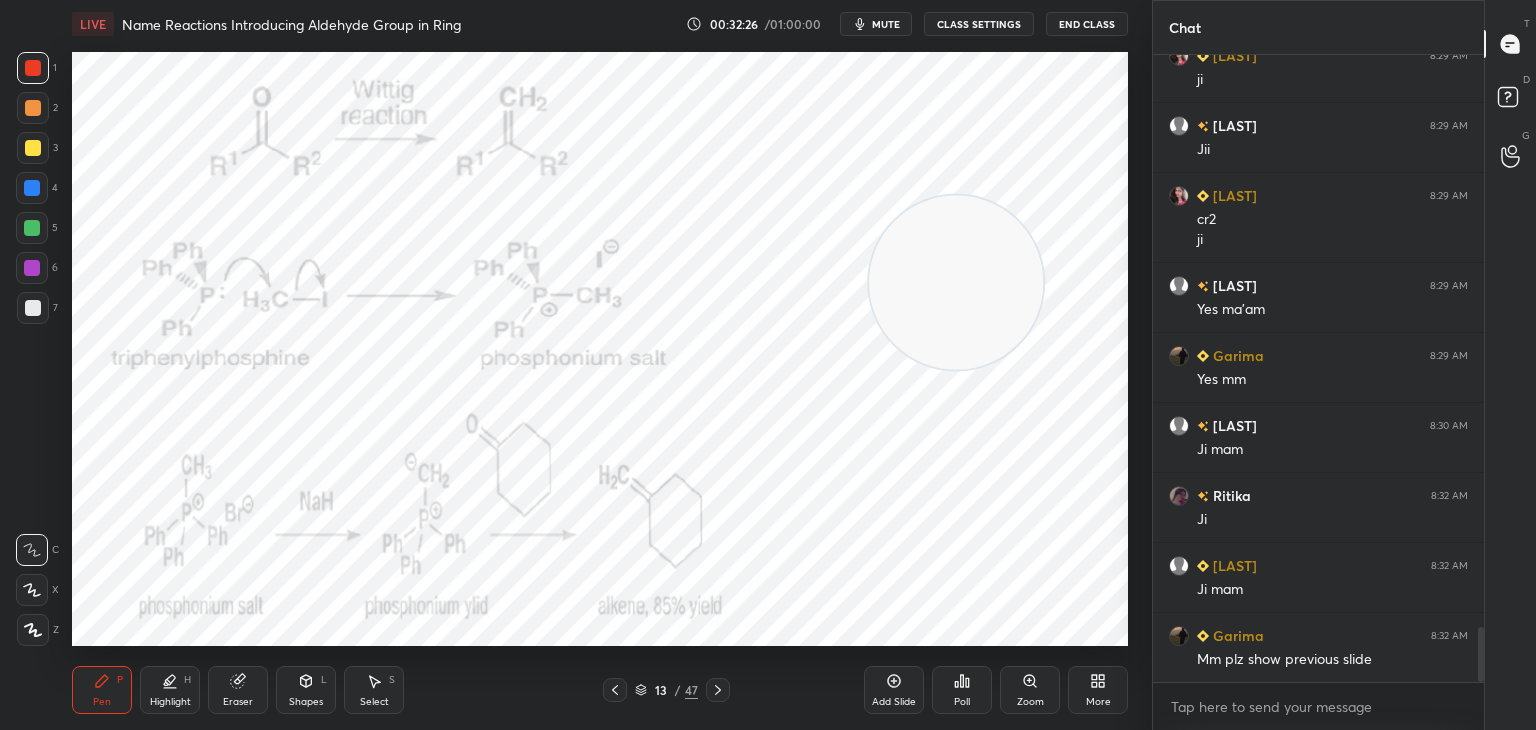 scroll, scrollTop: 6538, scrollLeft: 0, axis: vertical 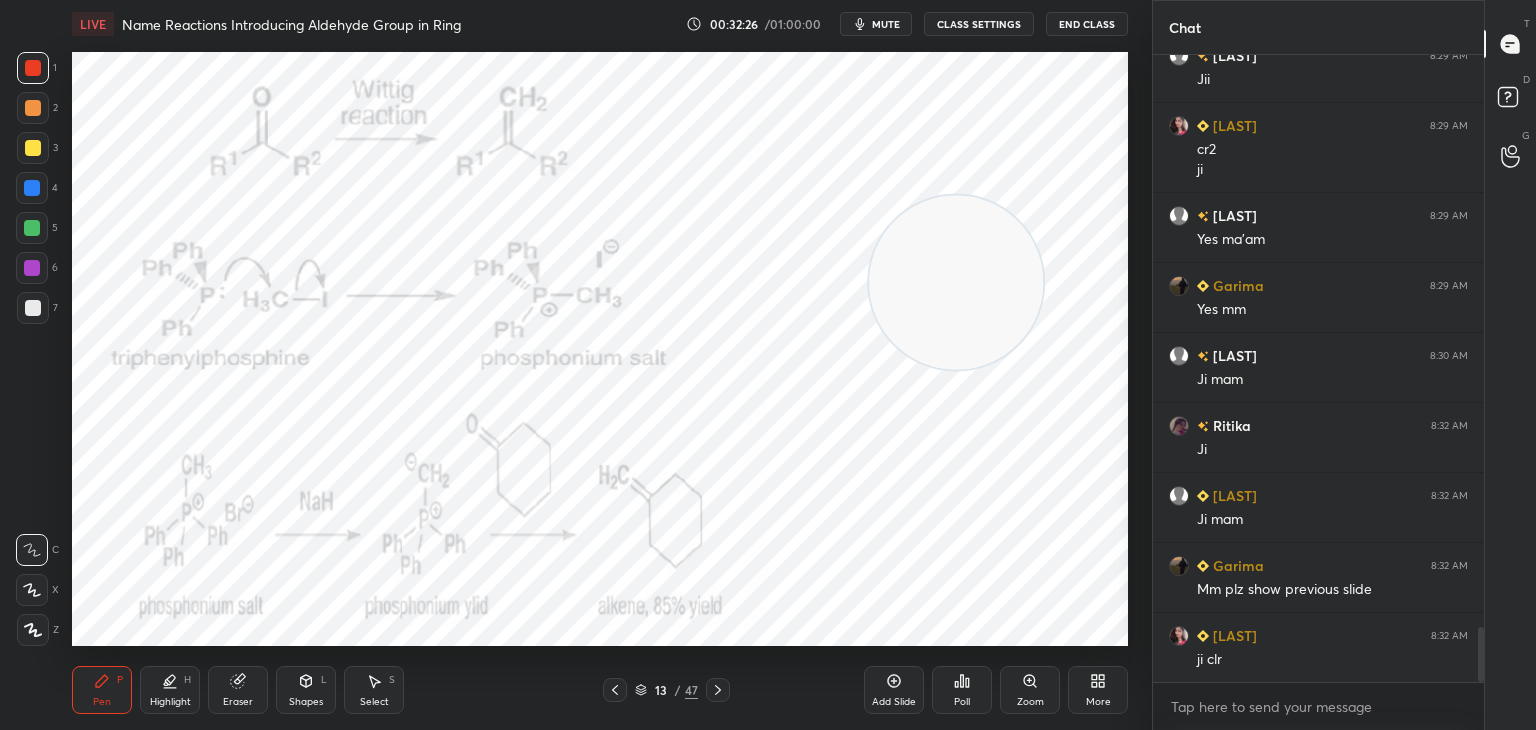 click 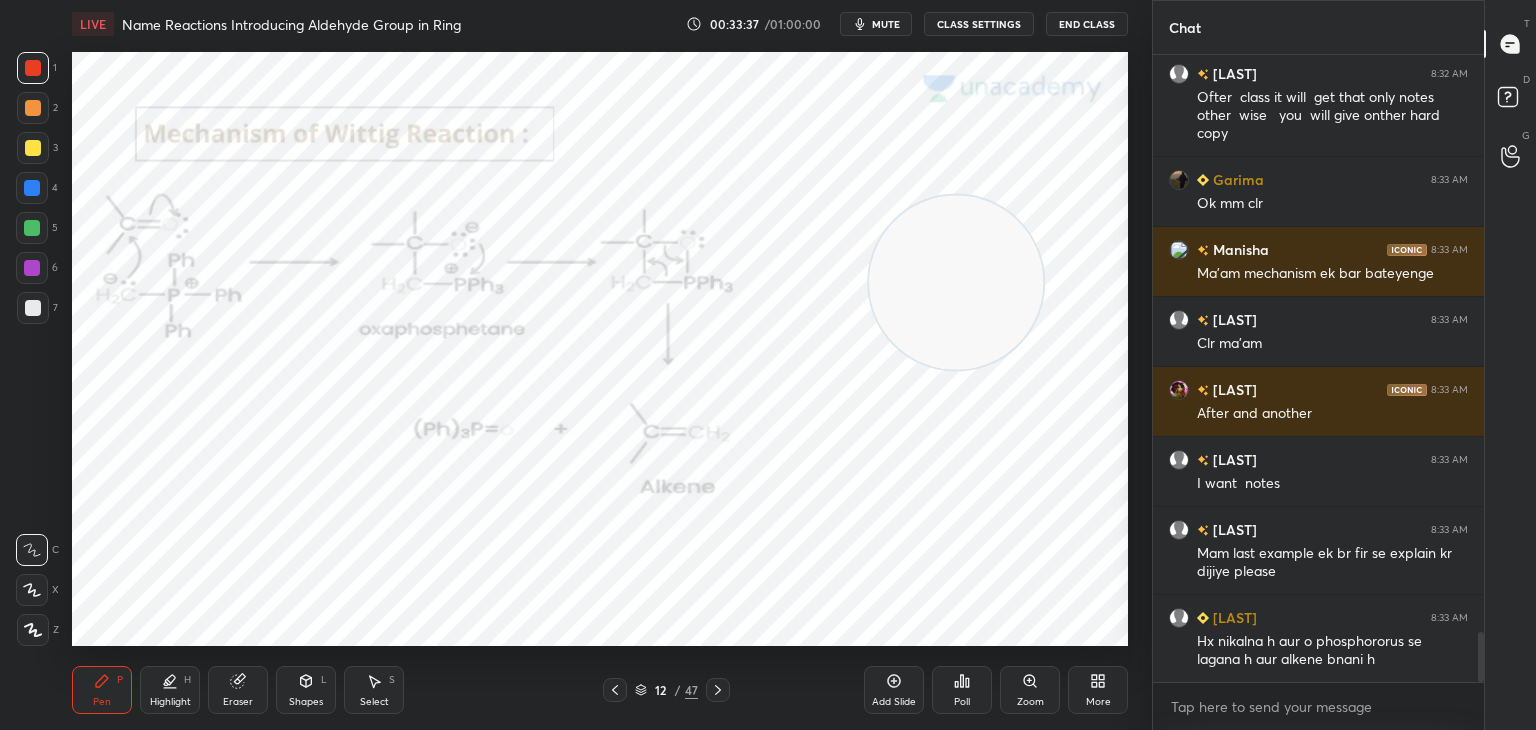 scroll, scrollTop: 7240, scrollLeft: 0, axis: vertical 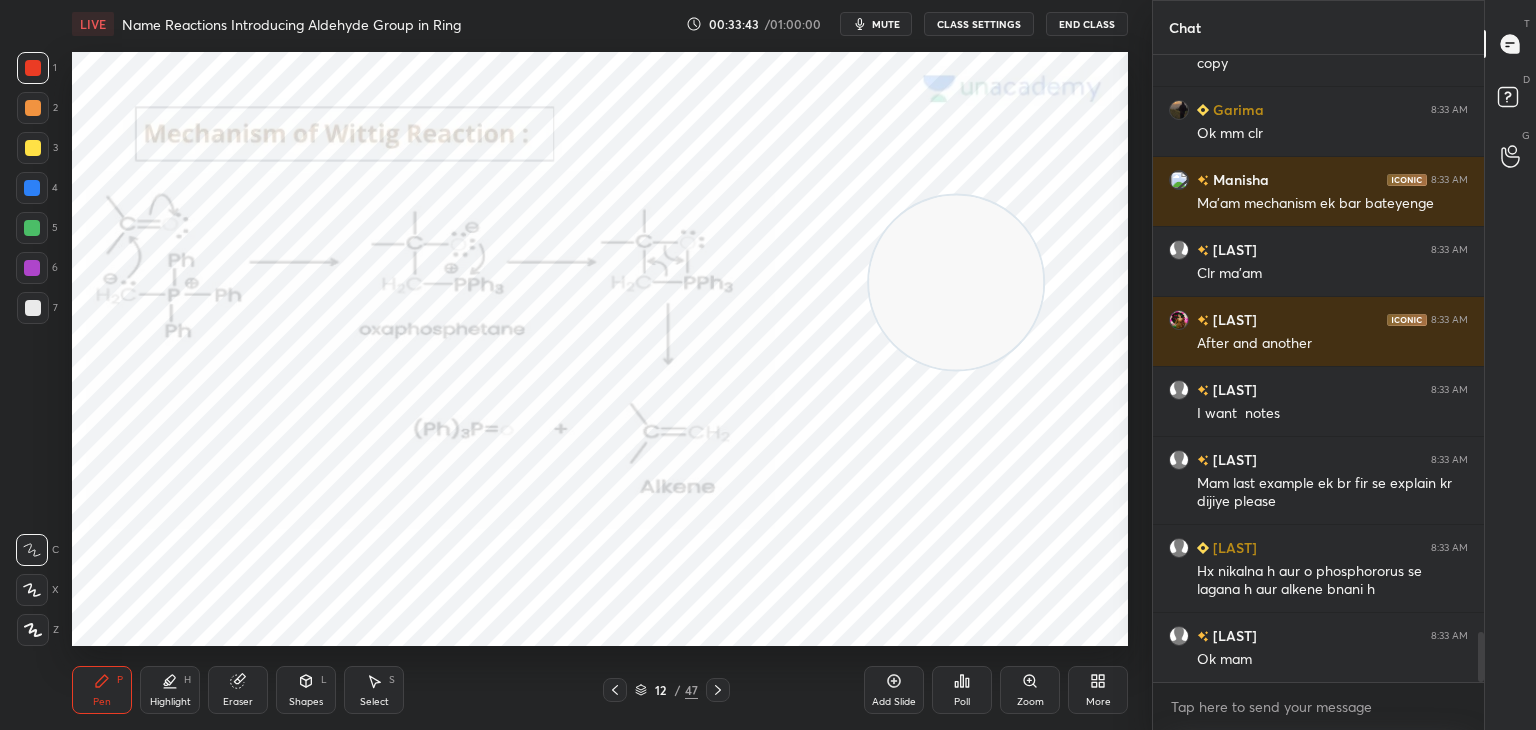 click 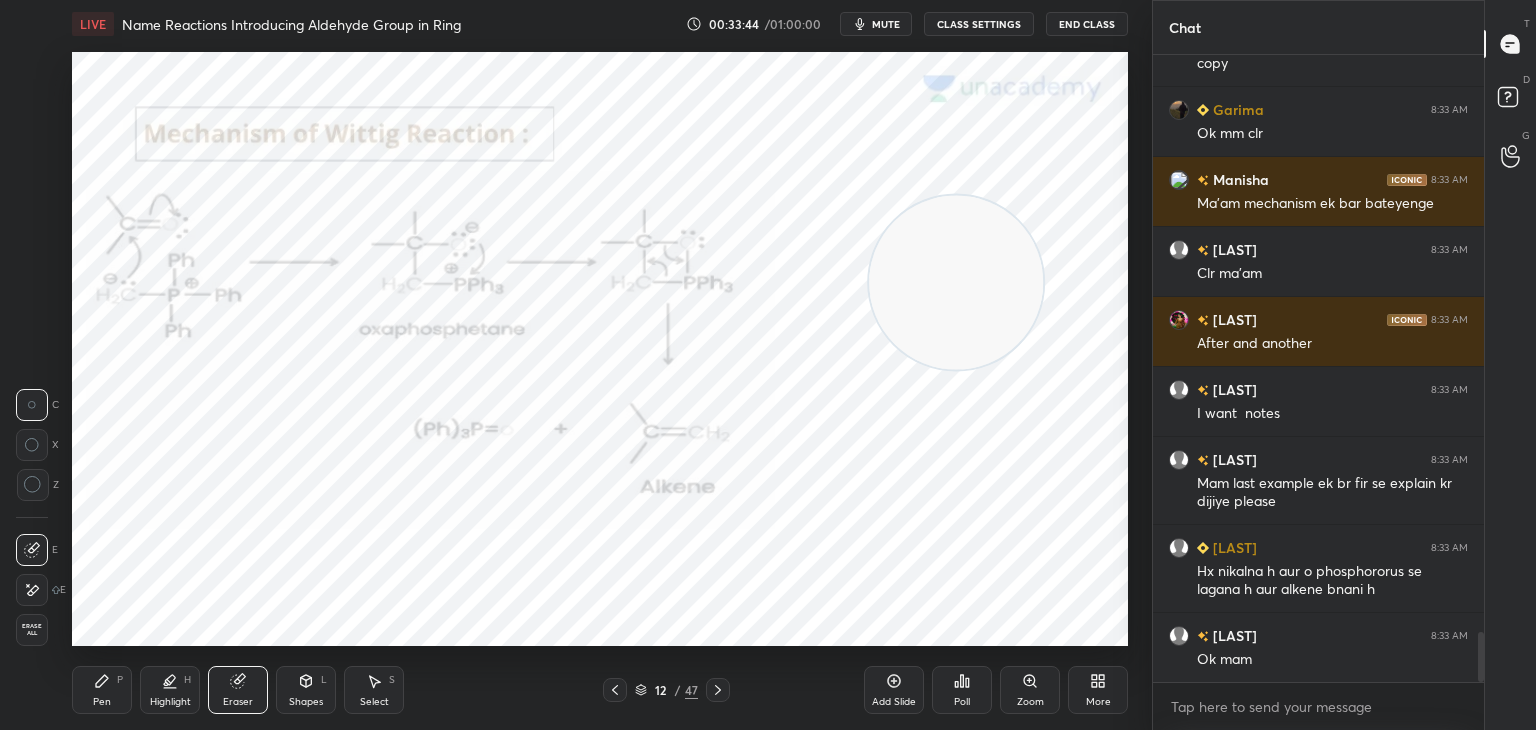 click on "Erase all" at bounding box center [32, 630] 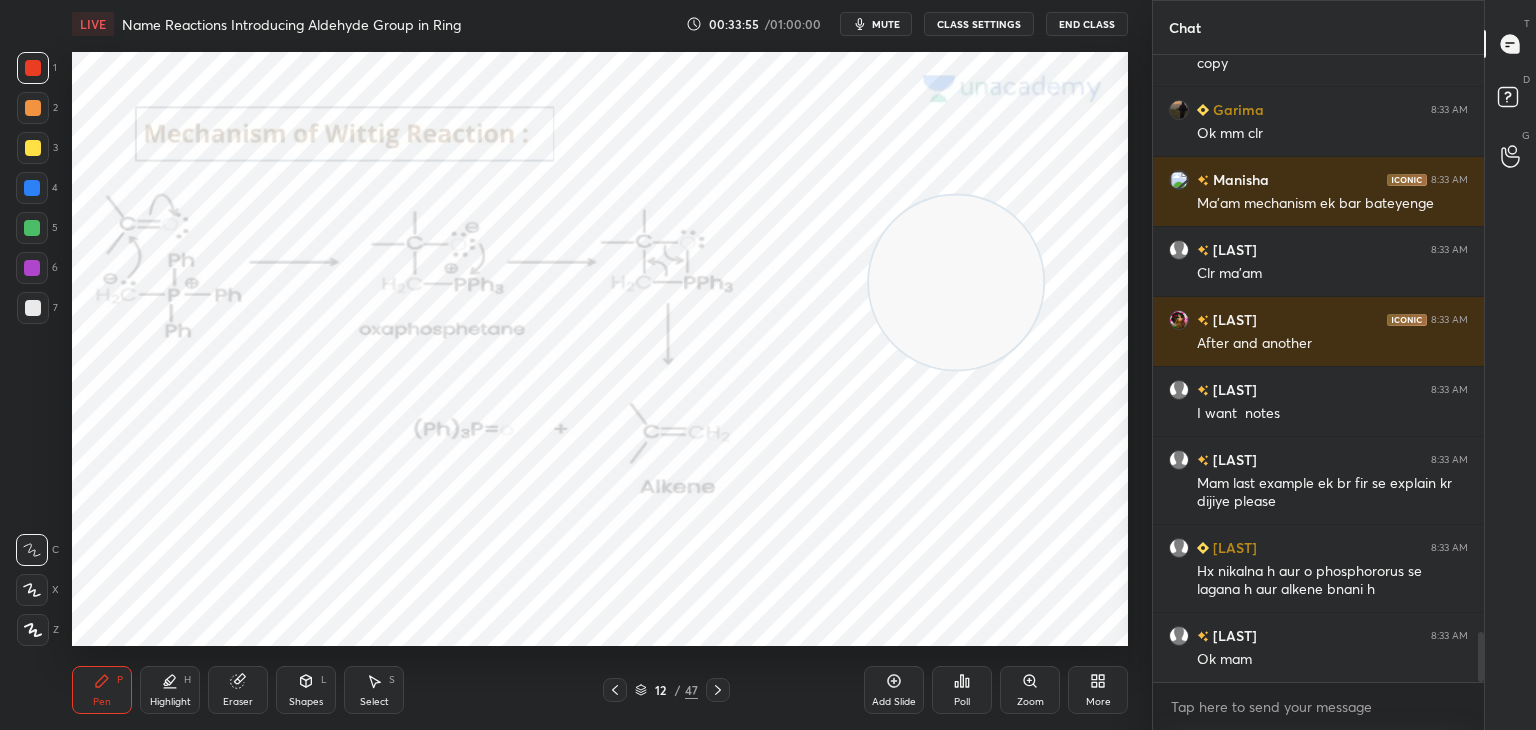 scroll, scrollTop: 7310, scrollLeft: 0, axis: vertical 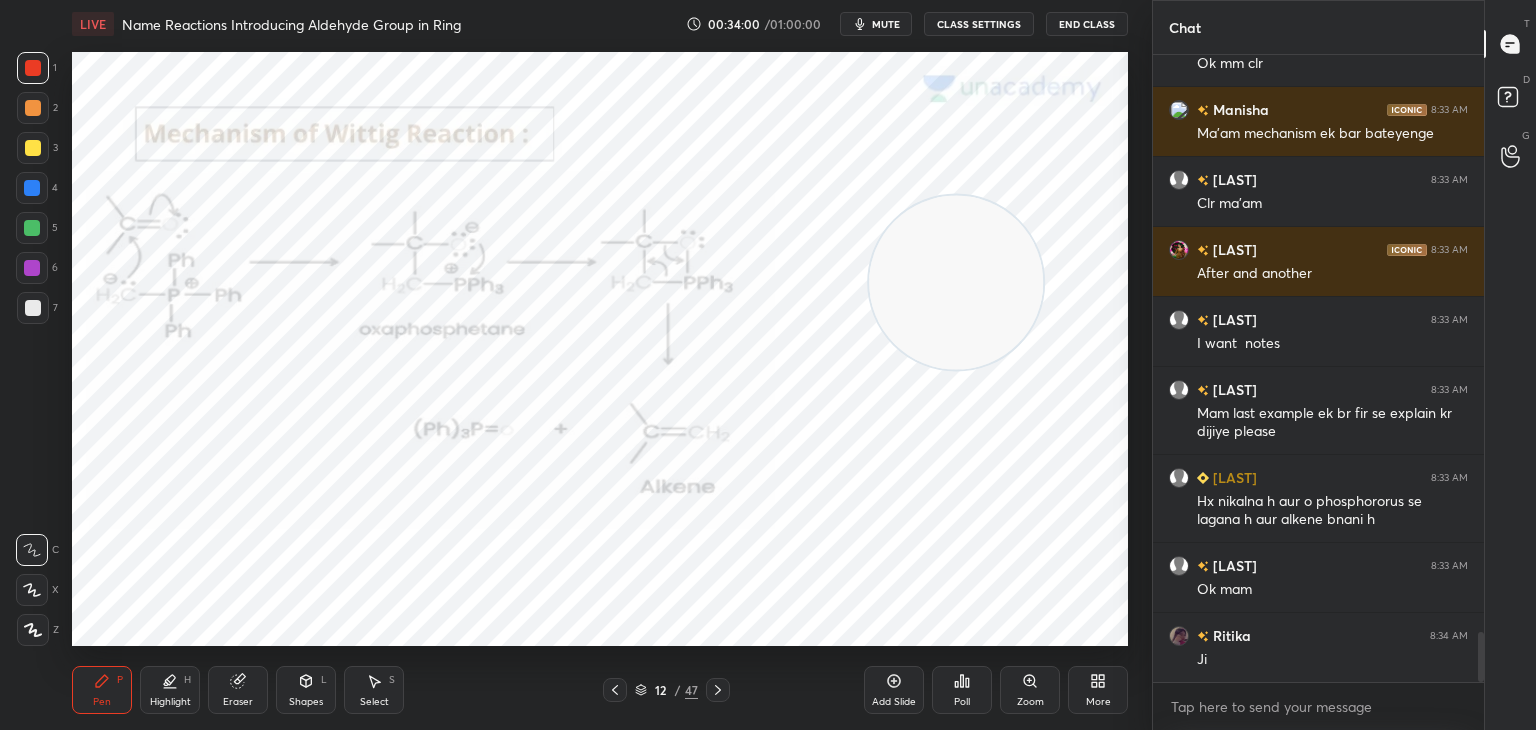 click 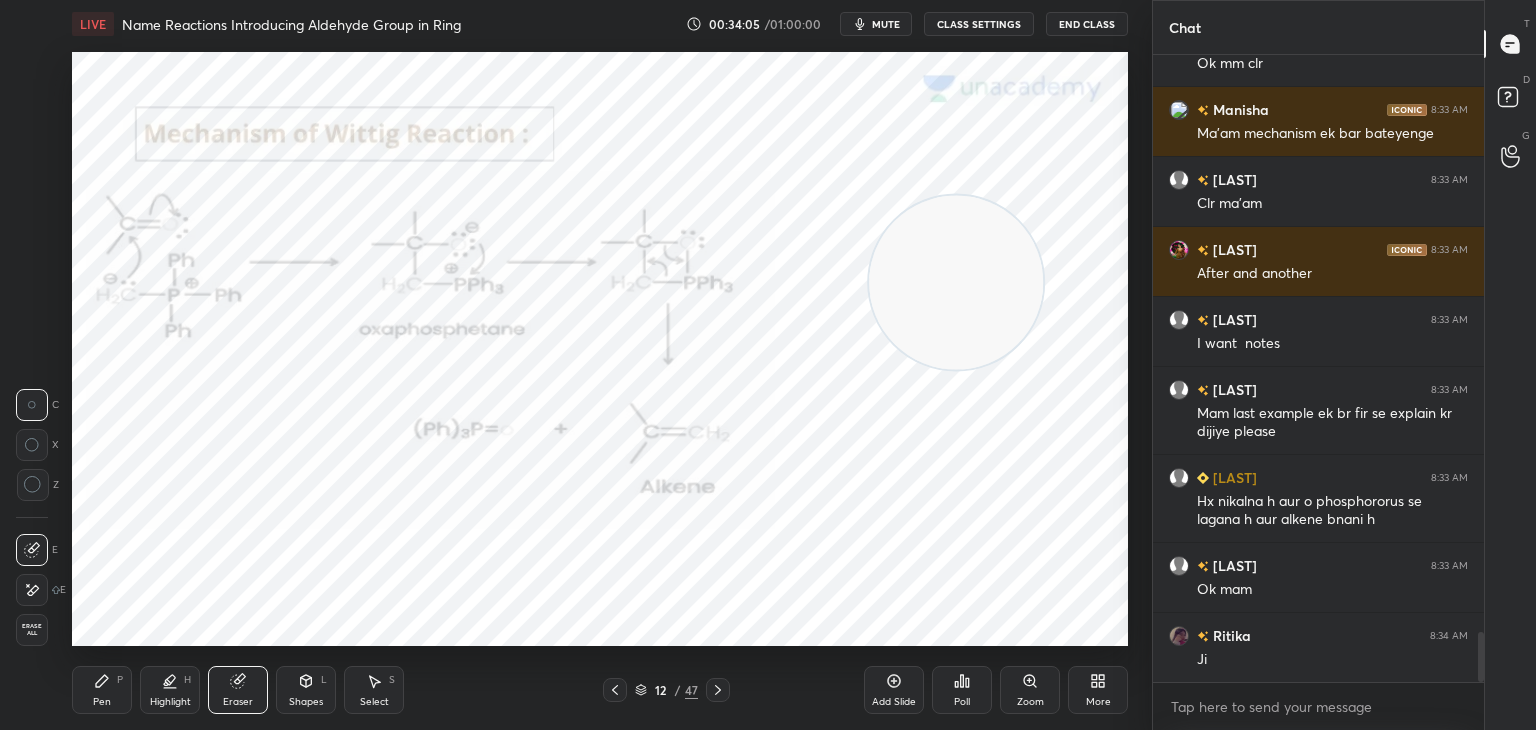 click 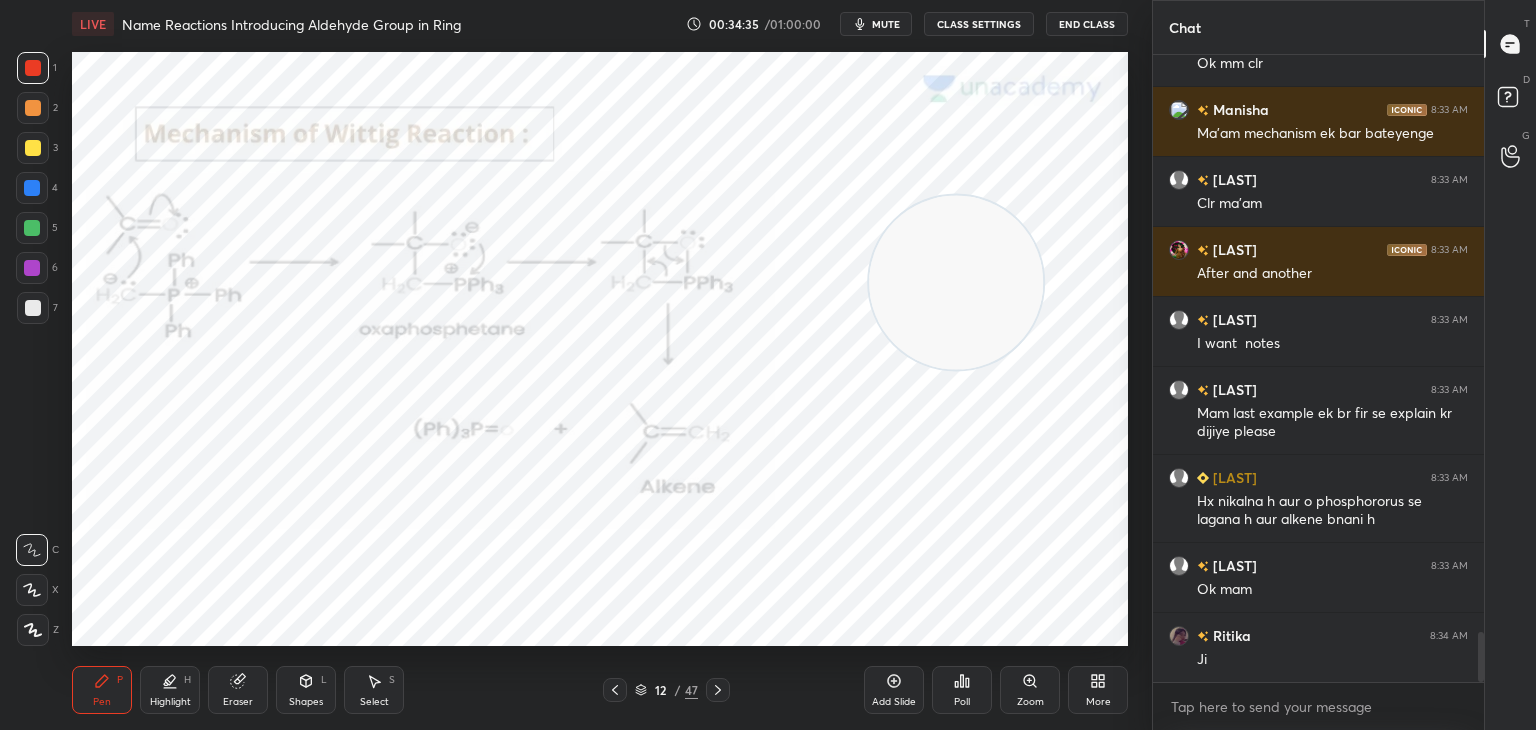 click at bounding box center [32, 188] 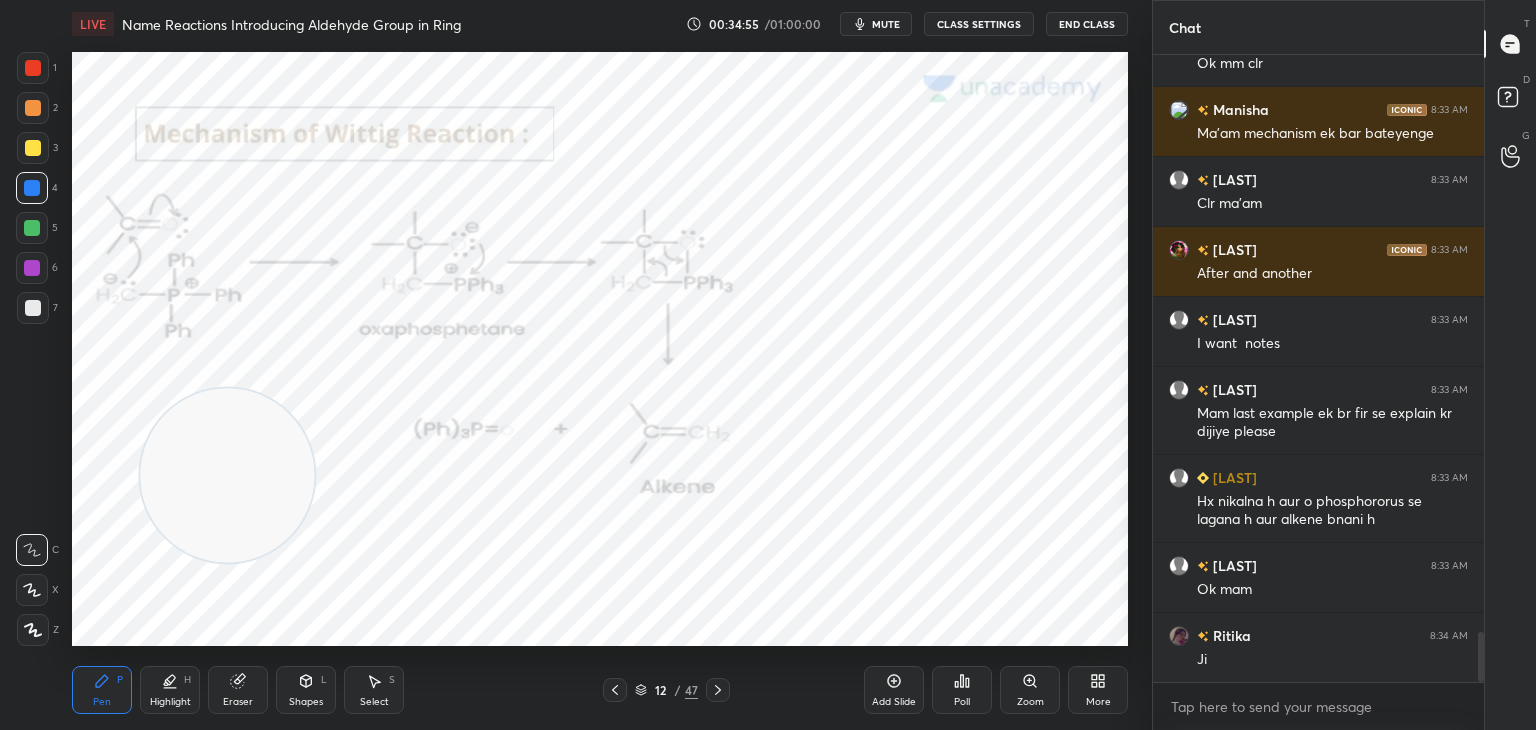 click at bounding box center [33, 68] 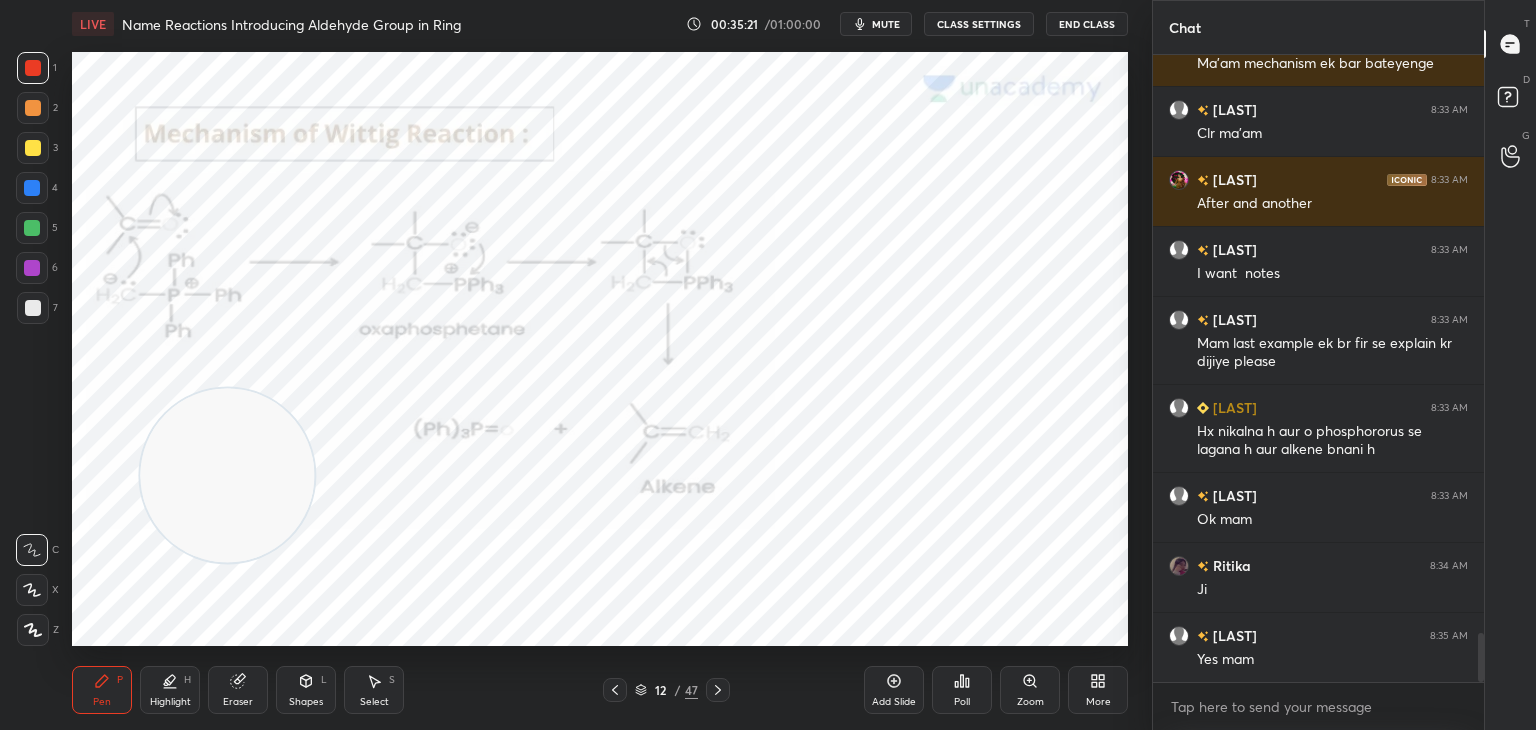 scroll, scrollTop: 7450, scrollLeft: 0, axis: vertical 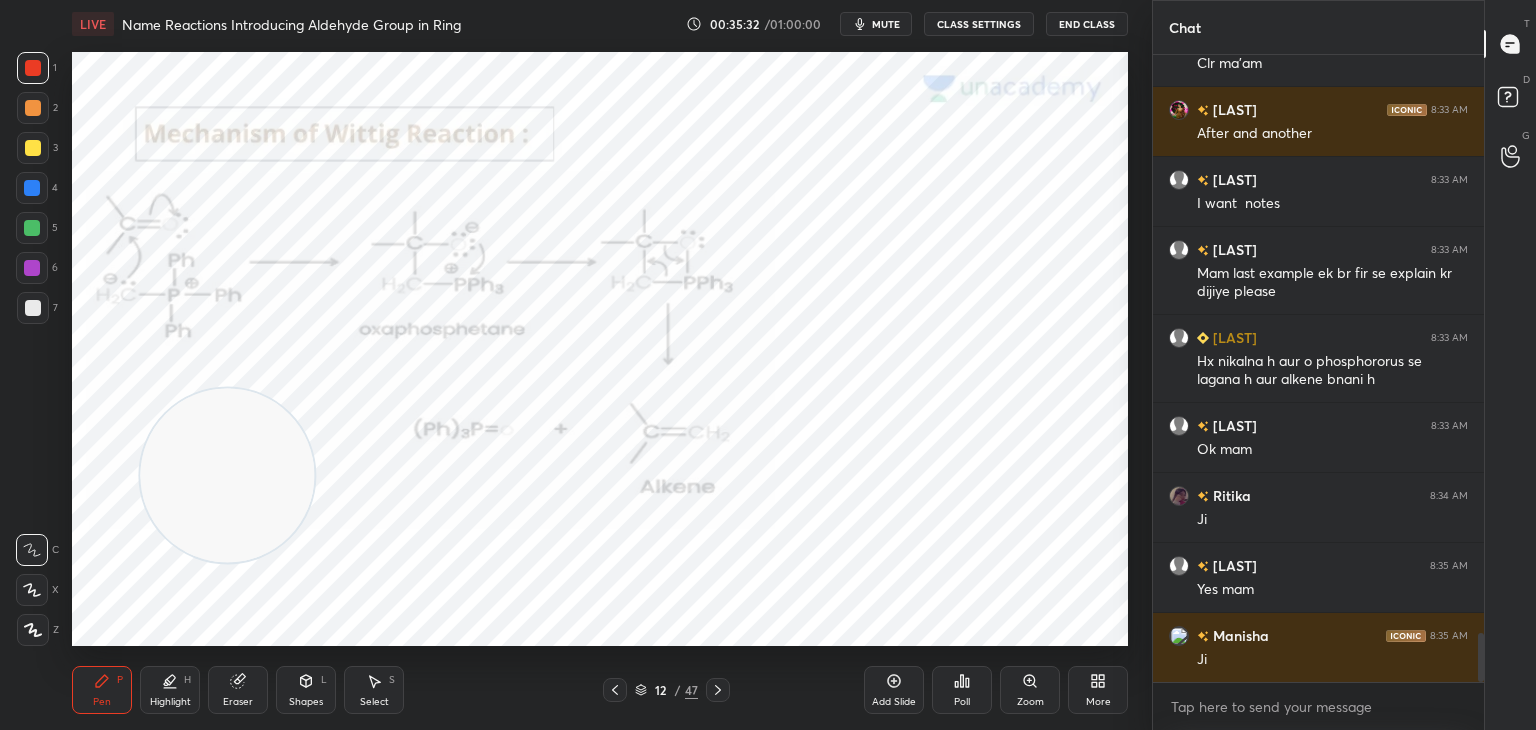 click 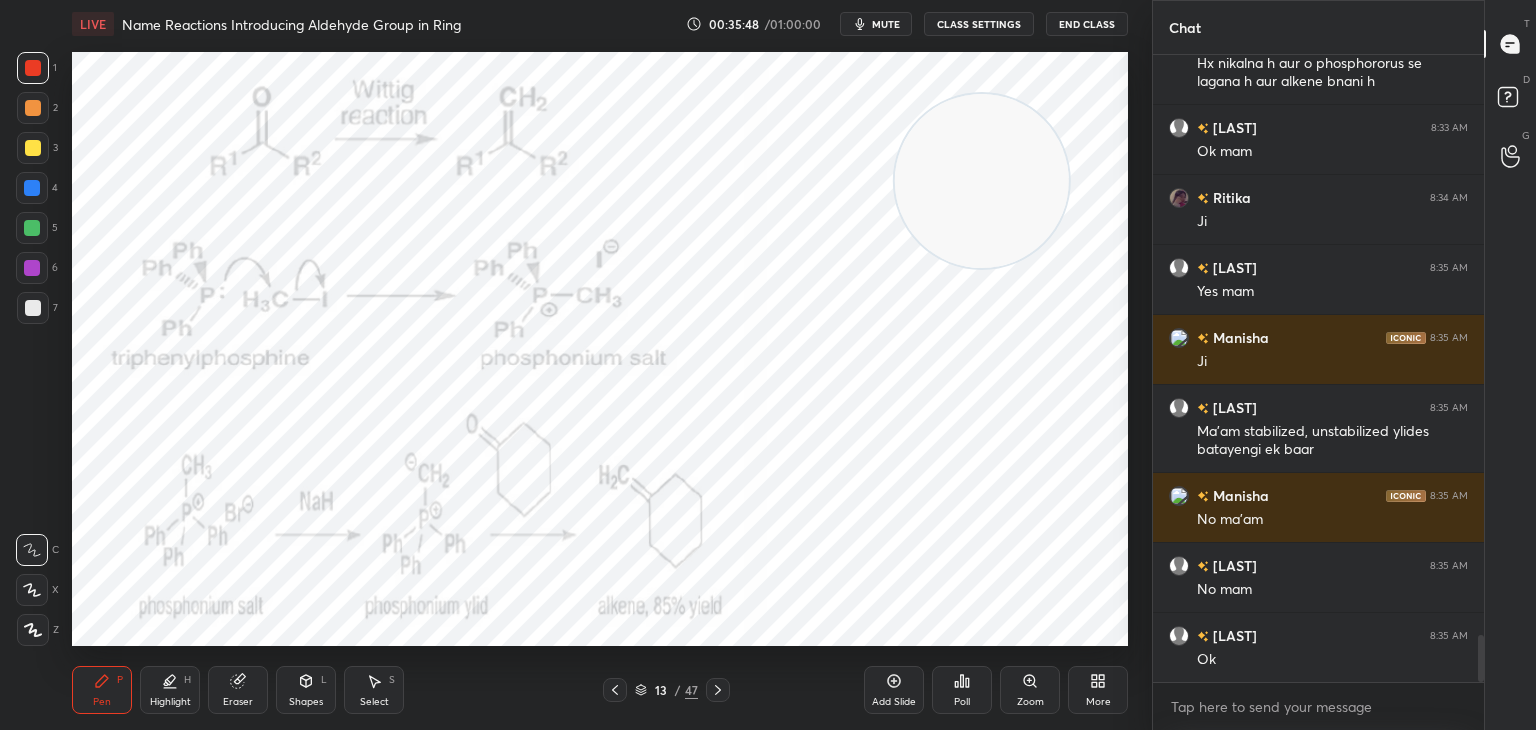 scroll, scrollTop: 7818, scrollLeft: 0, axis: vertical 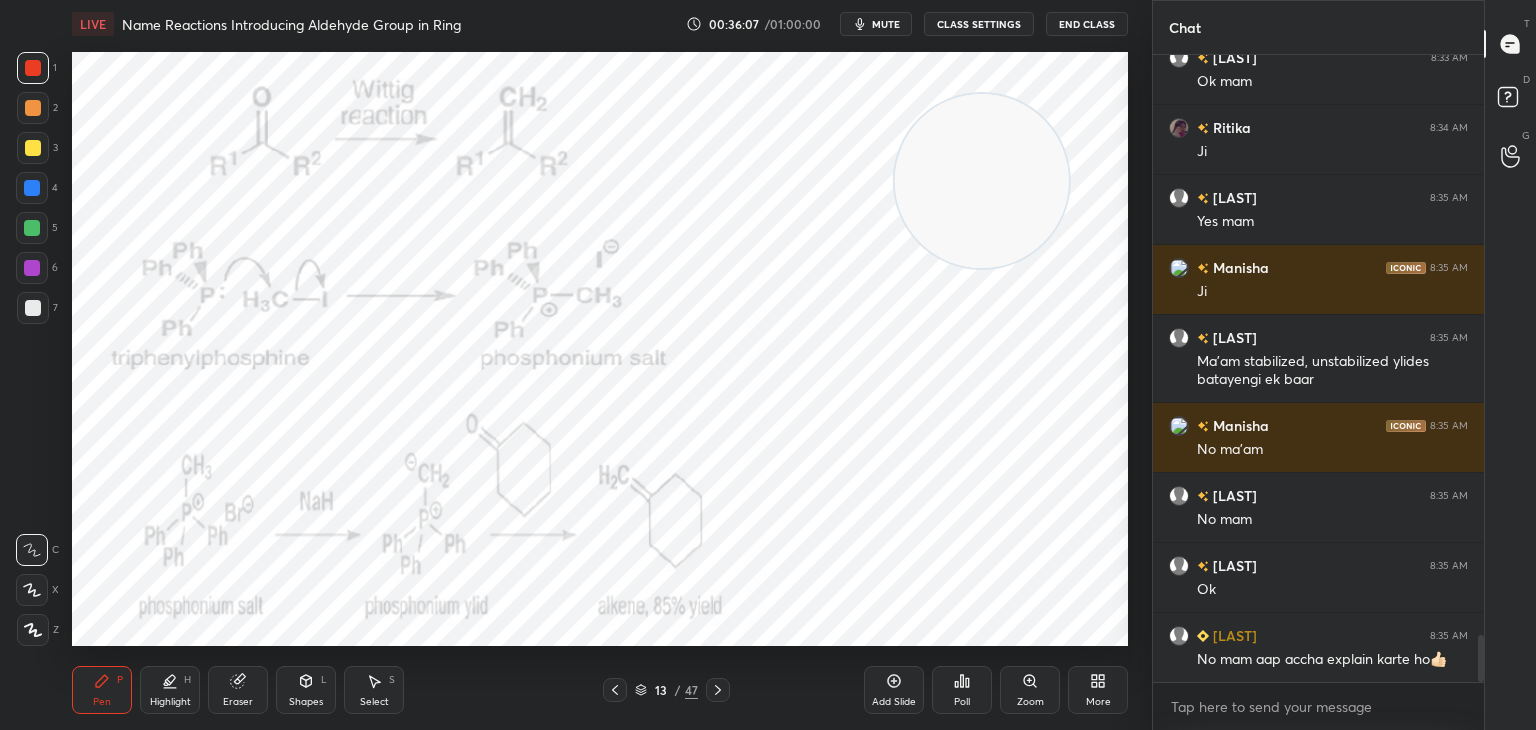 click 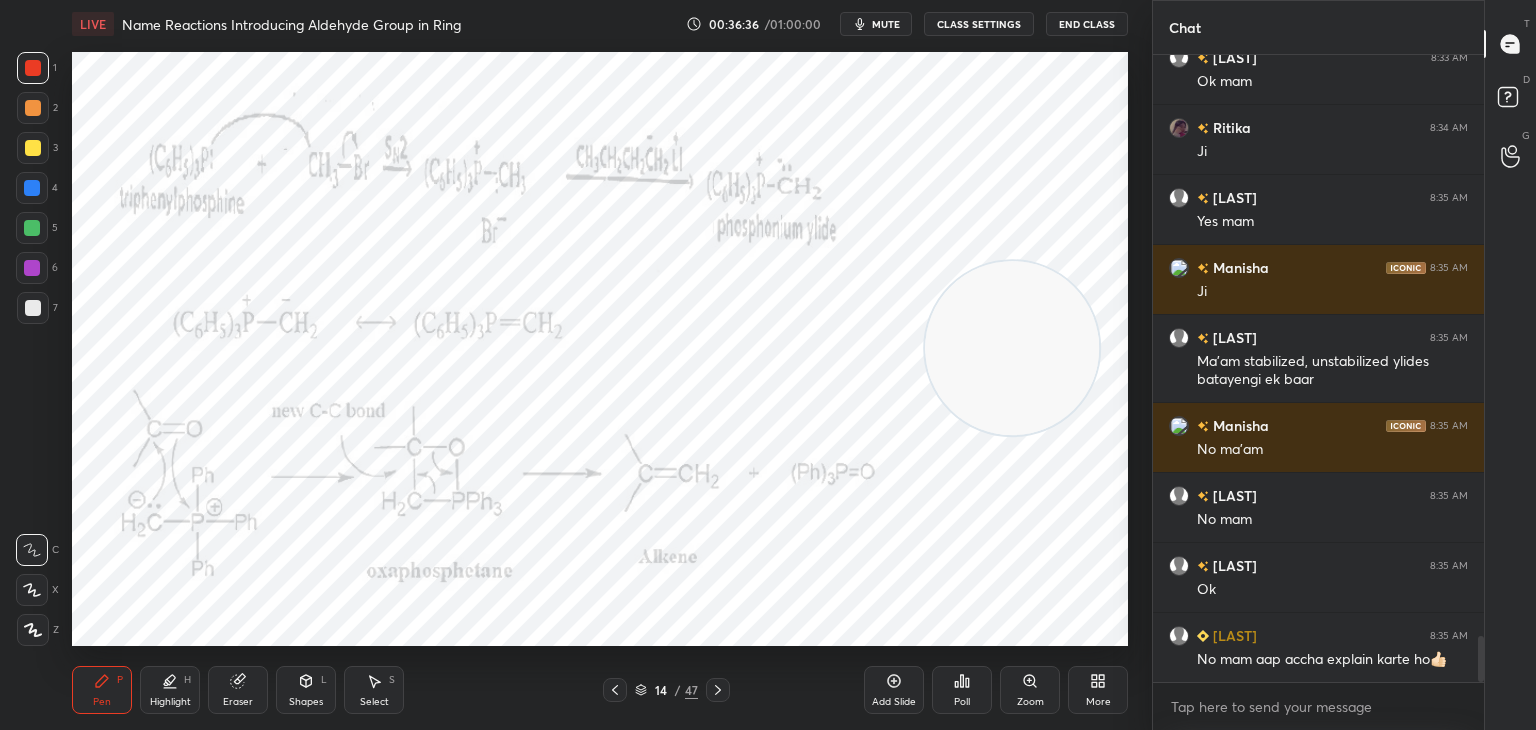 scroll, scrollTop: 7888, scrollLeft: 0, axis: vertical 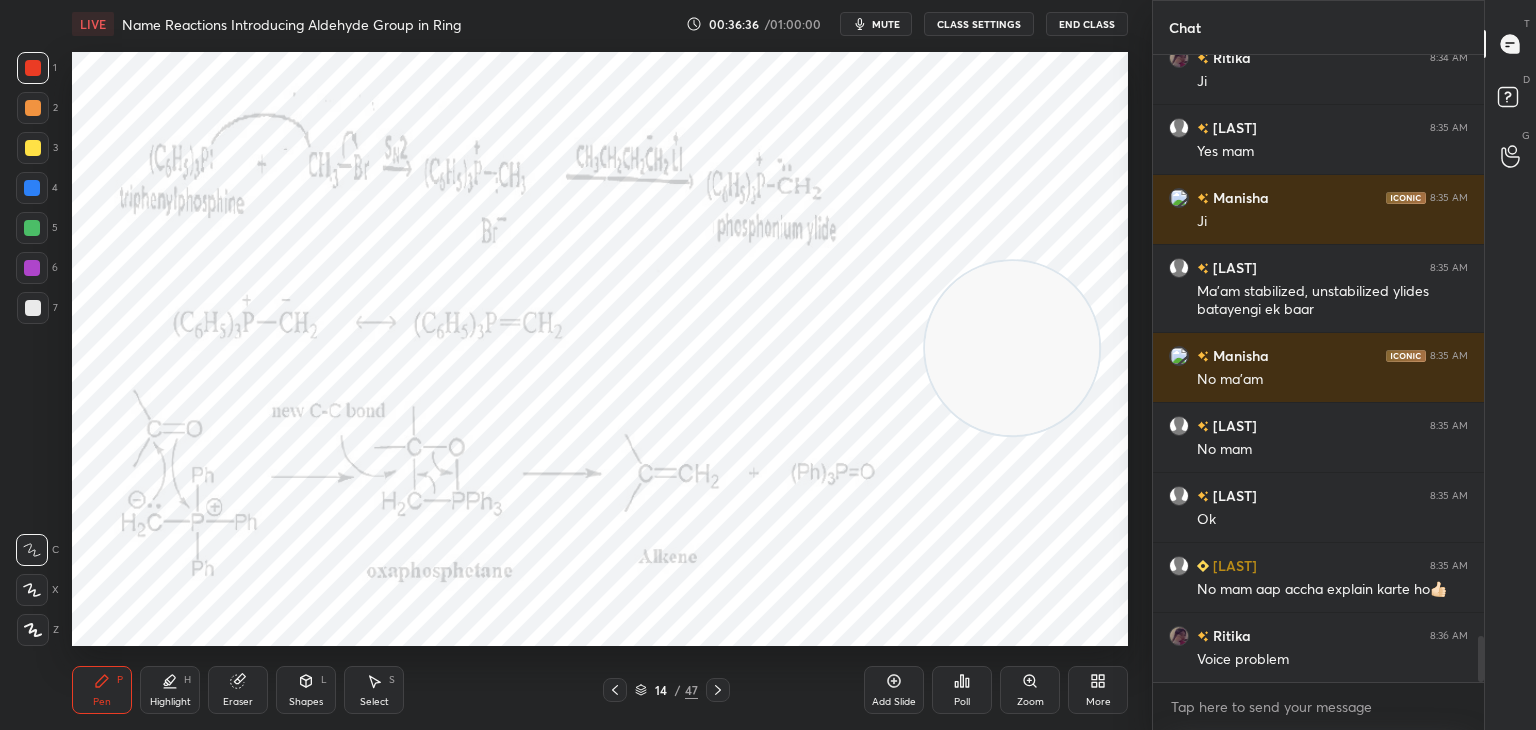 click 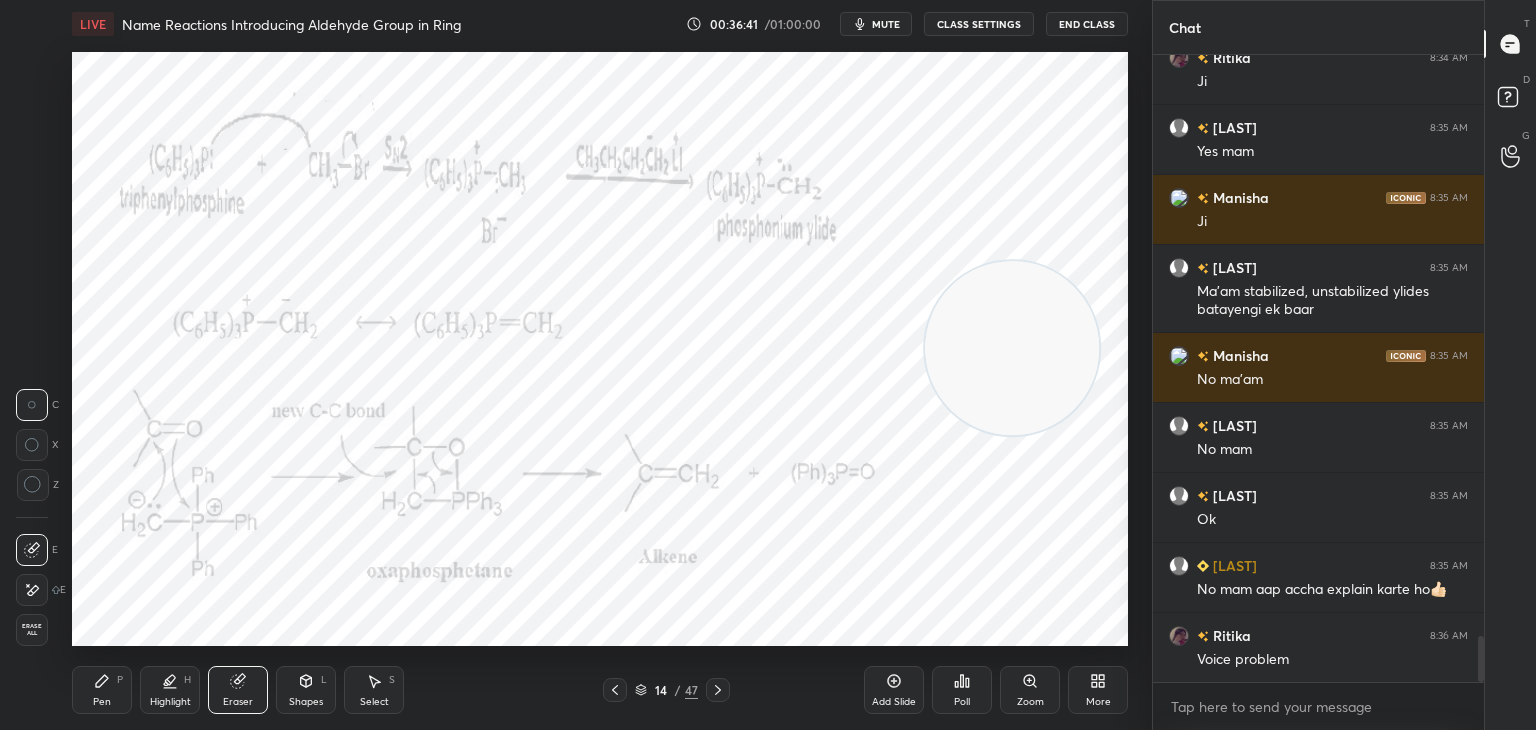 click 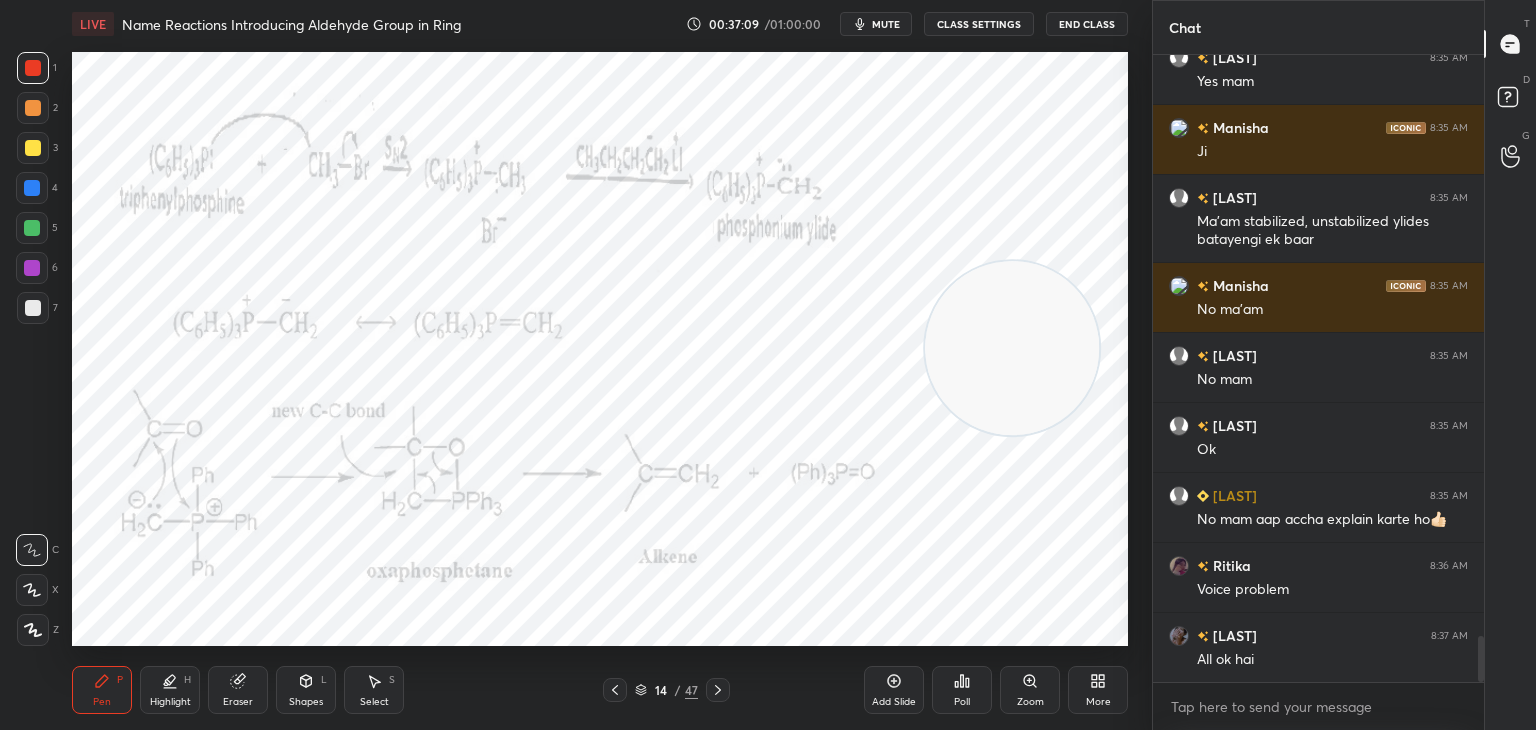 scroll, scrollTop: 8028, scrollLeft: 0, axis: vertical 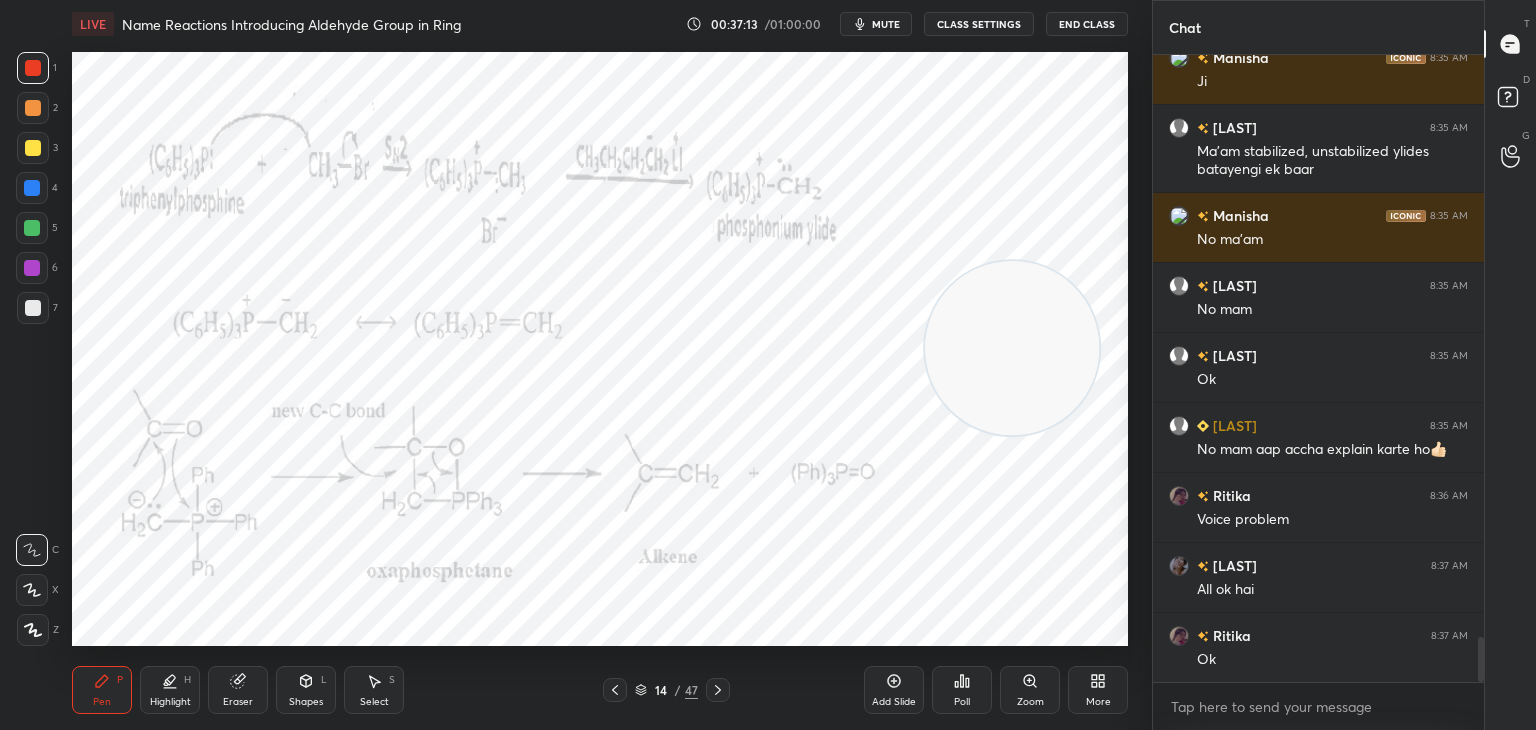 click 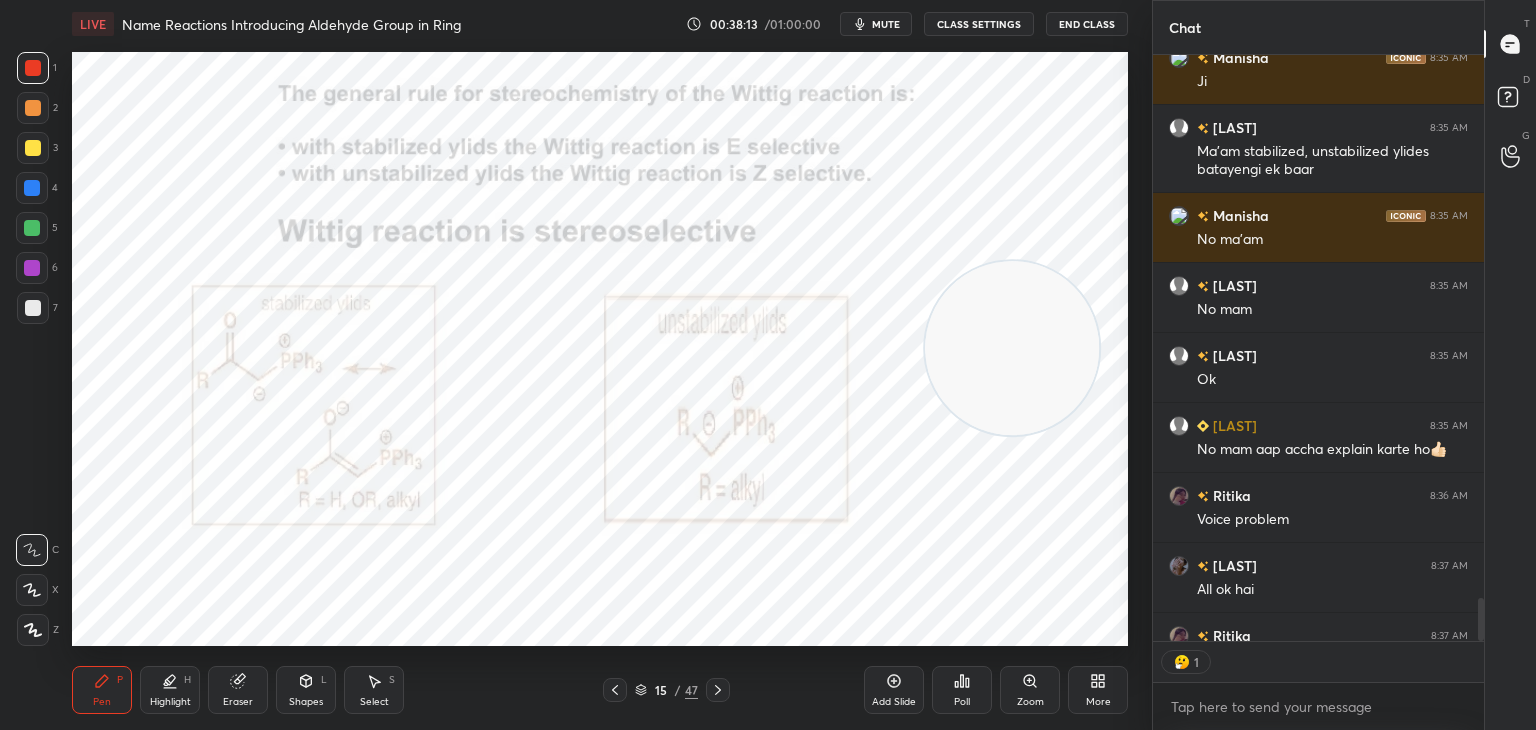 scroll, scrollTop: 581, scrollLeft: 325, axis: both 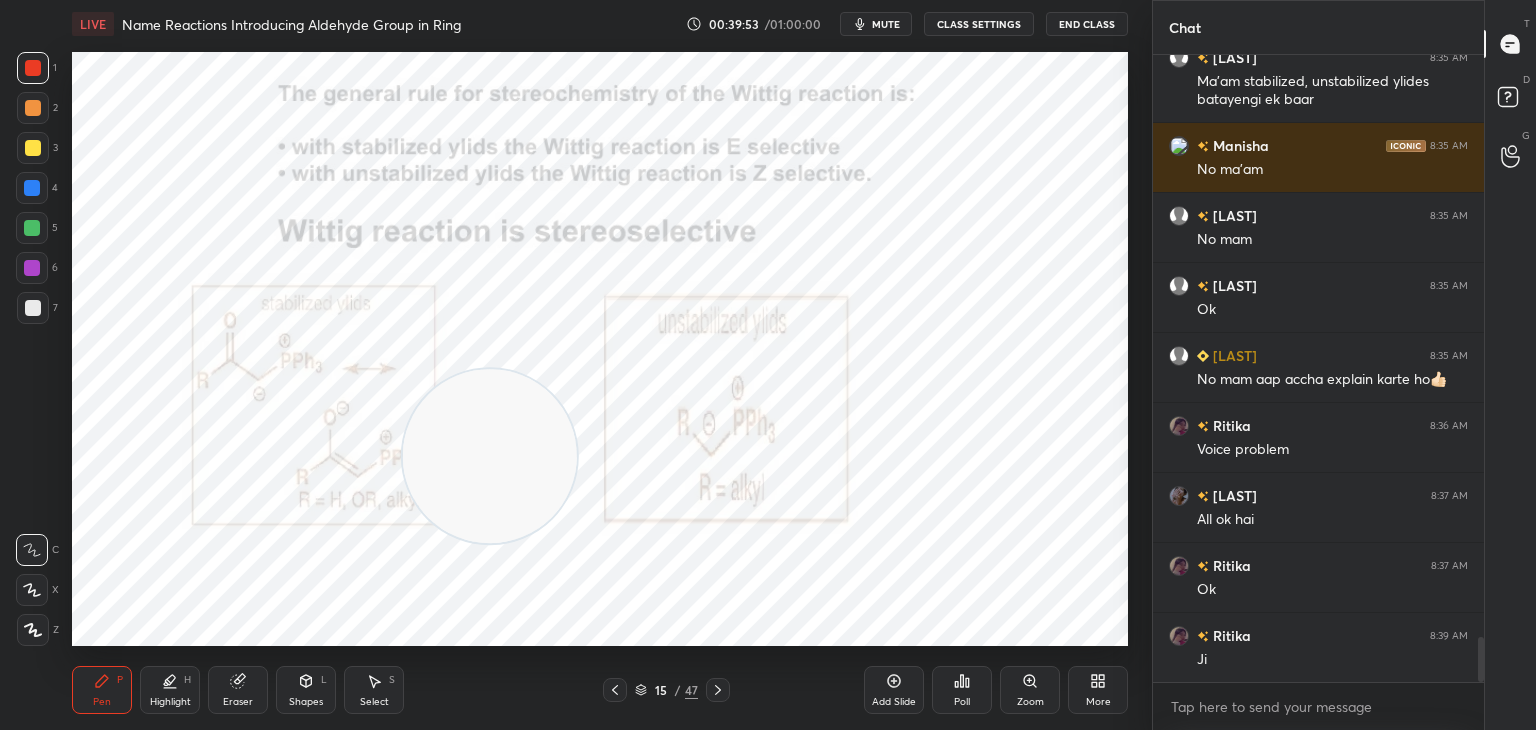 click at bounding box center [32, 188] 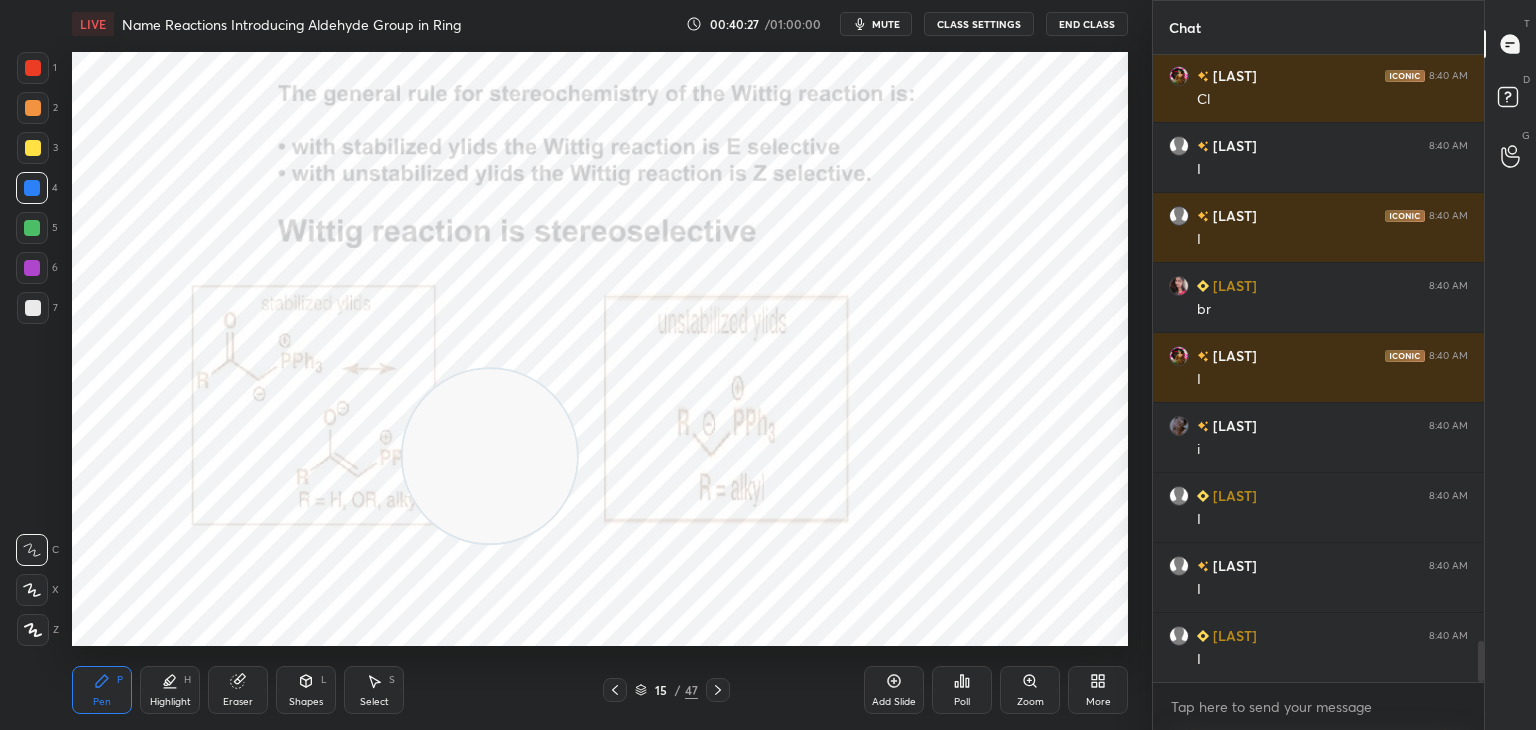 scroll, scrollTop: 9008, scrollLeft: 0, axis: vertical 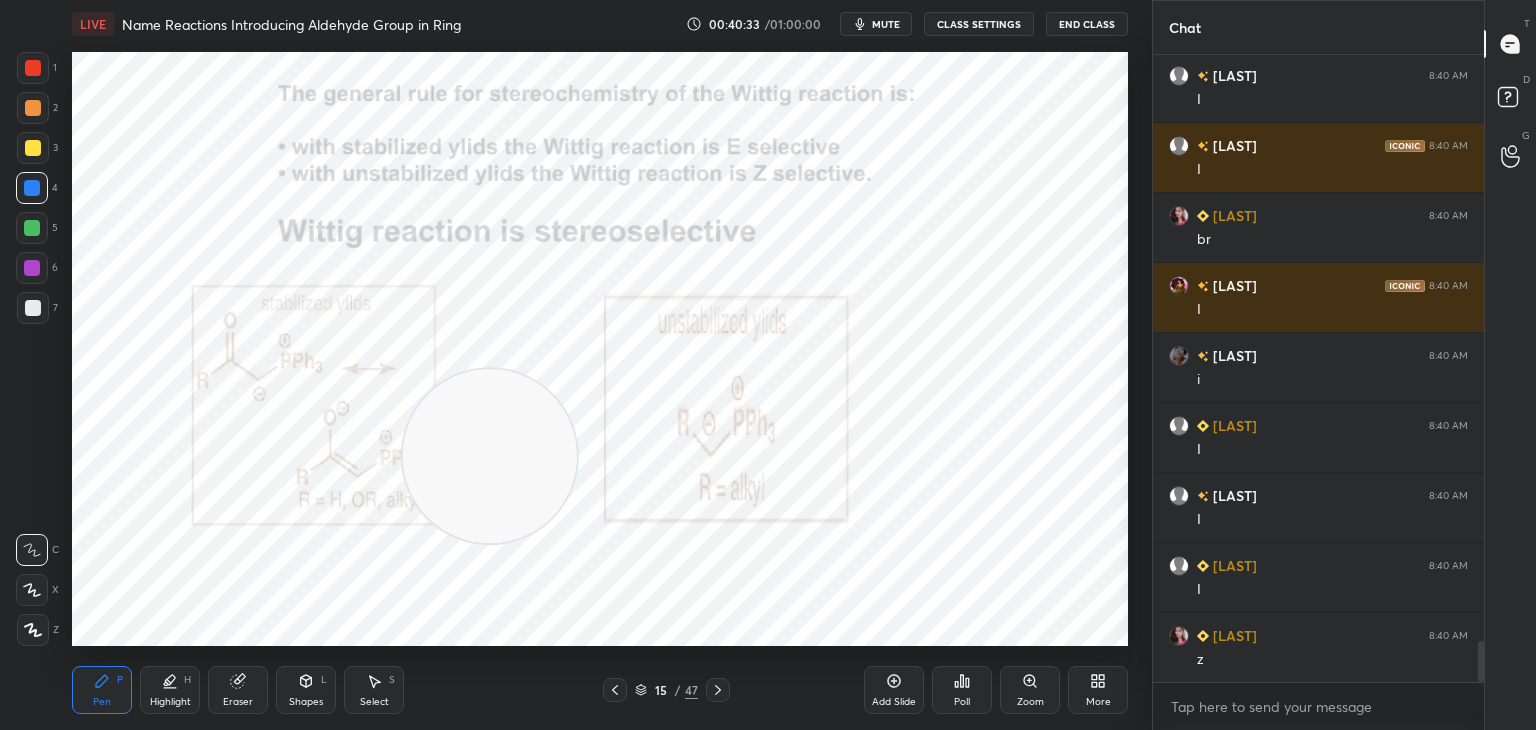 click at bounding box center [33, 68] 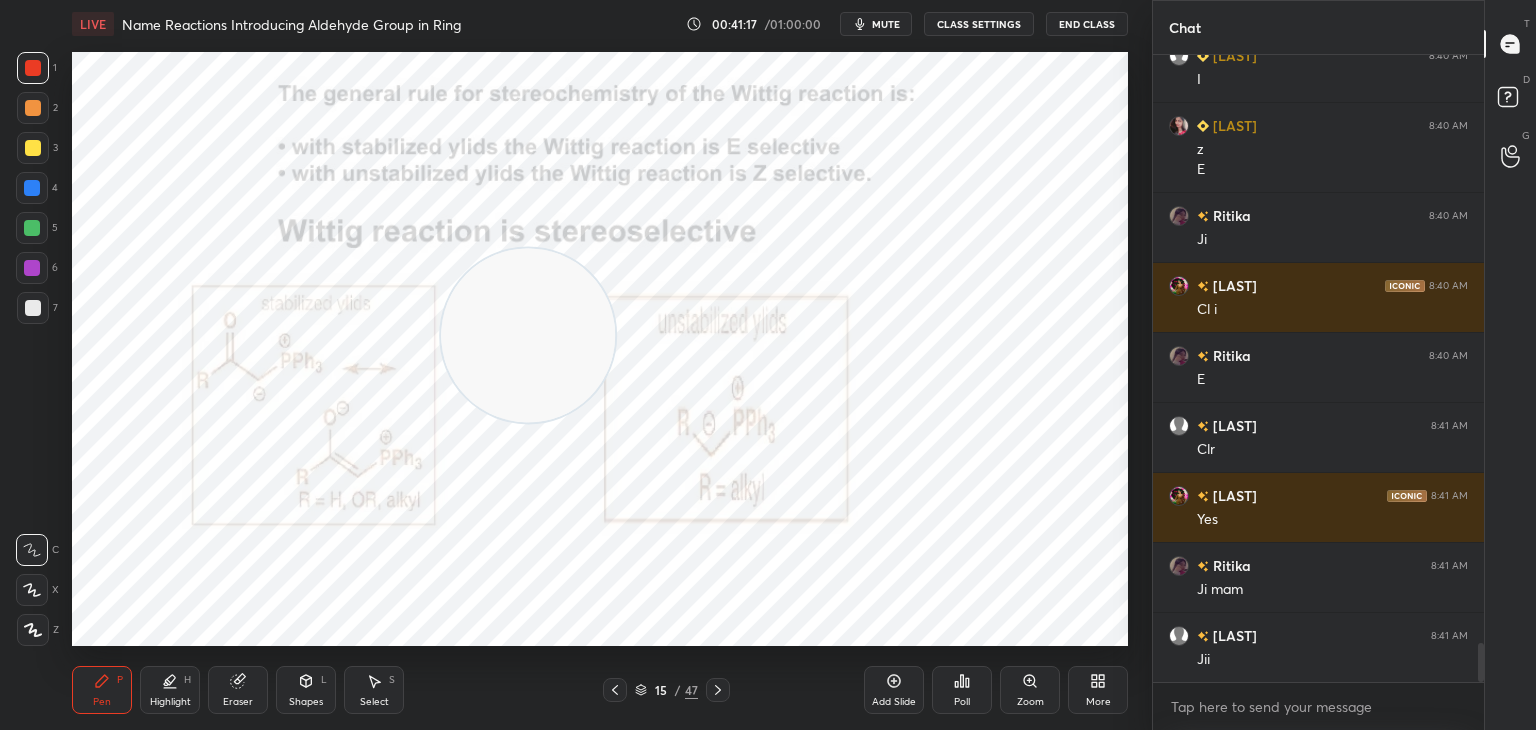 scroll, scrollTop: 9588, scrollLeft: 0, axis: vertical 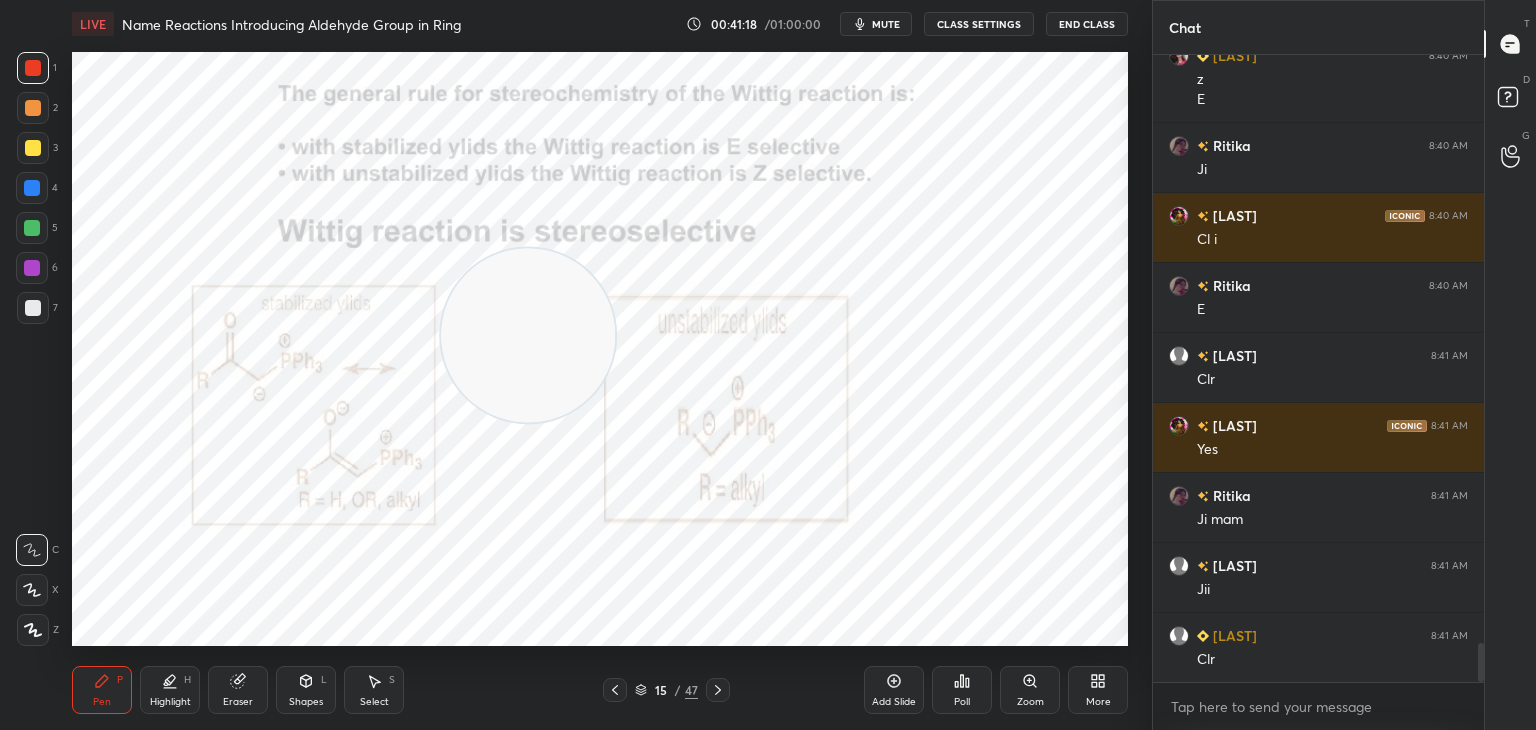 click 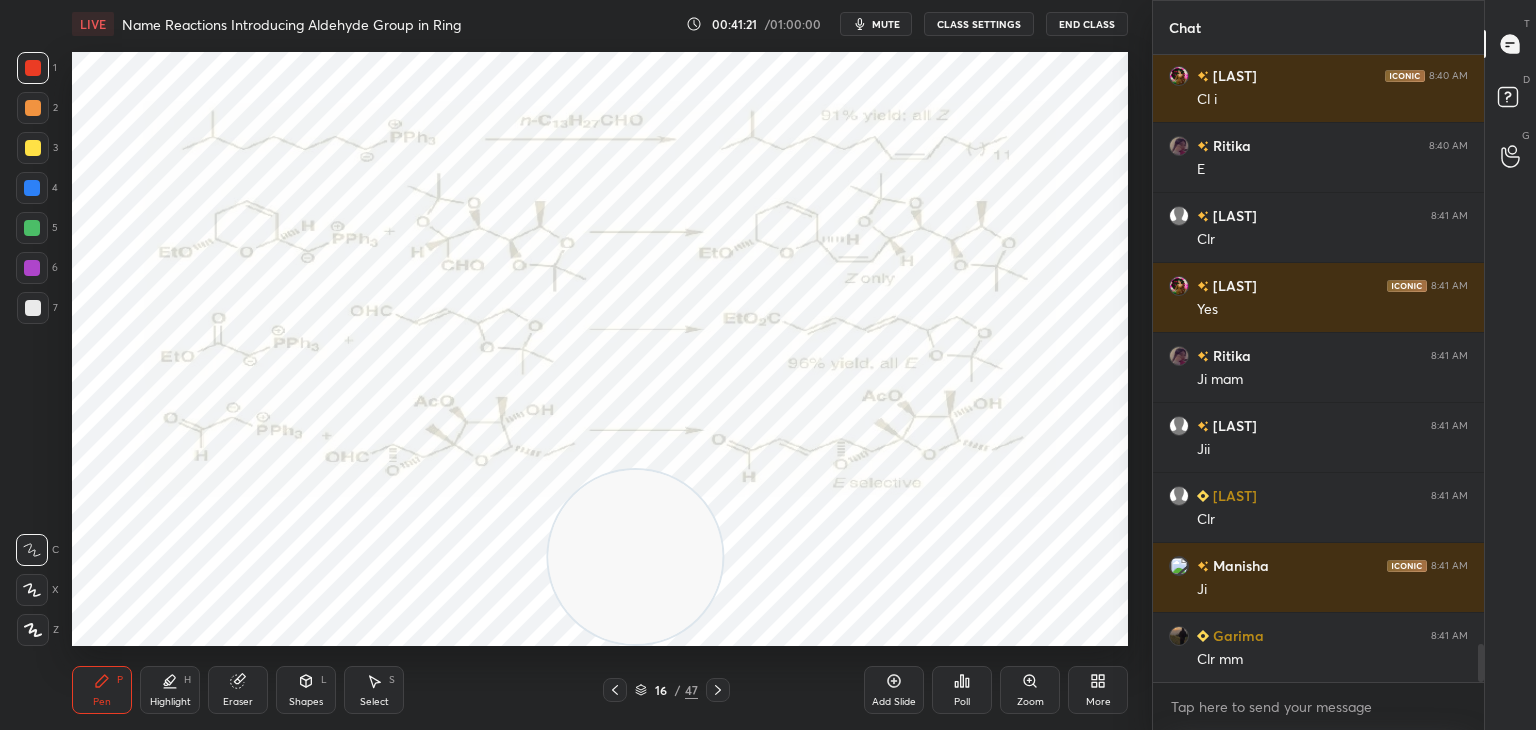 scroll, scrollTop: 9798, scrollLeft: 0, axis: vertical 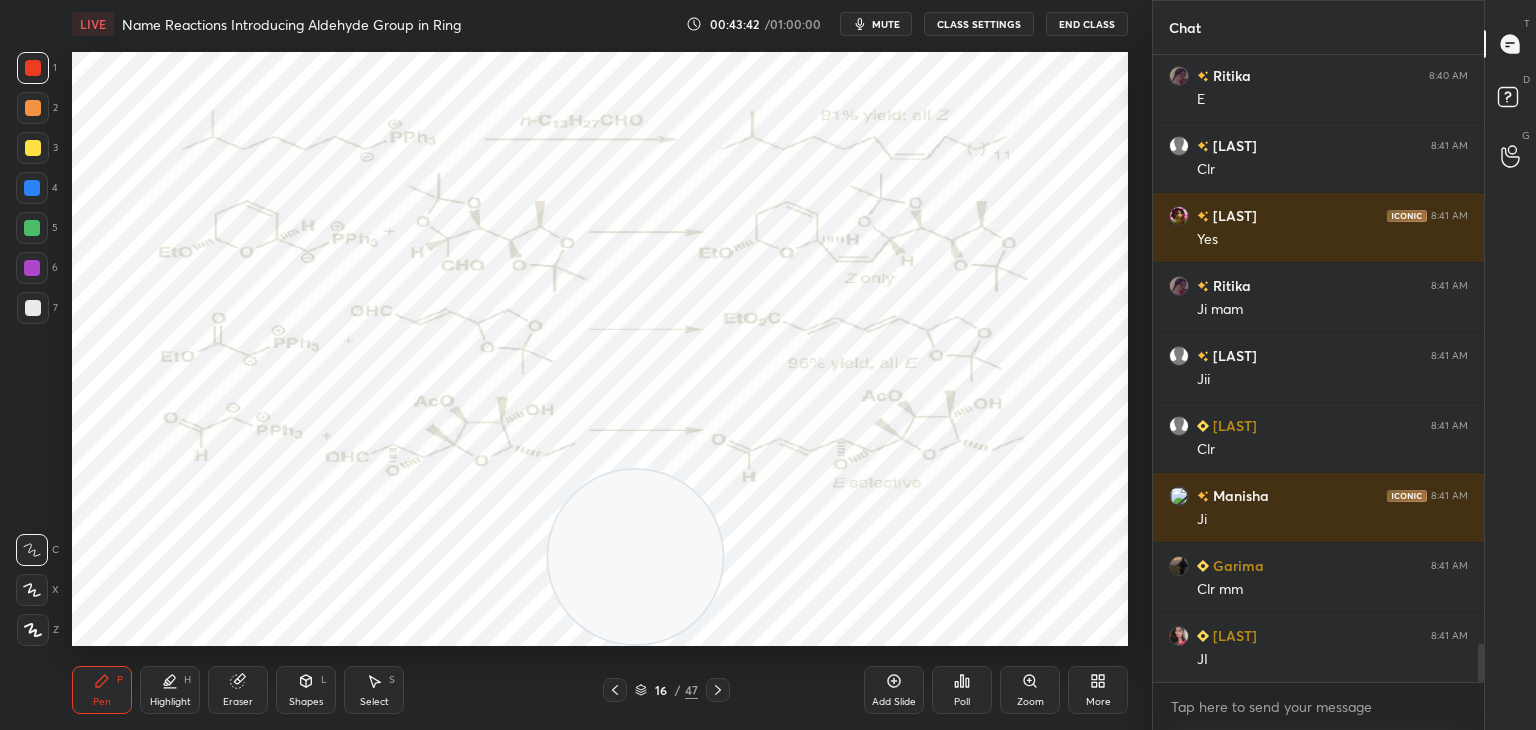click 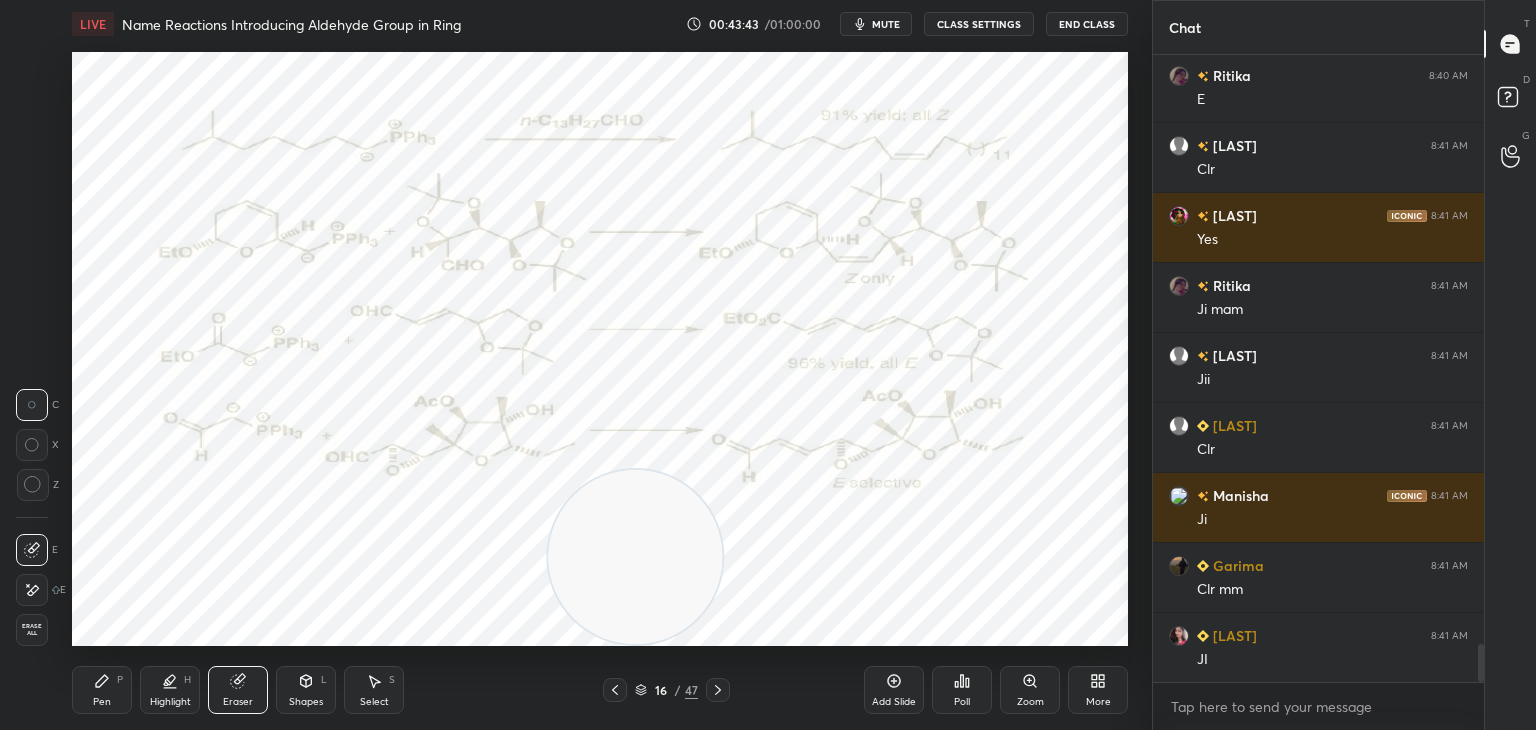 click on "Erase all" at bounding box center [32, 630] 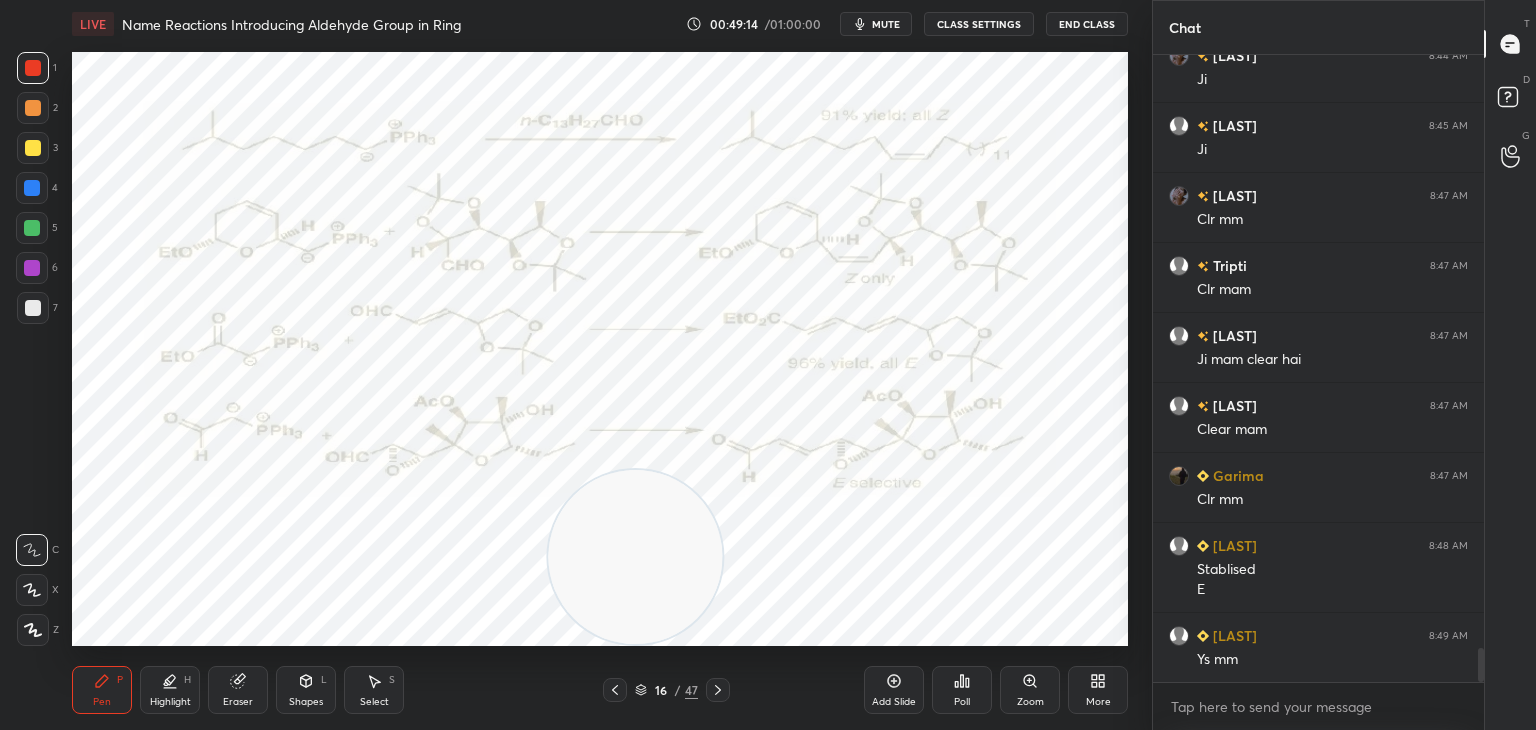 scroll, scrollTop: 11114, scrollLeft: 0, axis: vertical 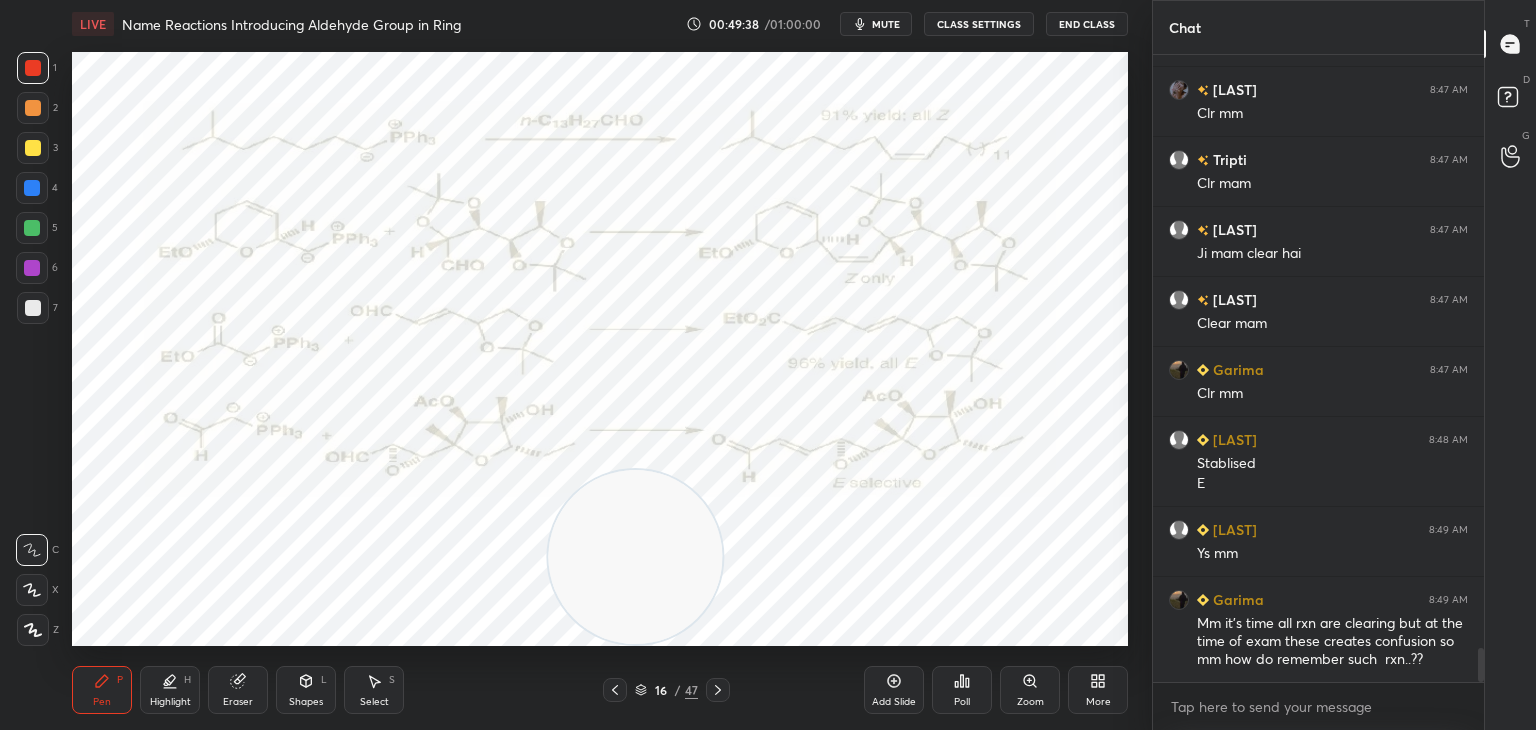 click on "Add Slide" at bounding box center (894, 690) 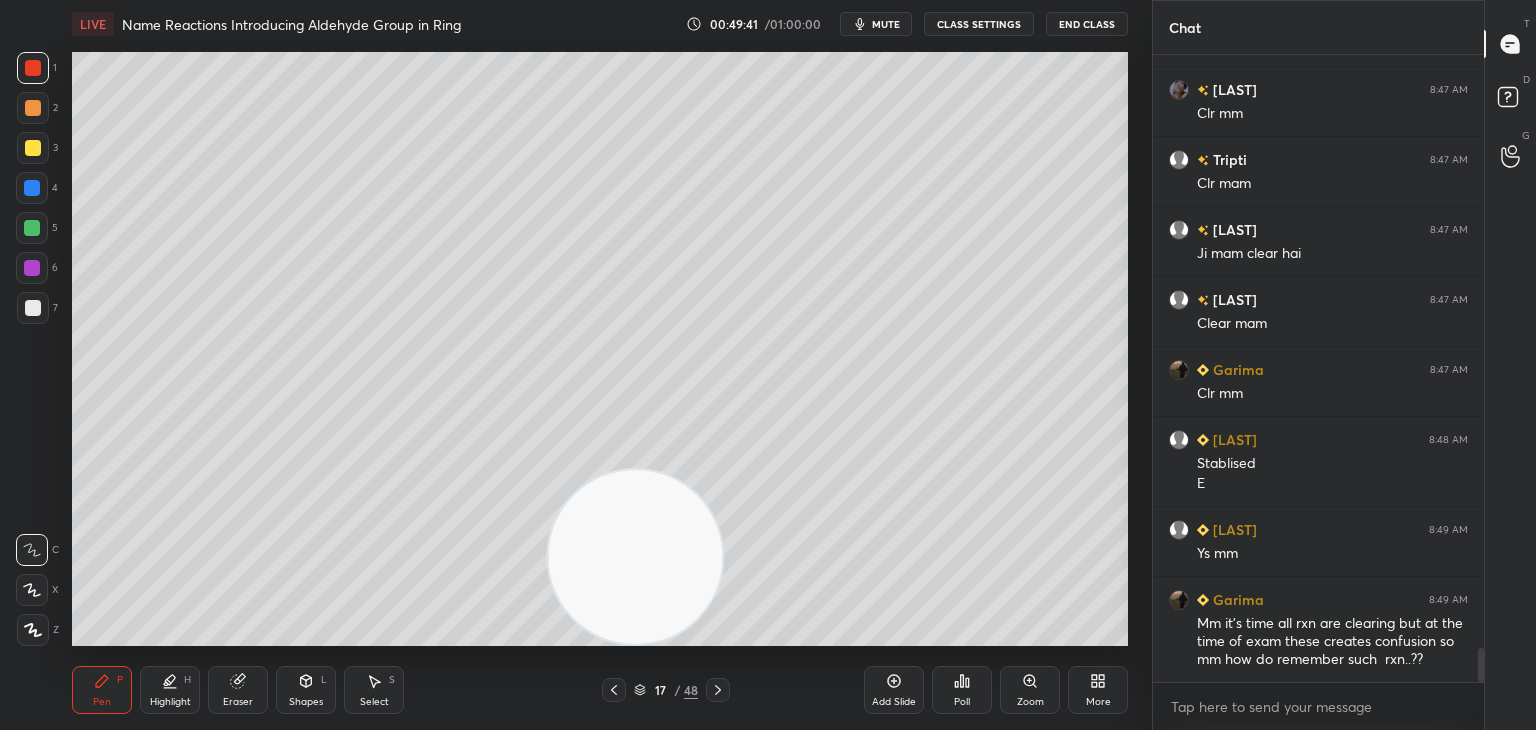 click at bounding box center (33, 308) 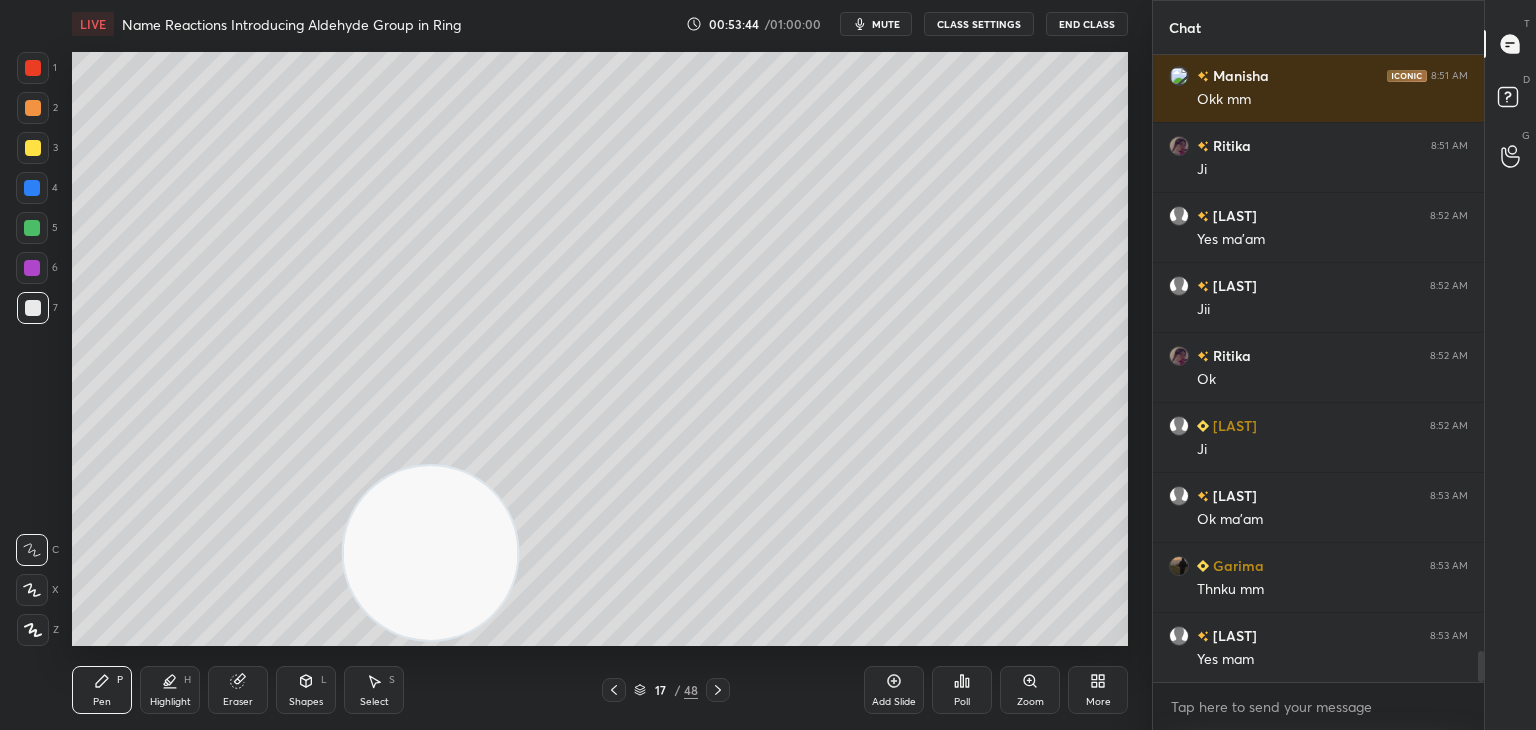 scroll, scrollTop: 11974, scrollLeft: 0, axis: vertical 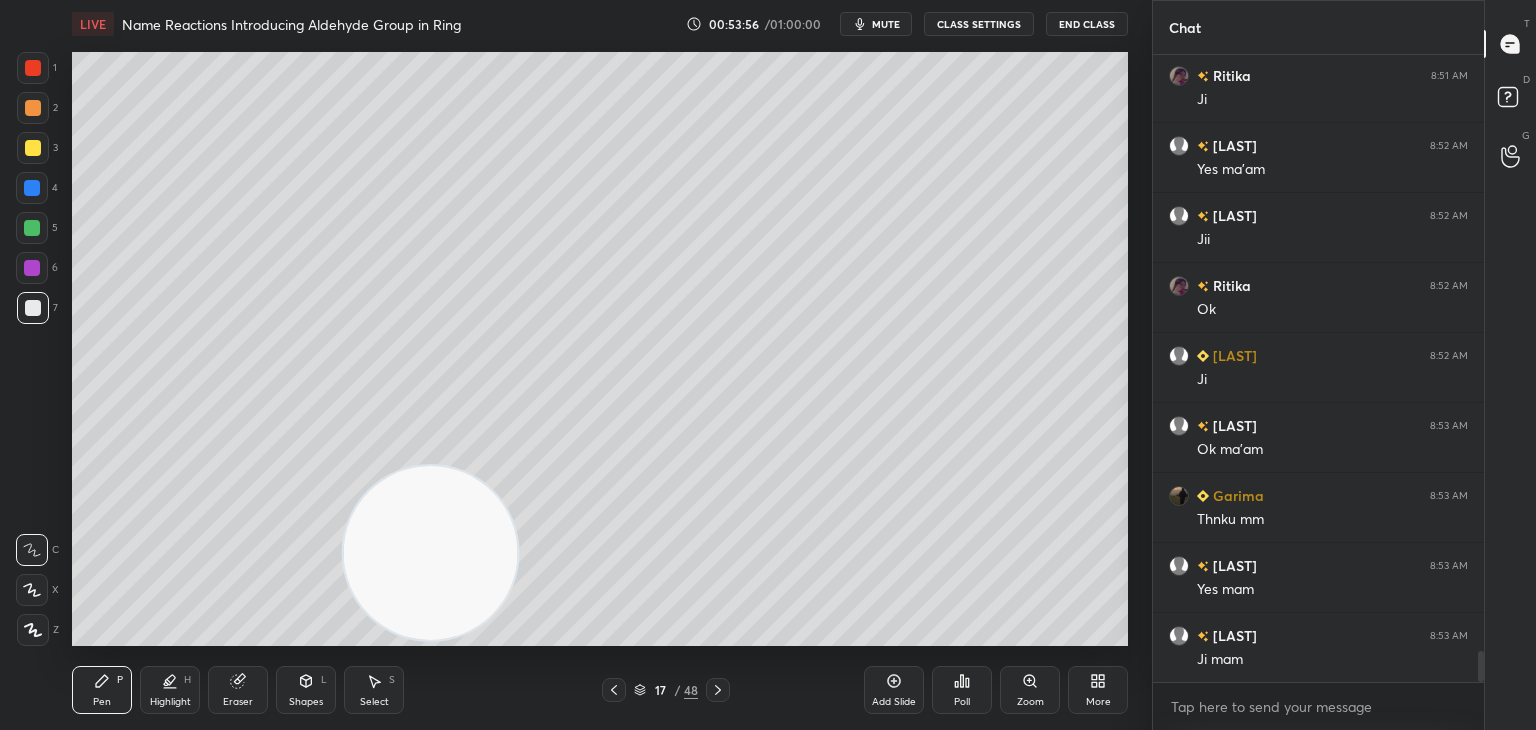click 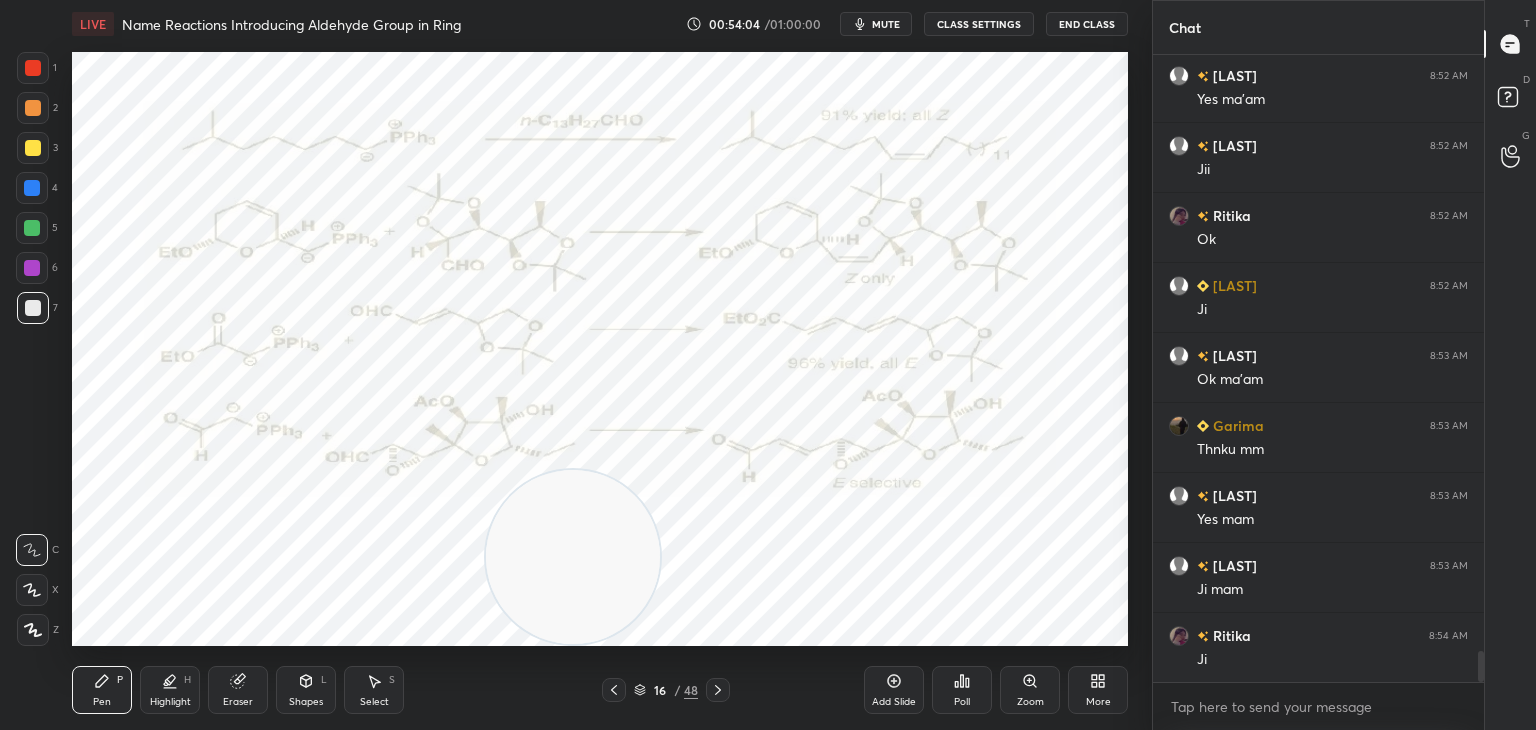 scroll, scrollTop: 12114, scrollLeft: 0, axis: vertical 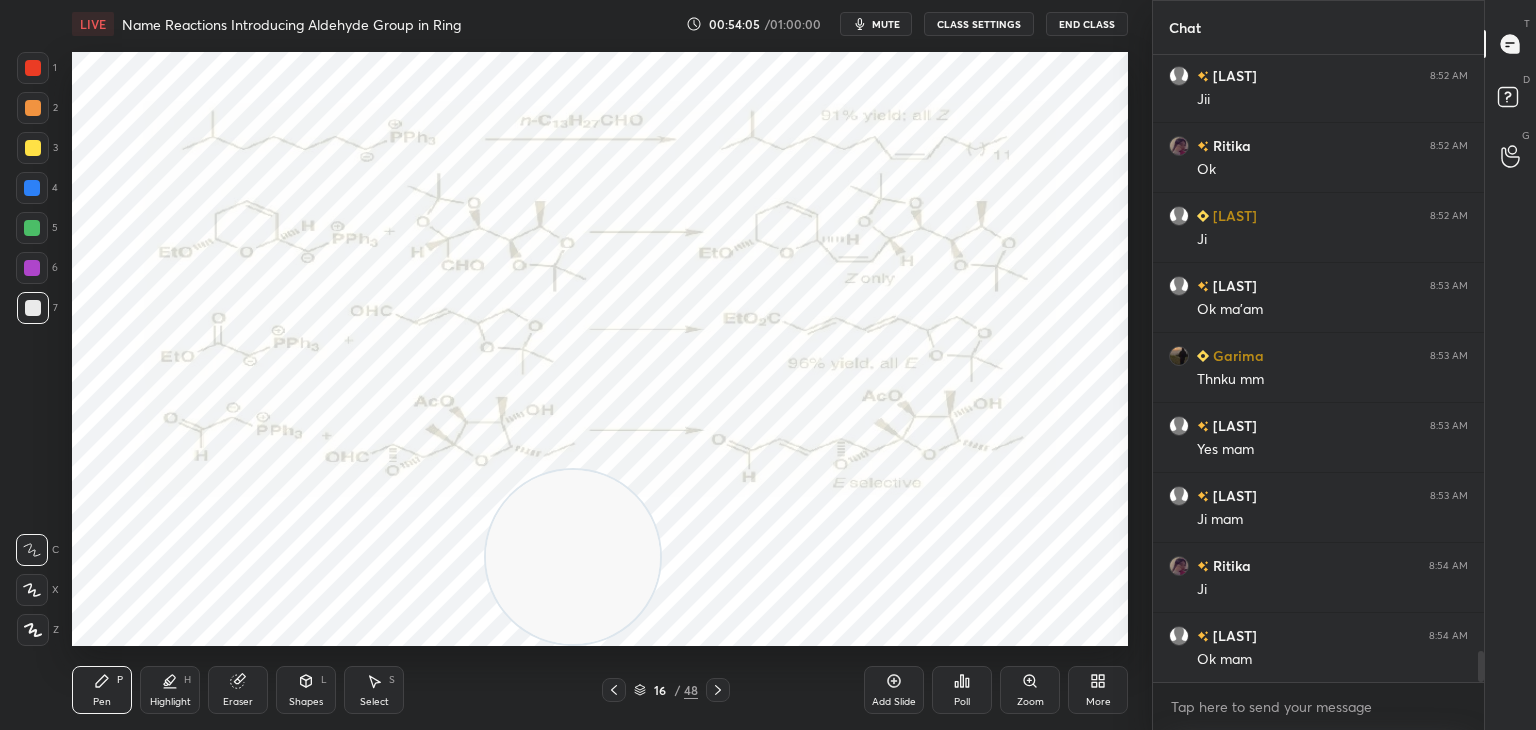 click at bounding box center [33, 68] 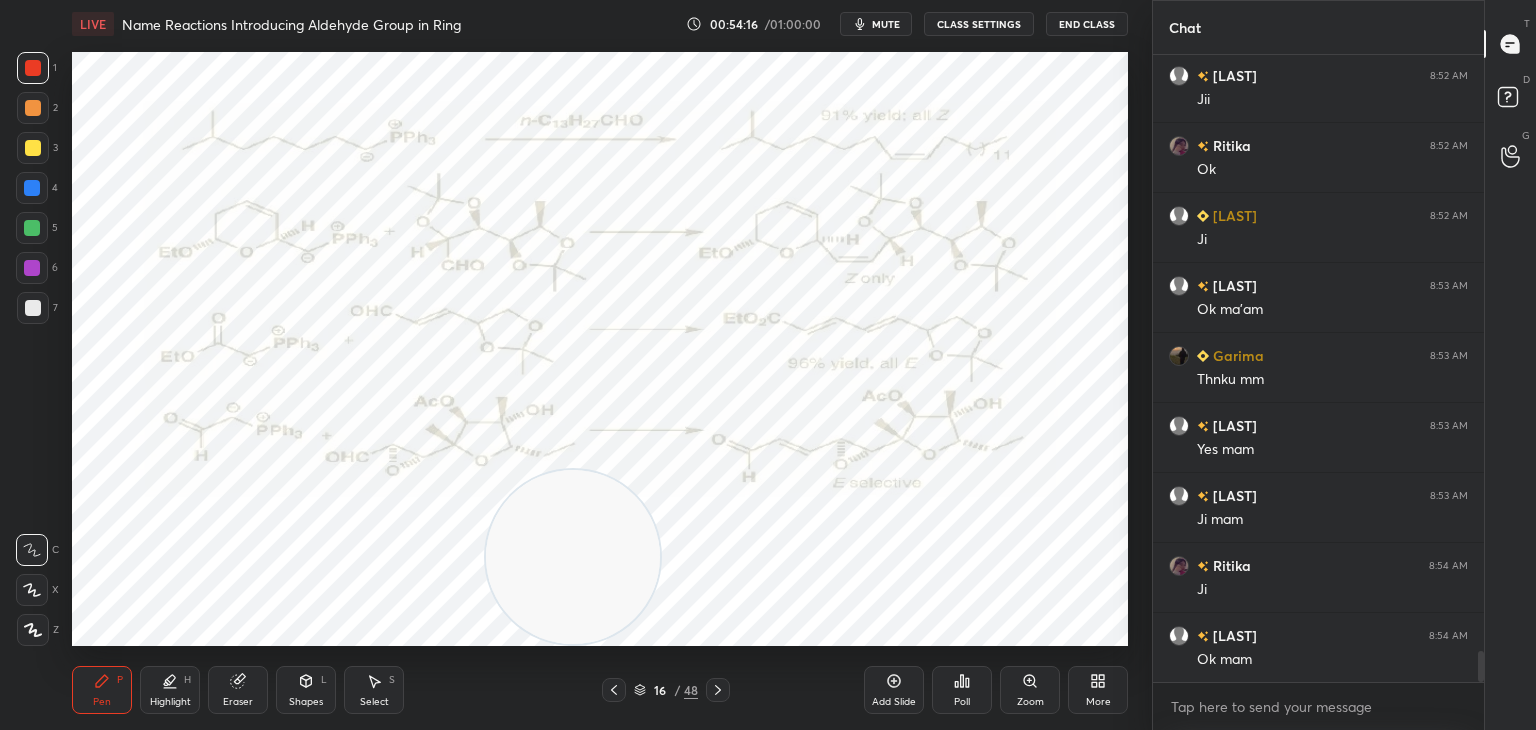 click 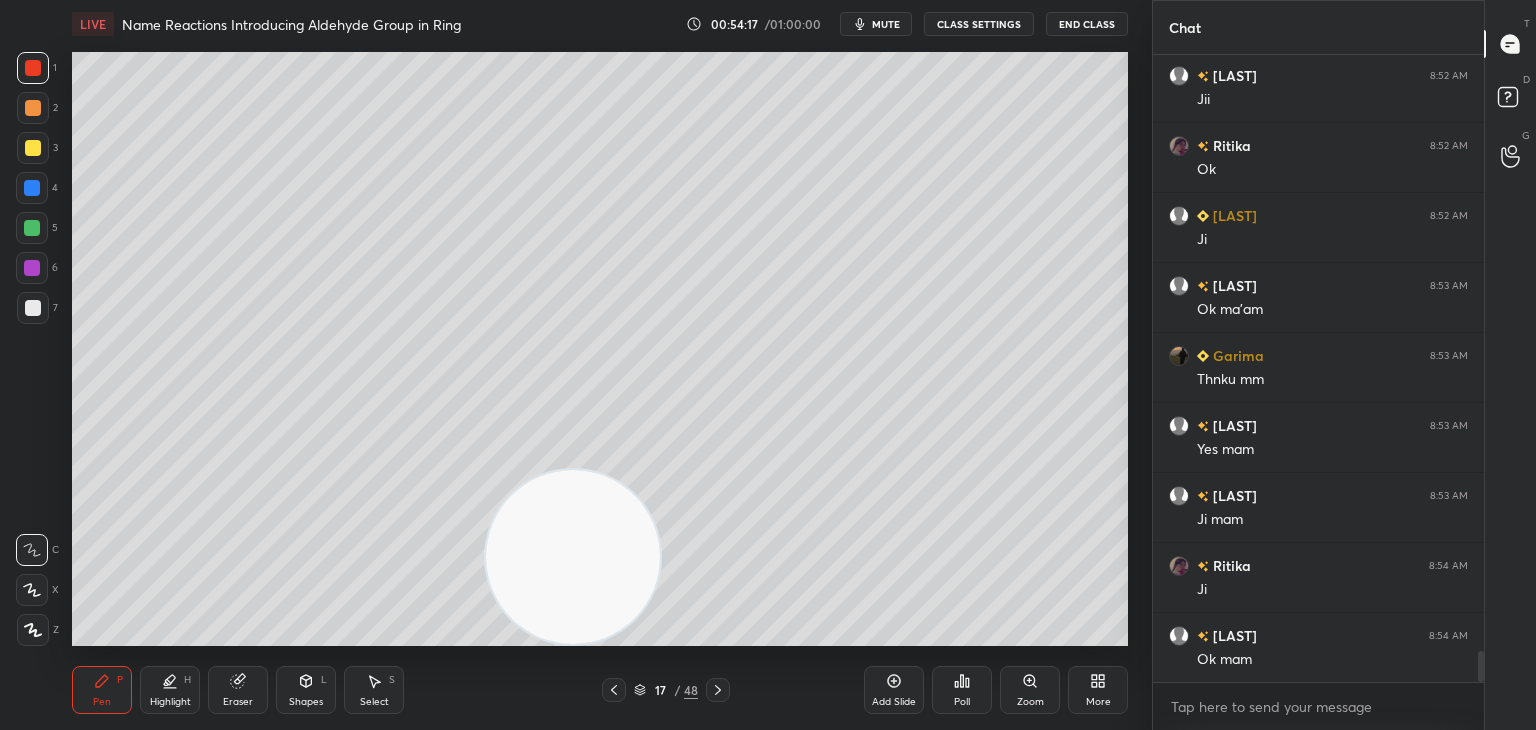 scroll, scrollTop: 12220, scrollLeft: 0, axis: vertical 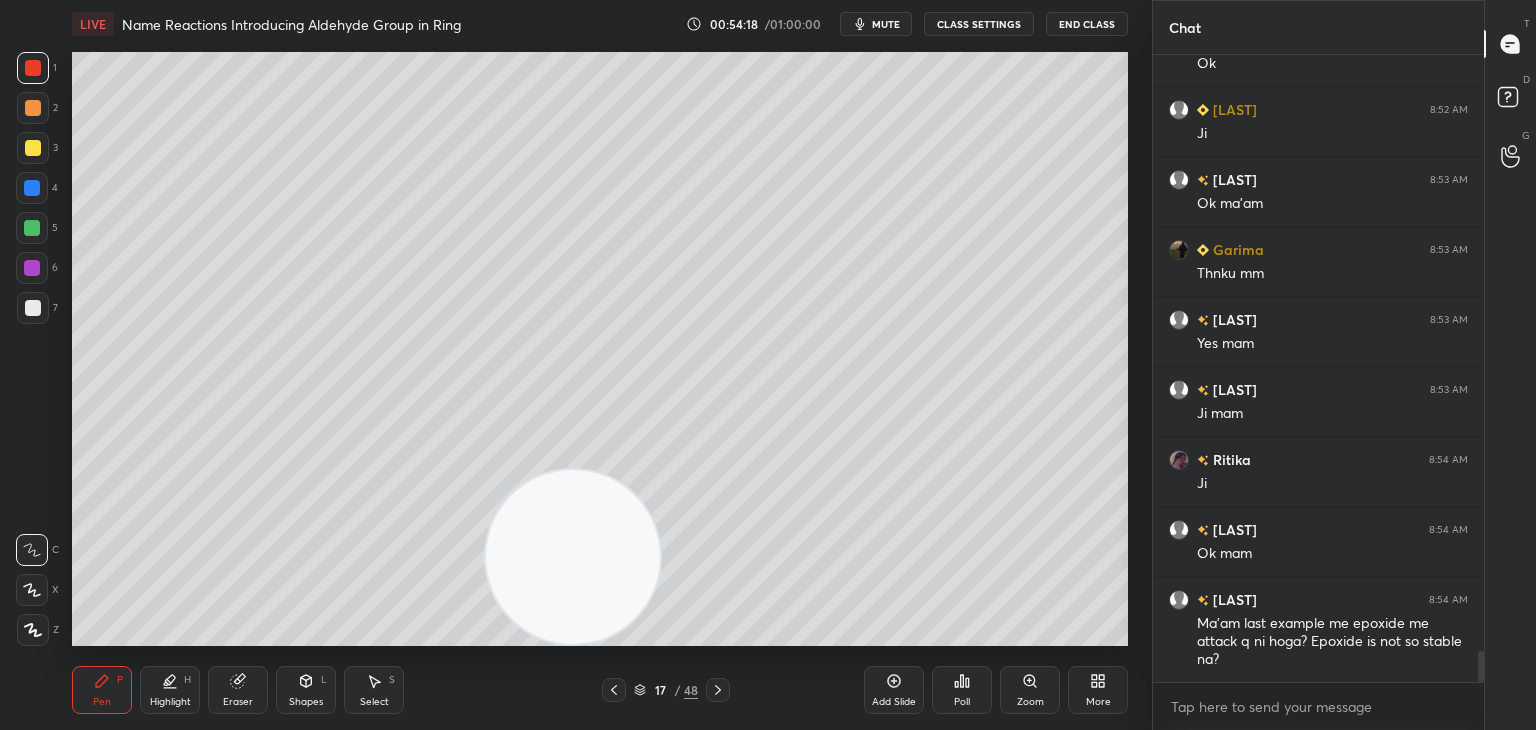 click 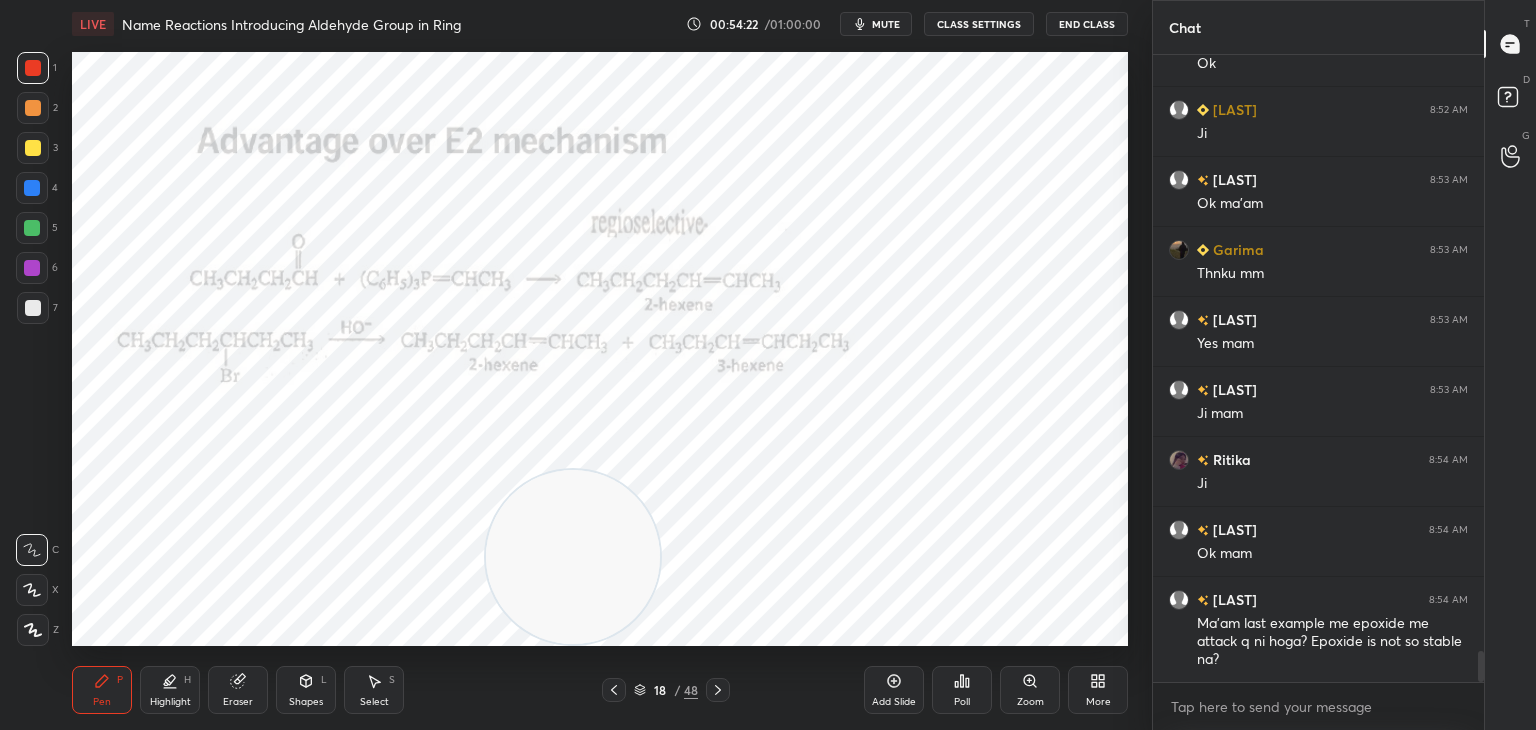 click 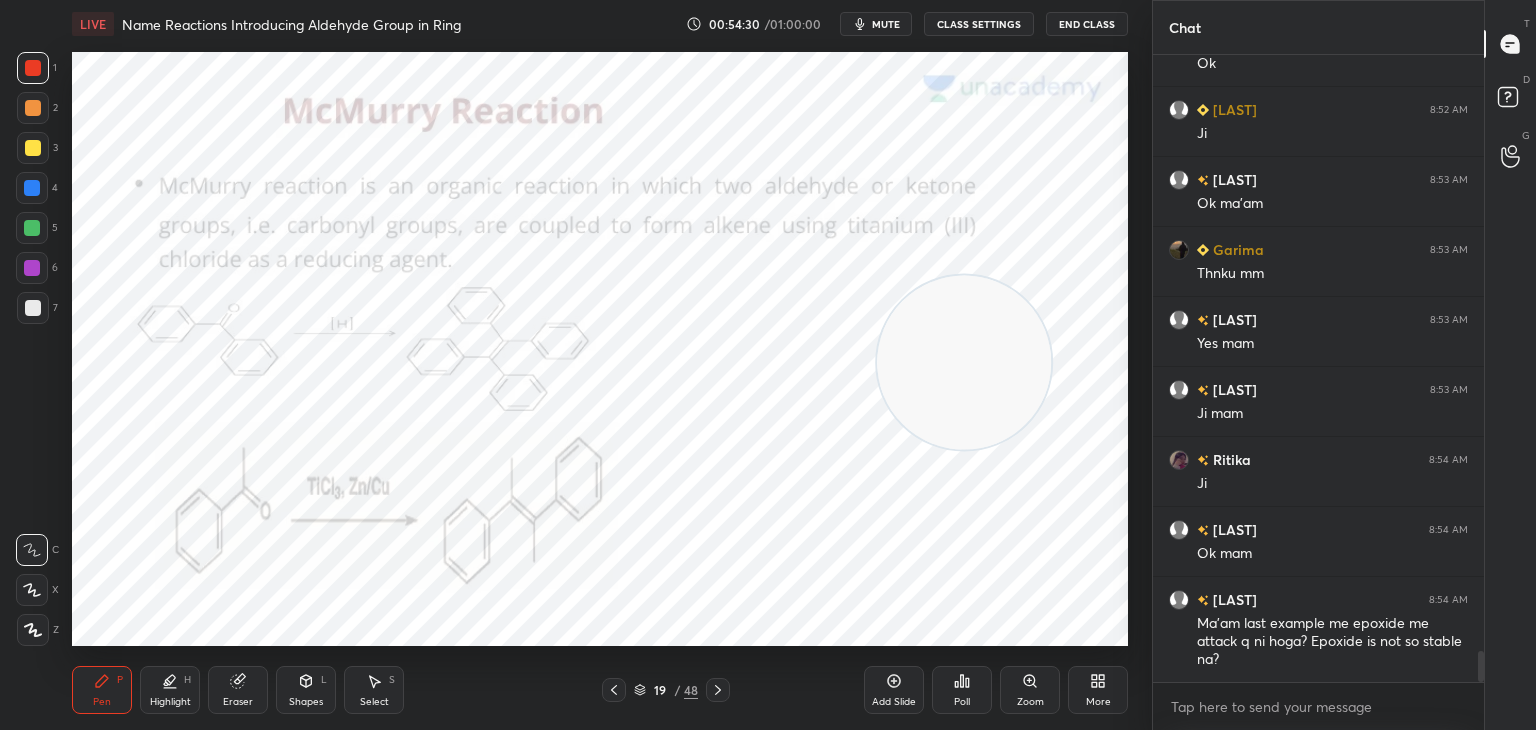 click 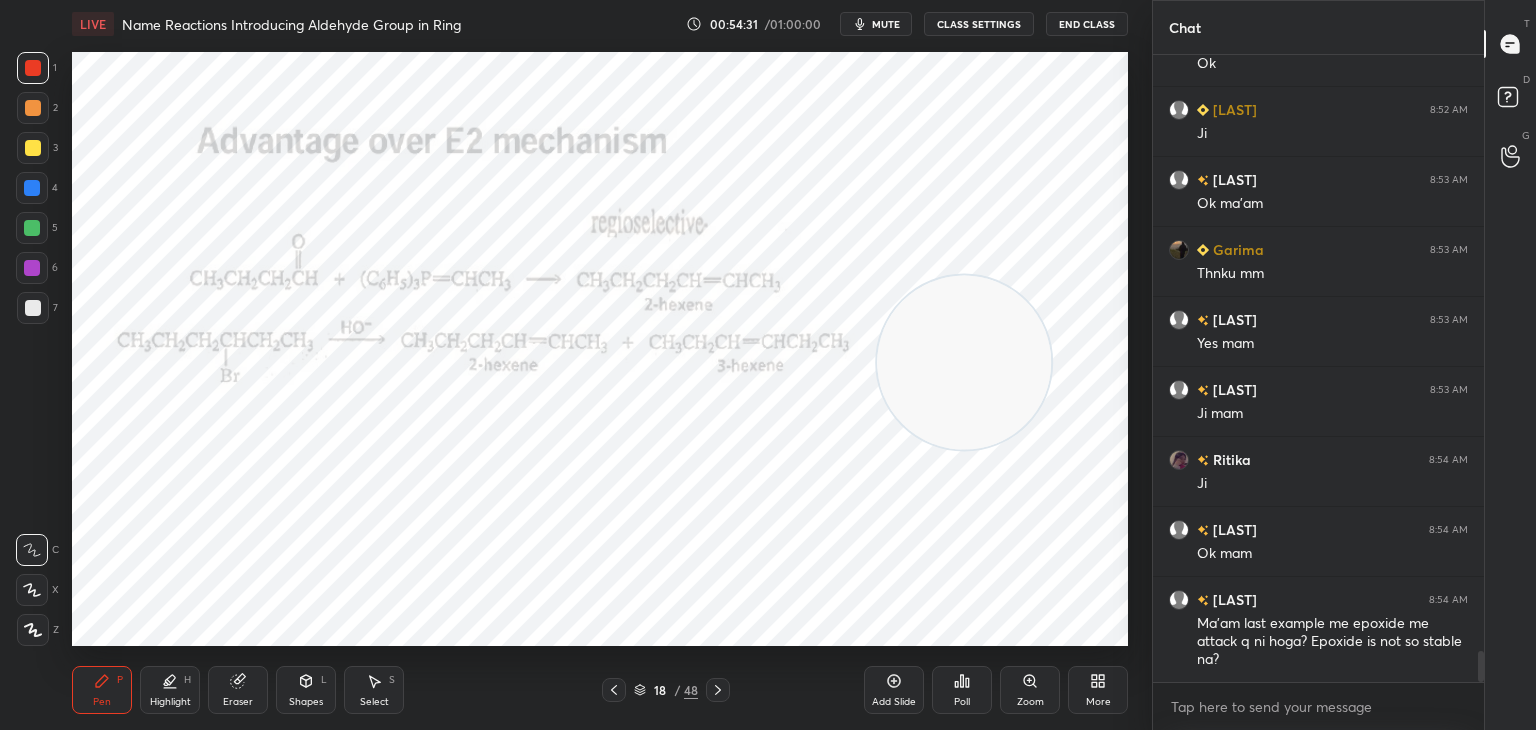 click 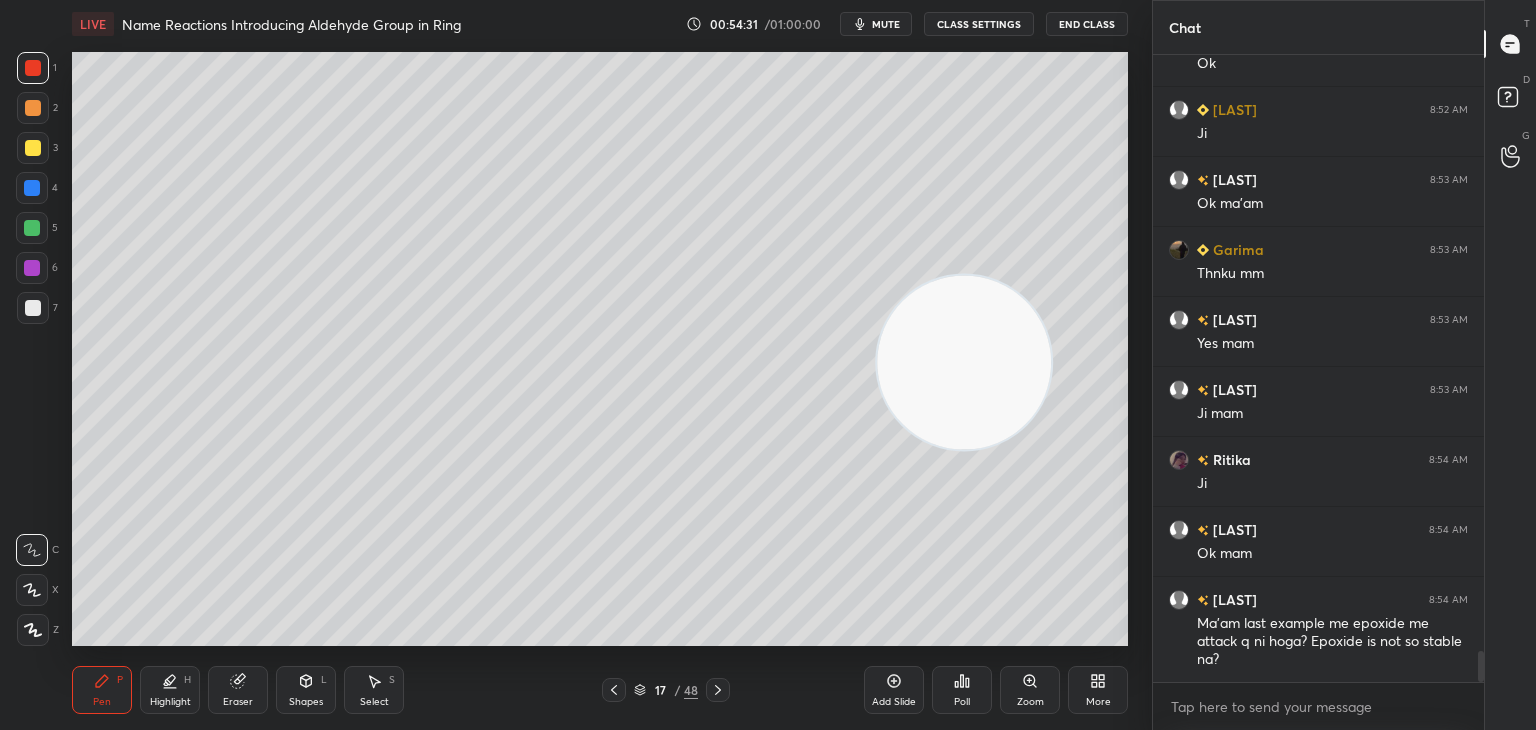 click at bounding box center [614, 690] 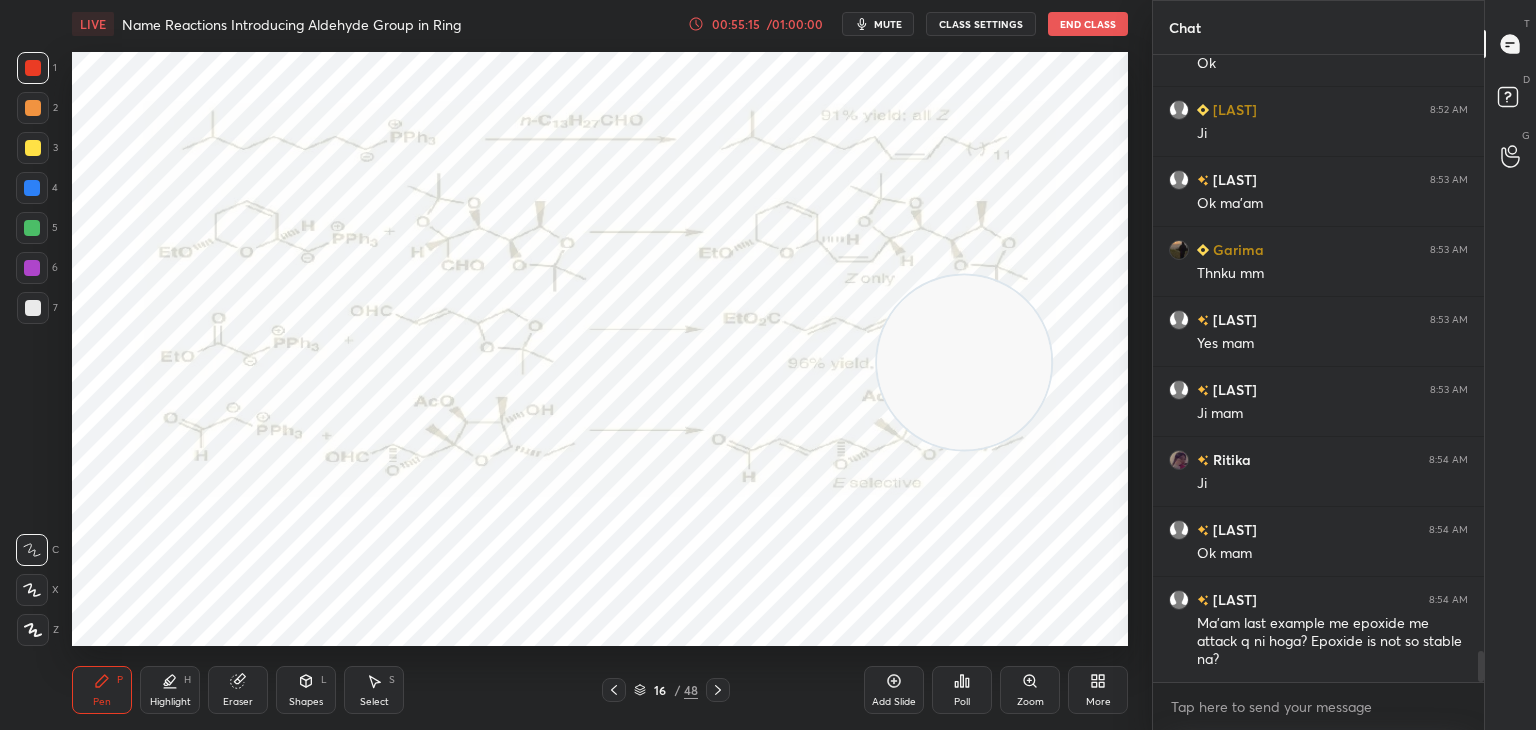 click 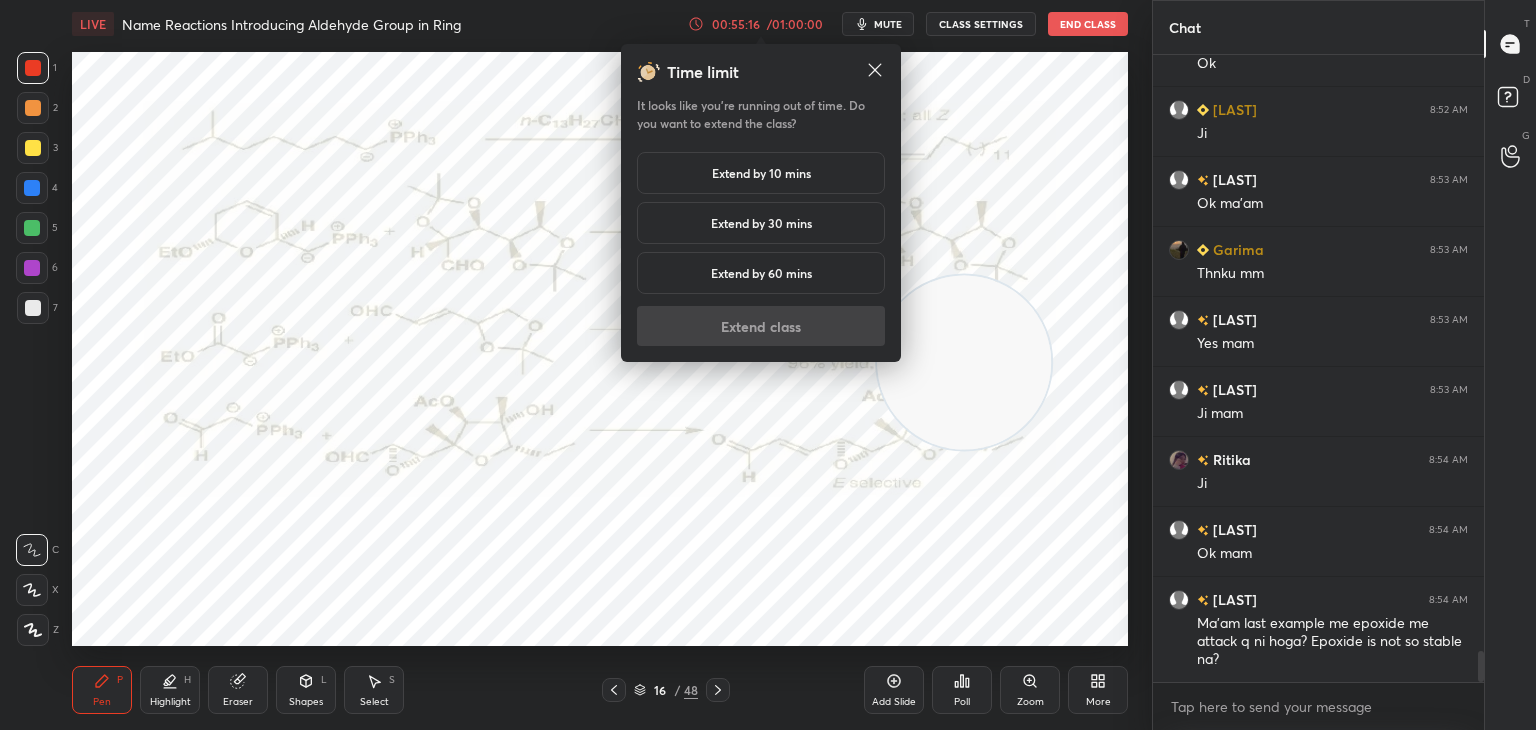 click on "Extend by 10 mins" at bounding box center [761, 173] 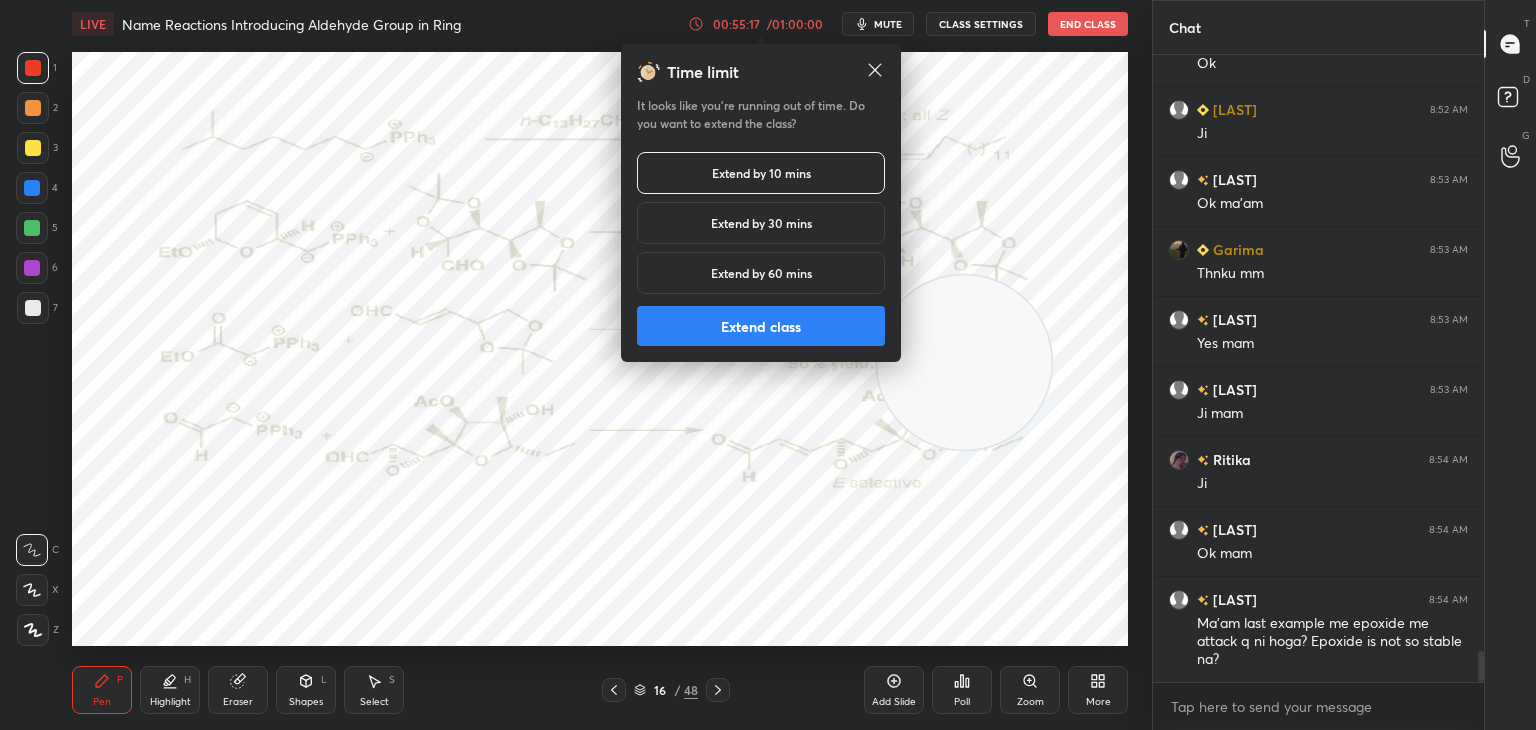 click on "Extend class" at bounding box center (761, 326) 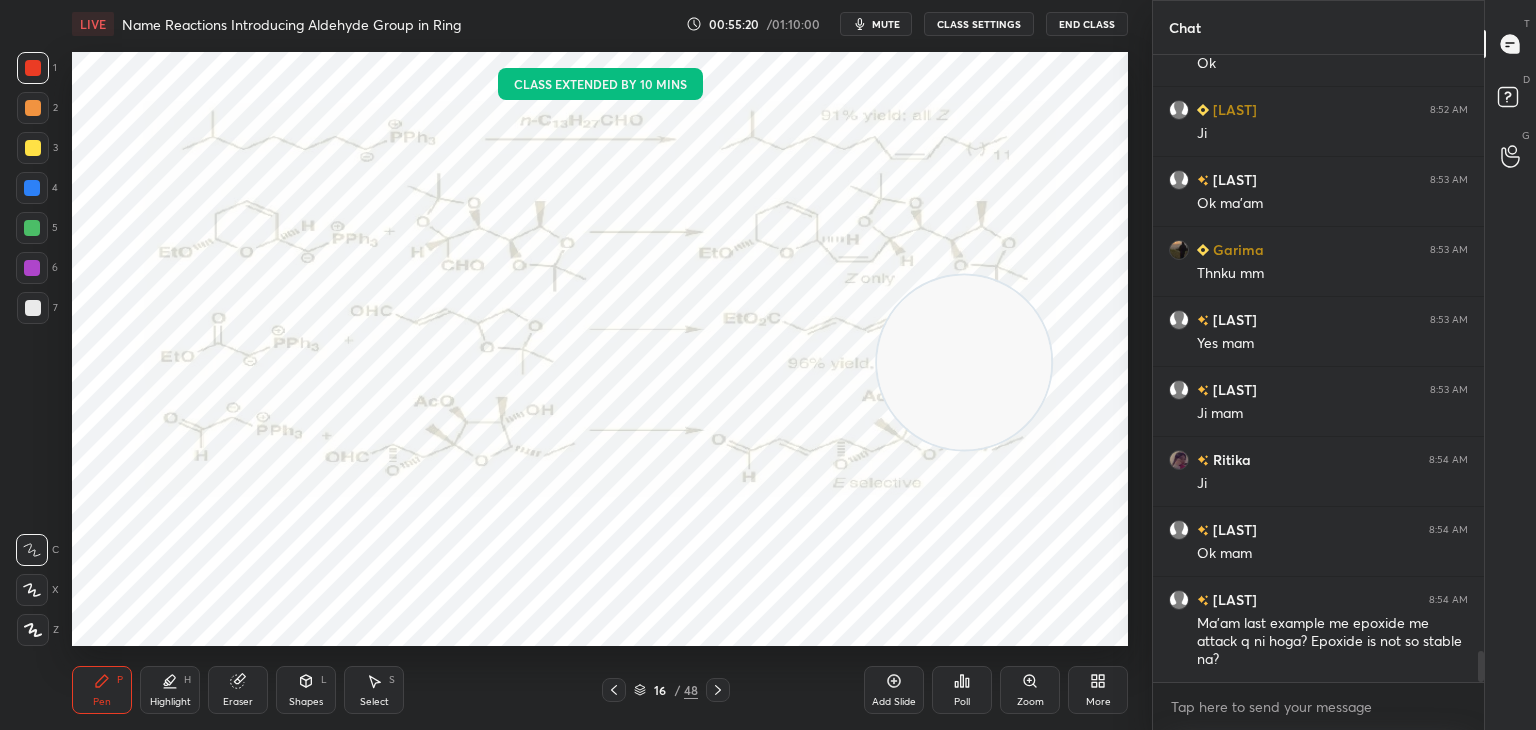 scroll, scrollTop: 12290, scrollLeft: 0, axis: vertical 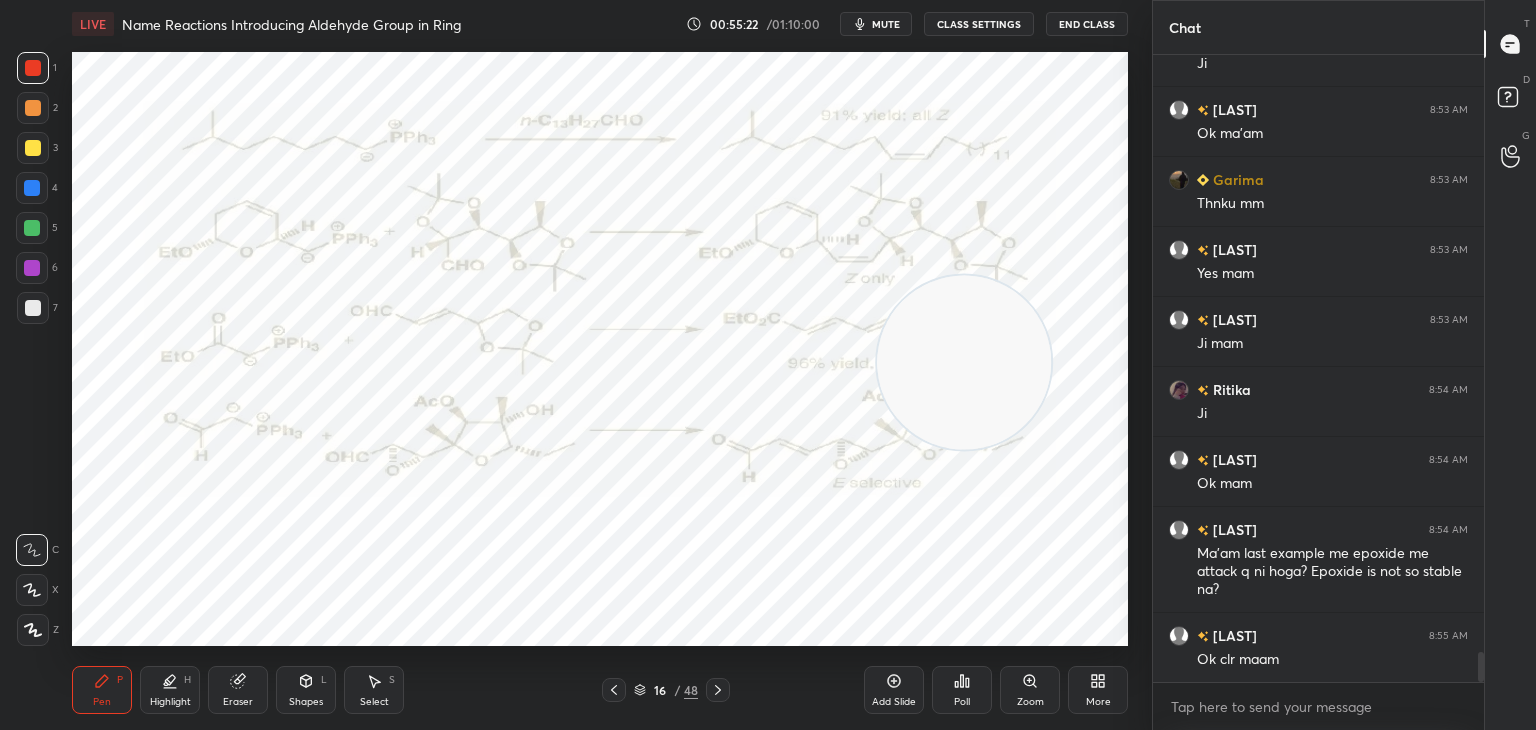 click 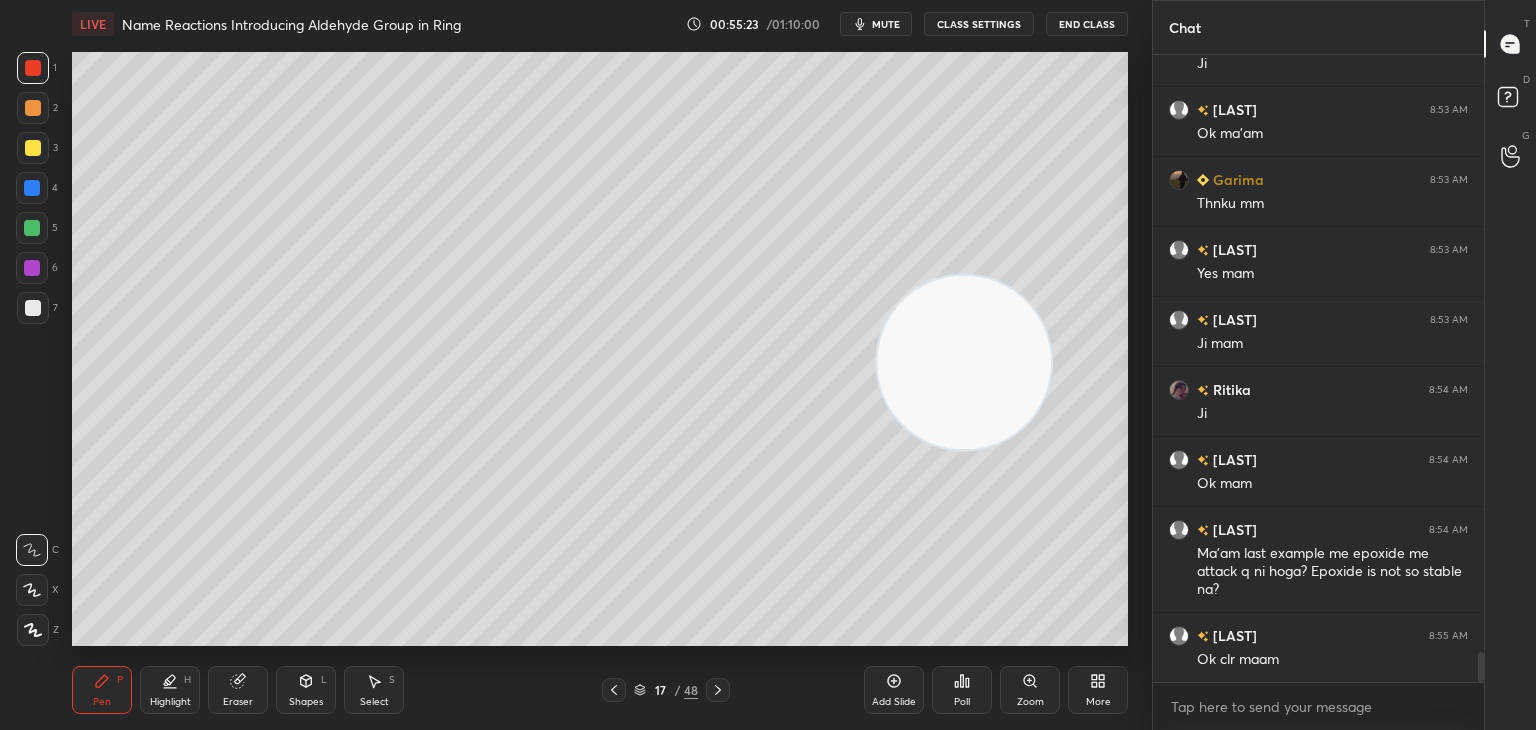 click 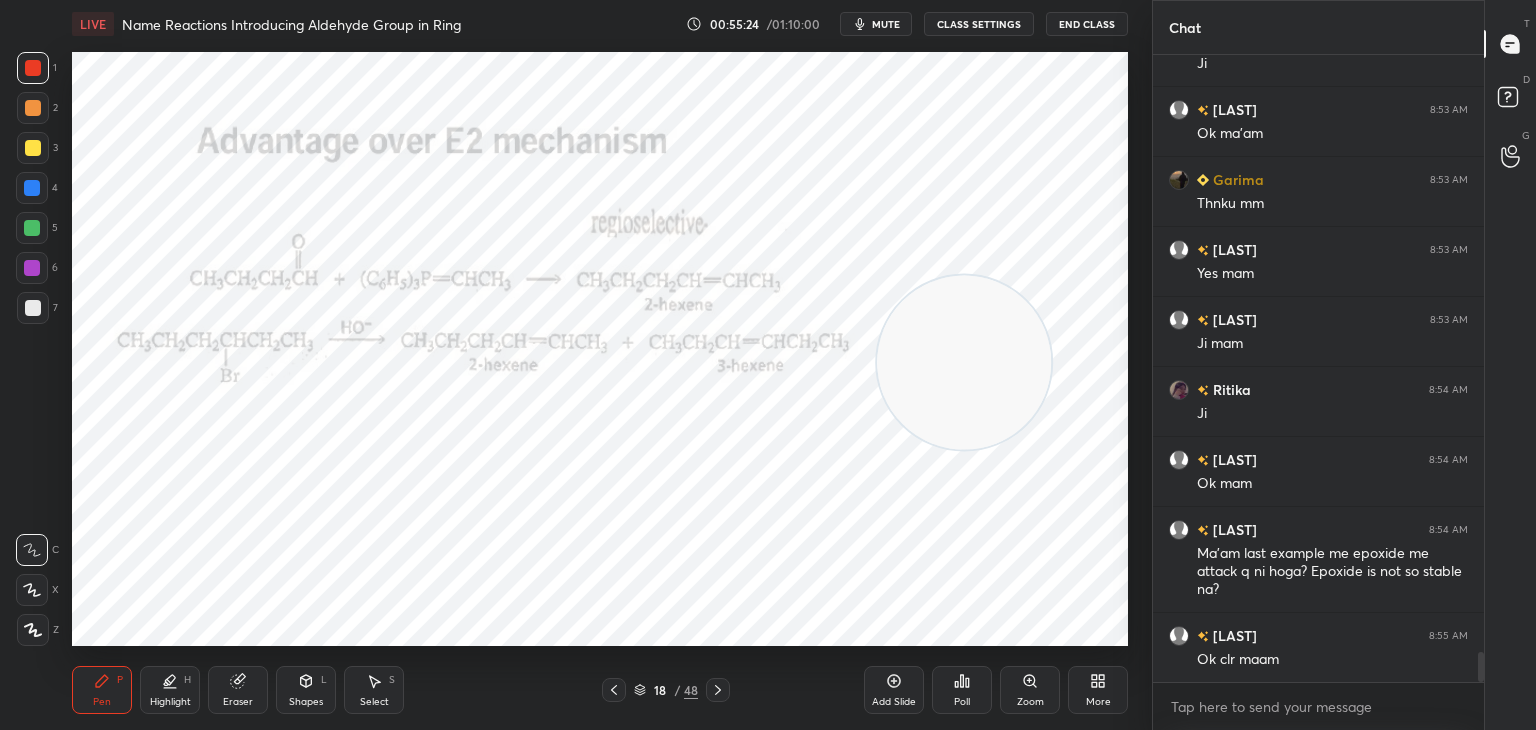 click 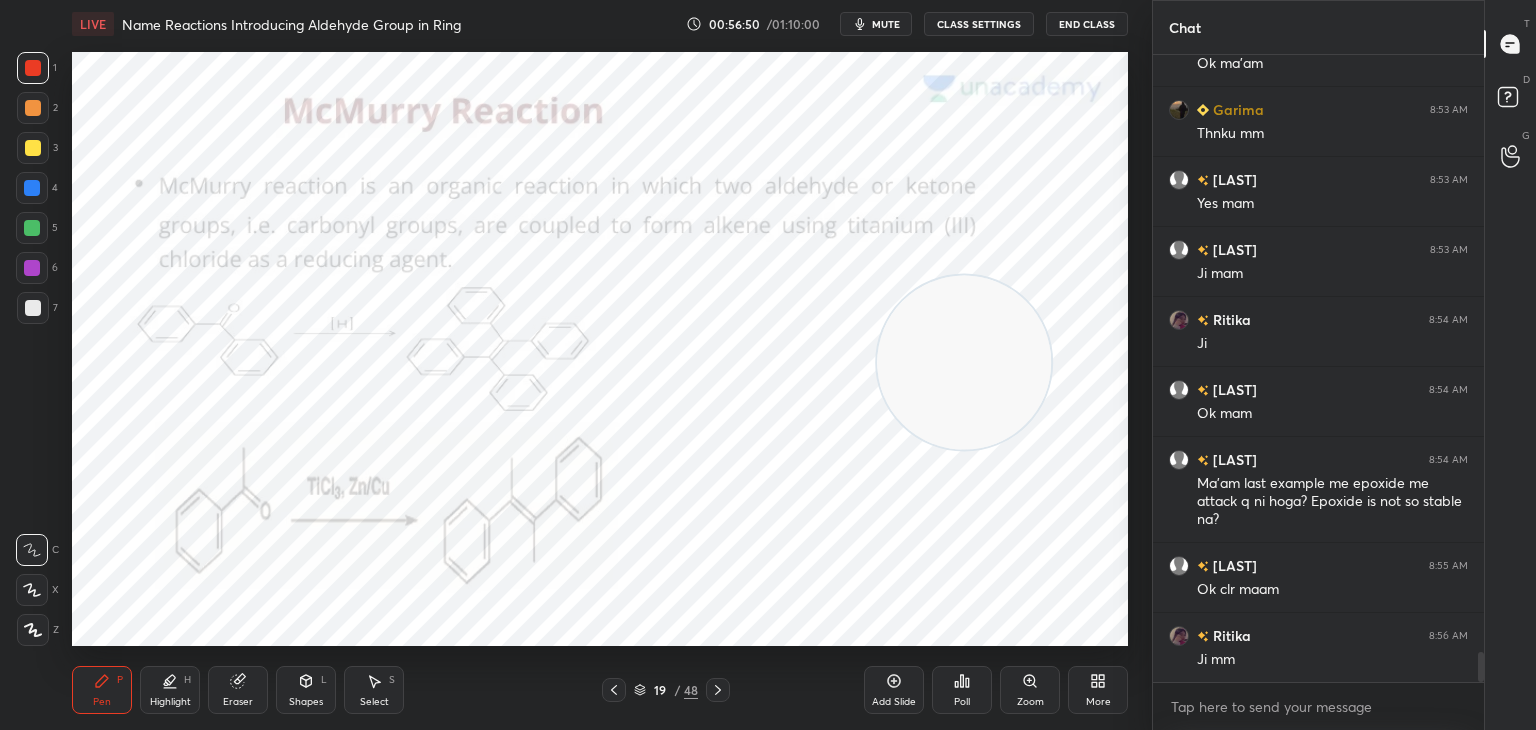 scroll, scrollTop: 12430, scrollLeft: 0, axis: vertical 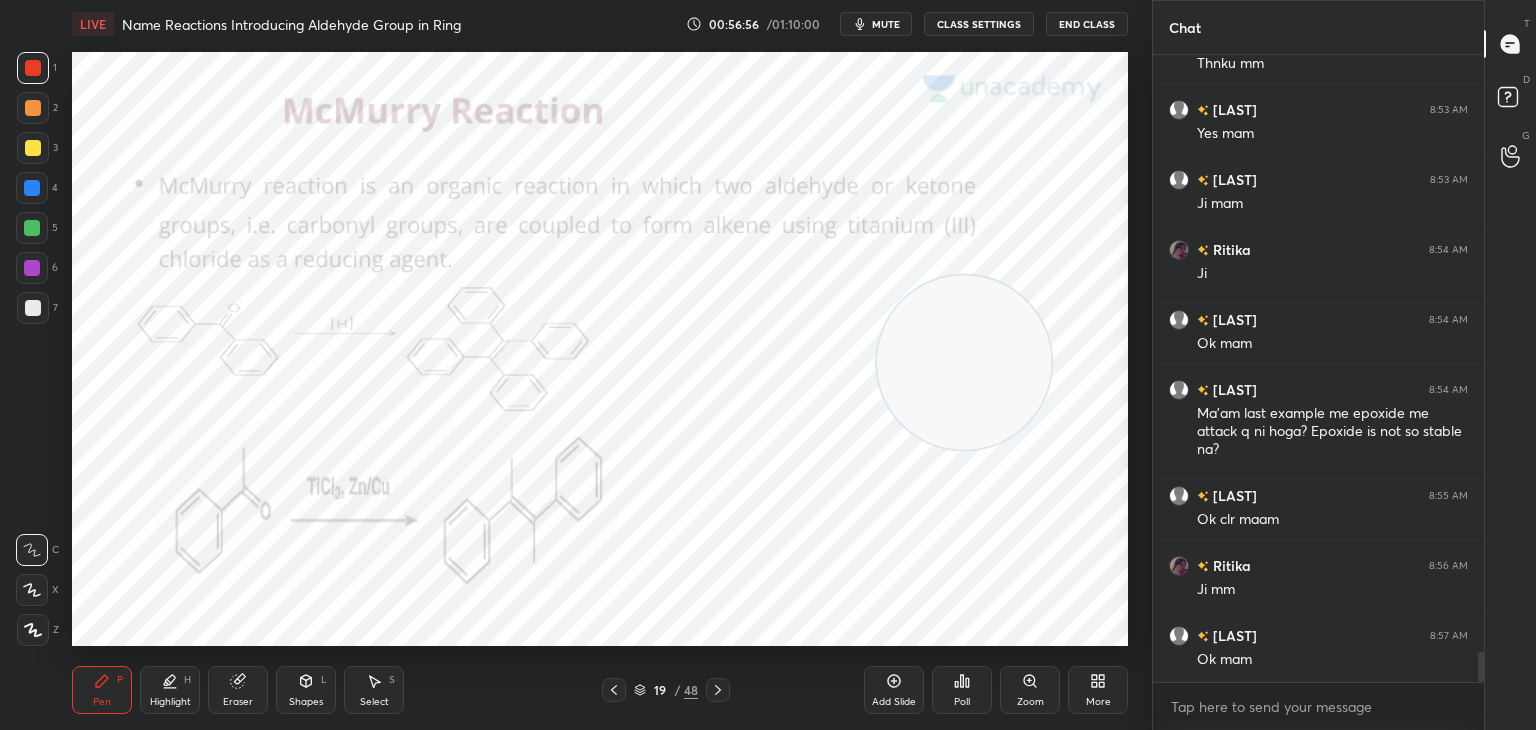 click 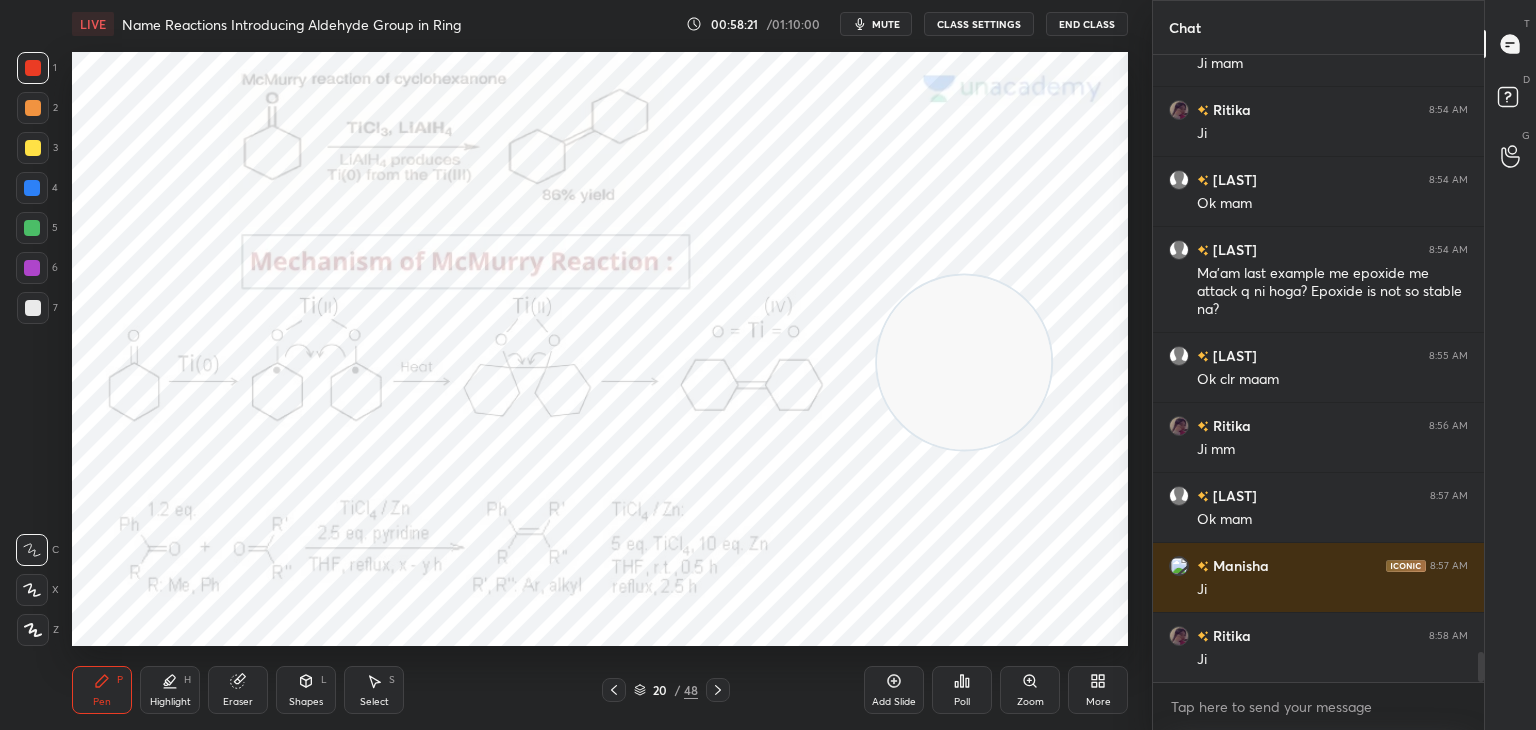 scroll, scrollTop: 12640, scrollLeft: 0, axis: vertical 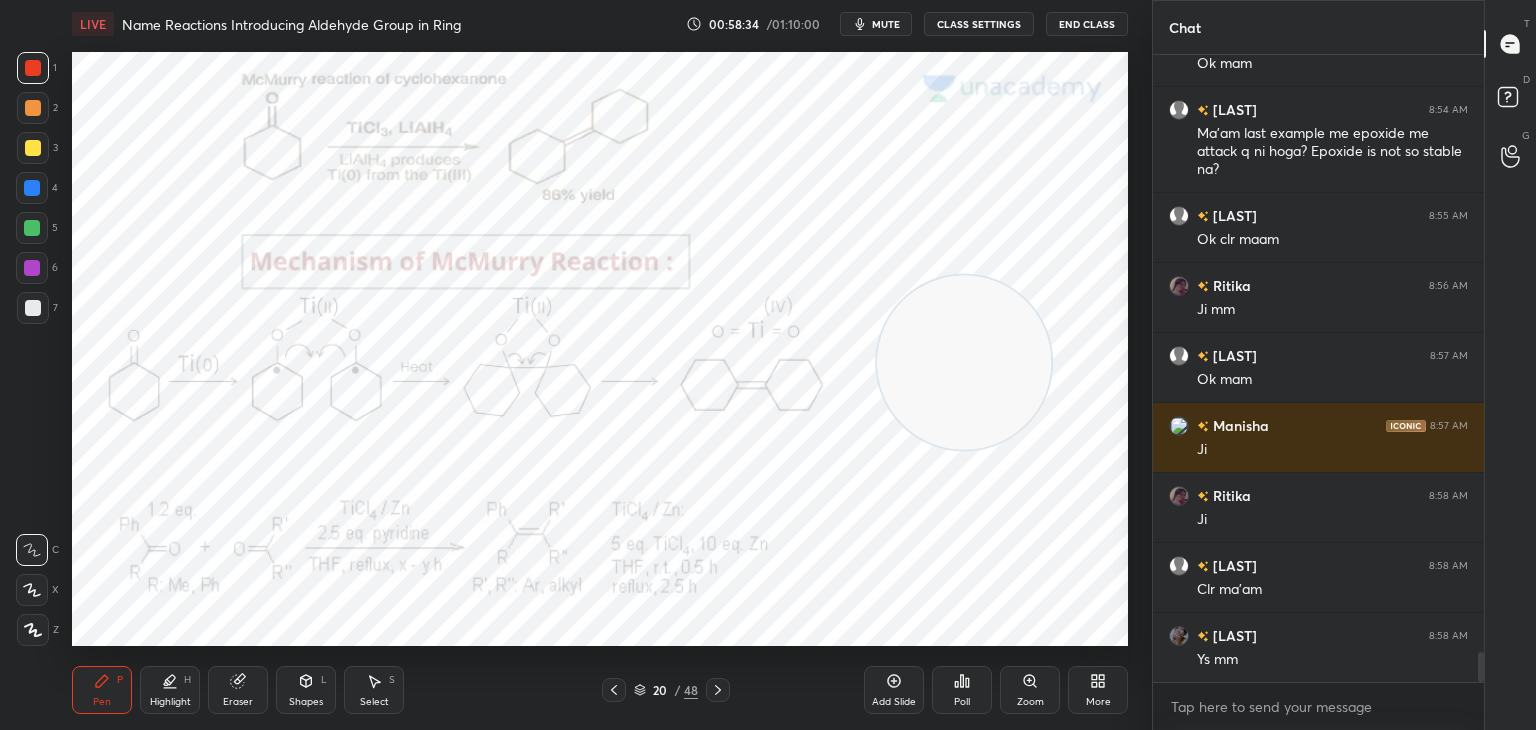 click 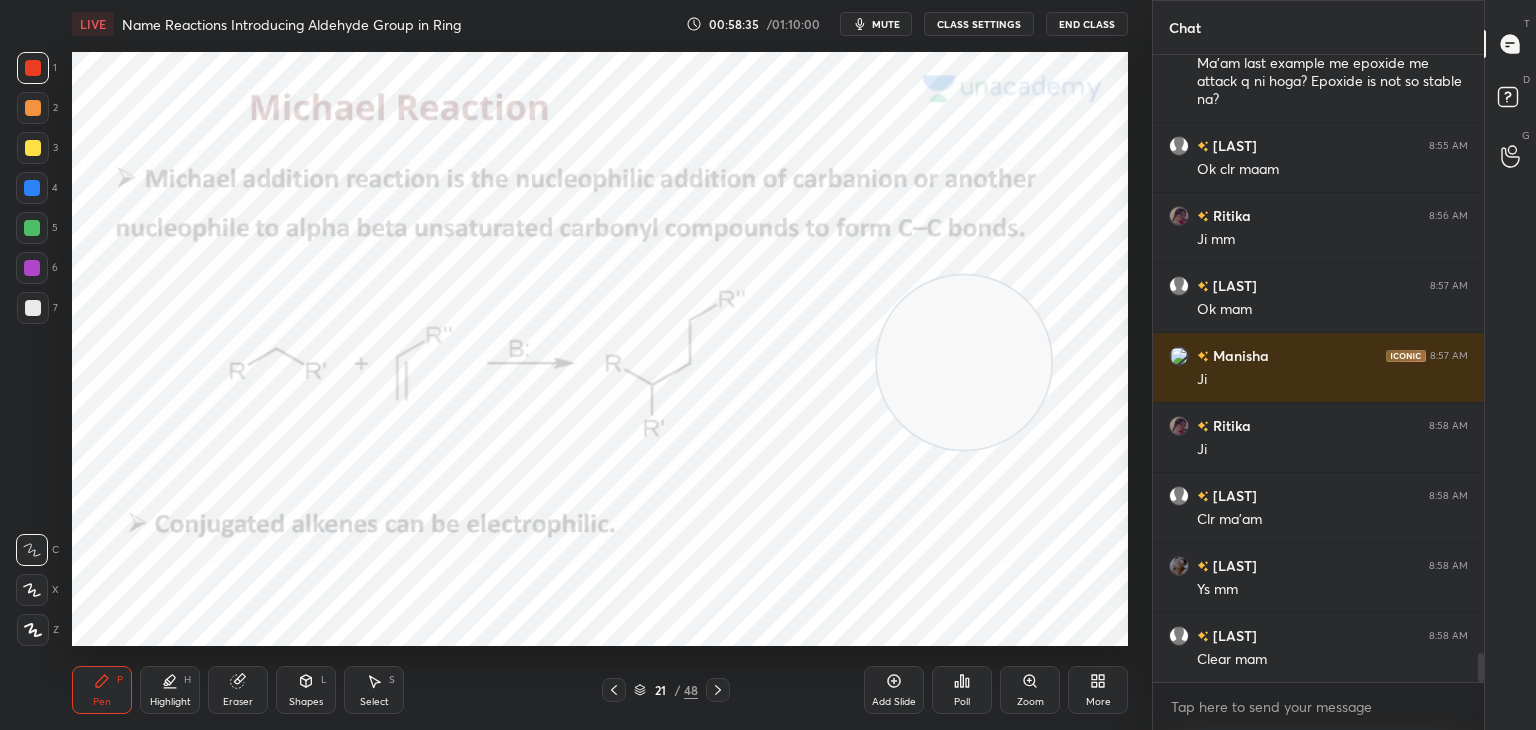 scroll, scrollTop: 12850, scrollLeft: 0, axis: vertical 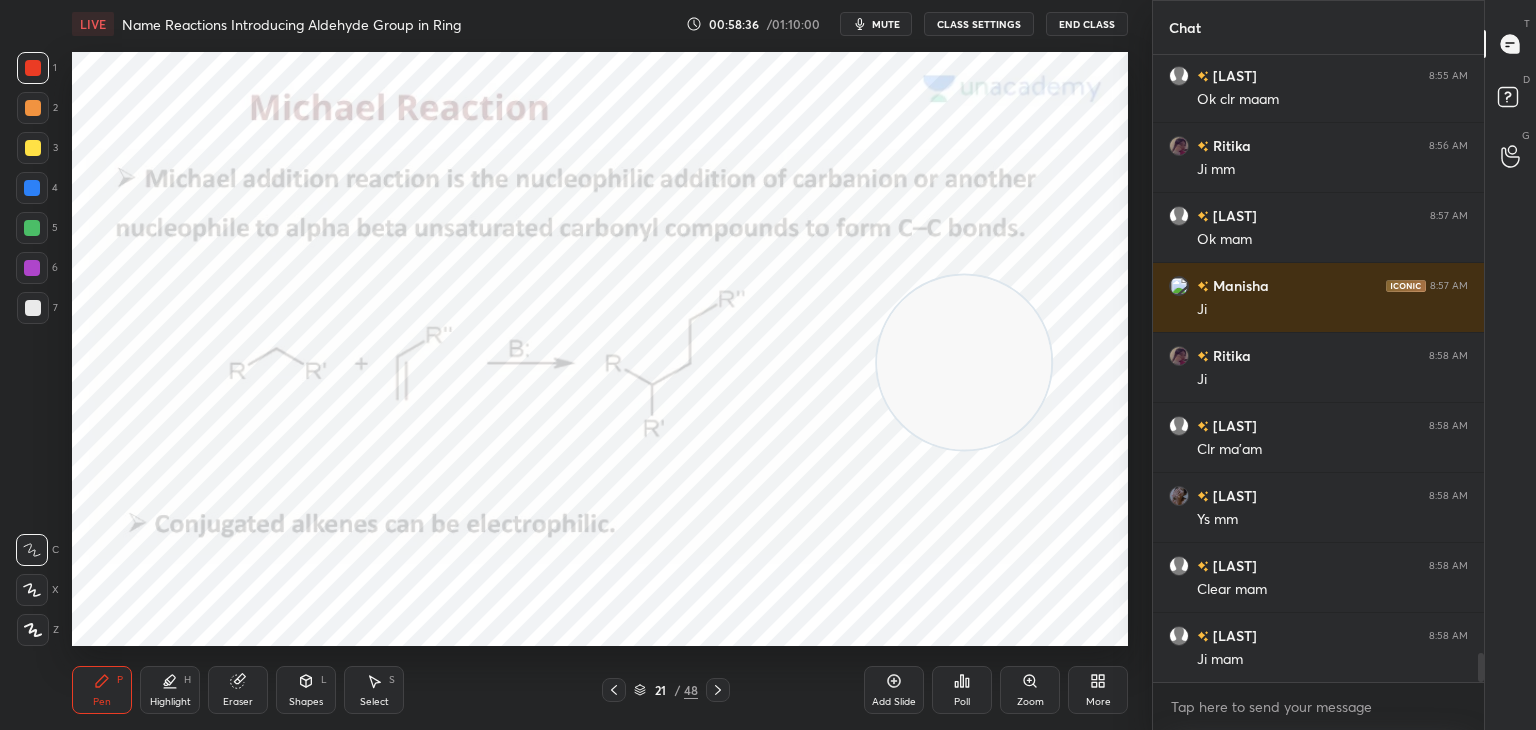 click 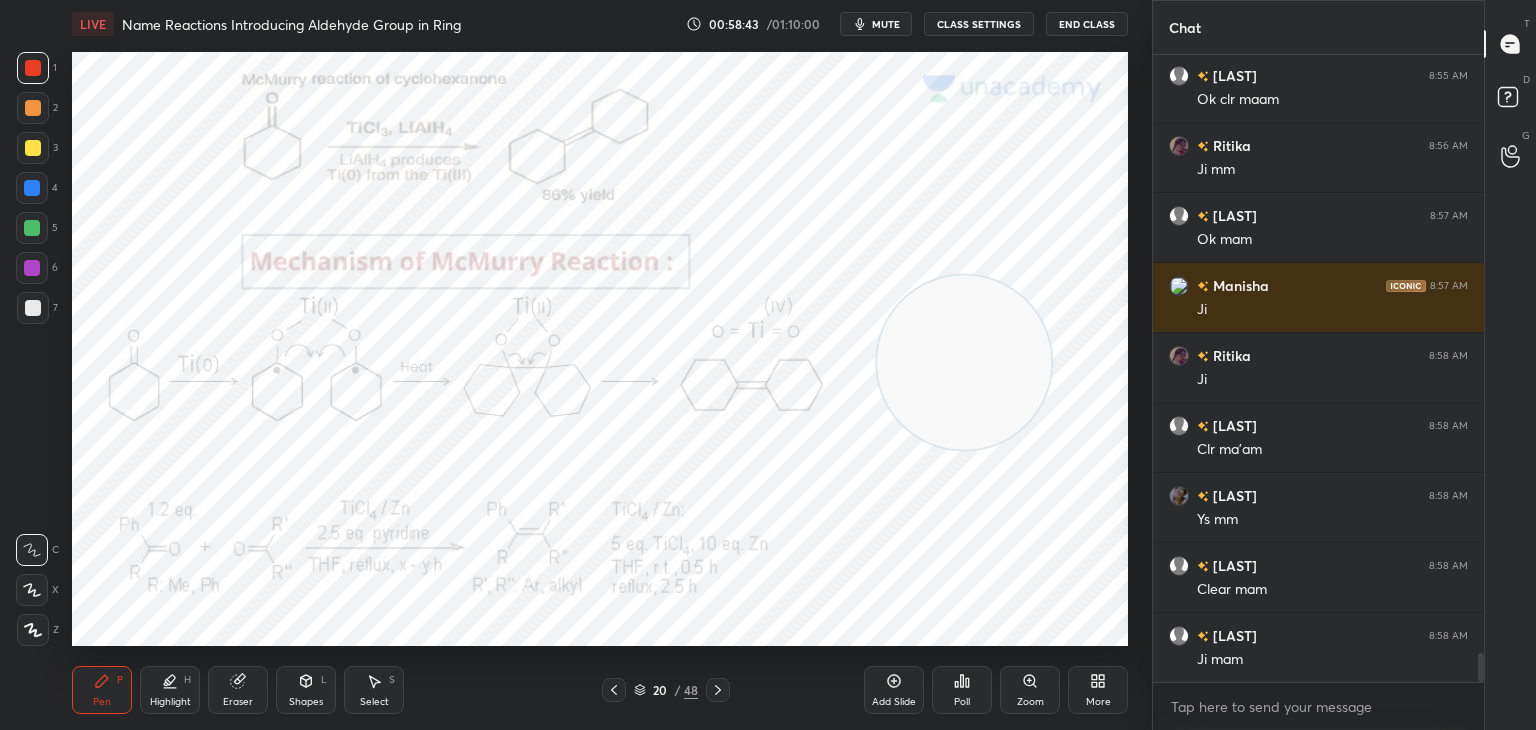 click 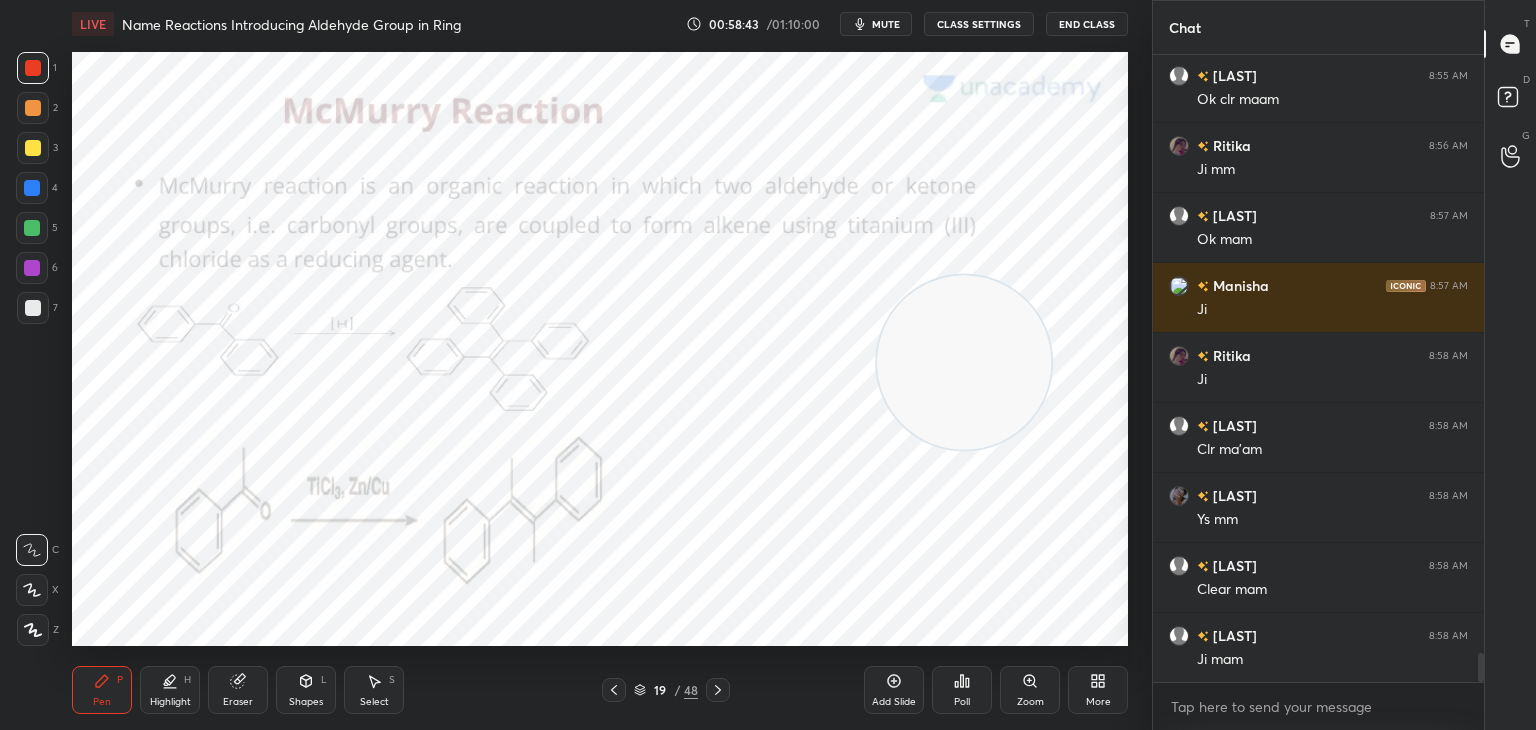 click 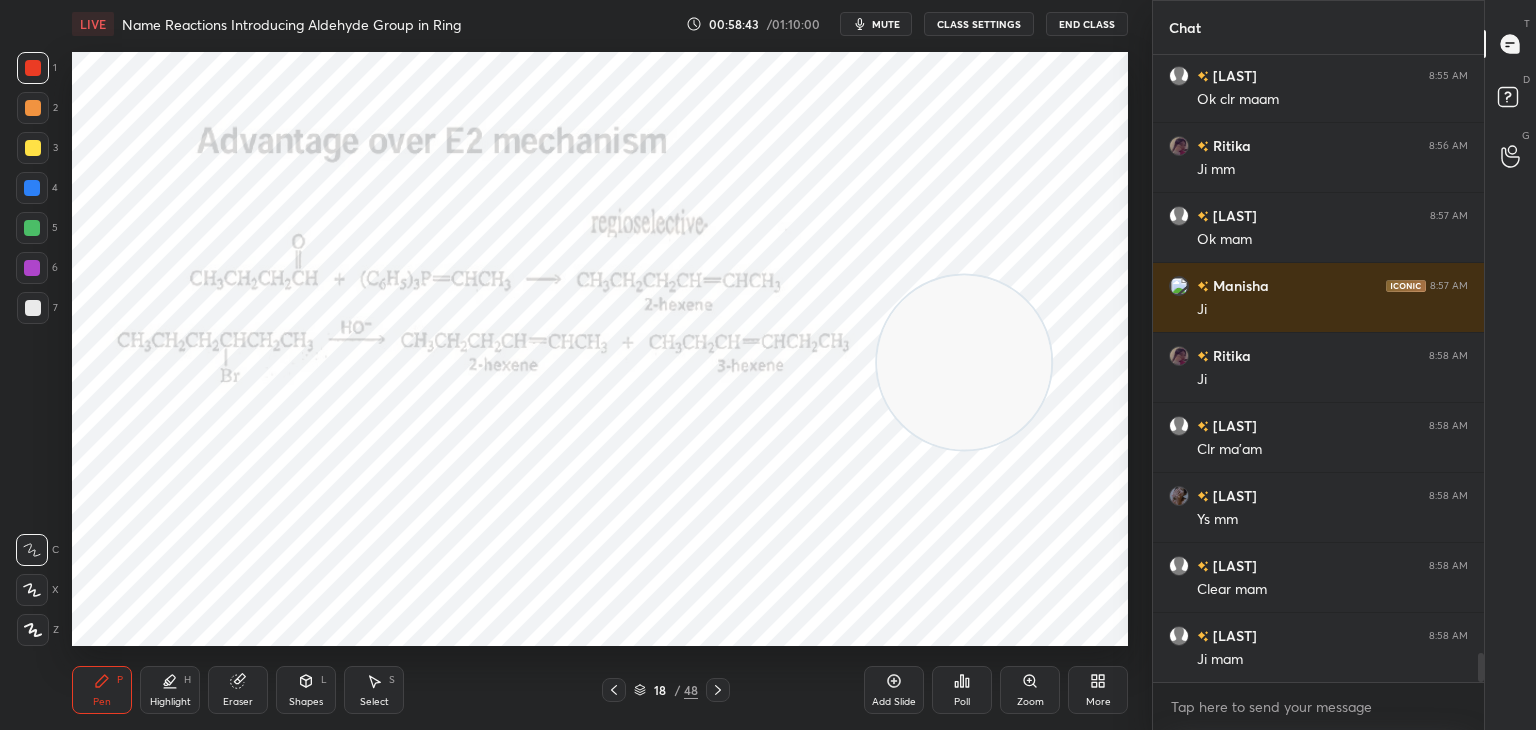 click 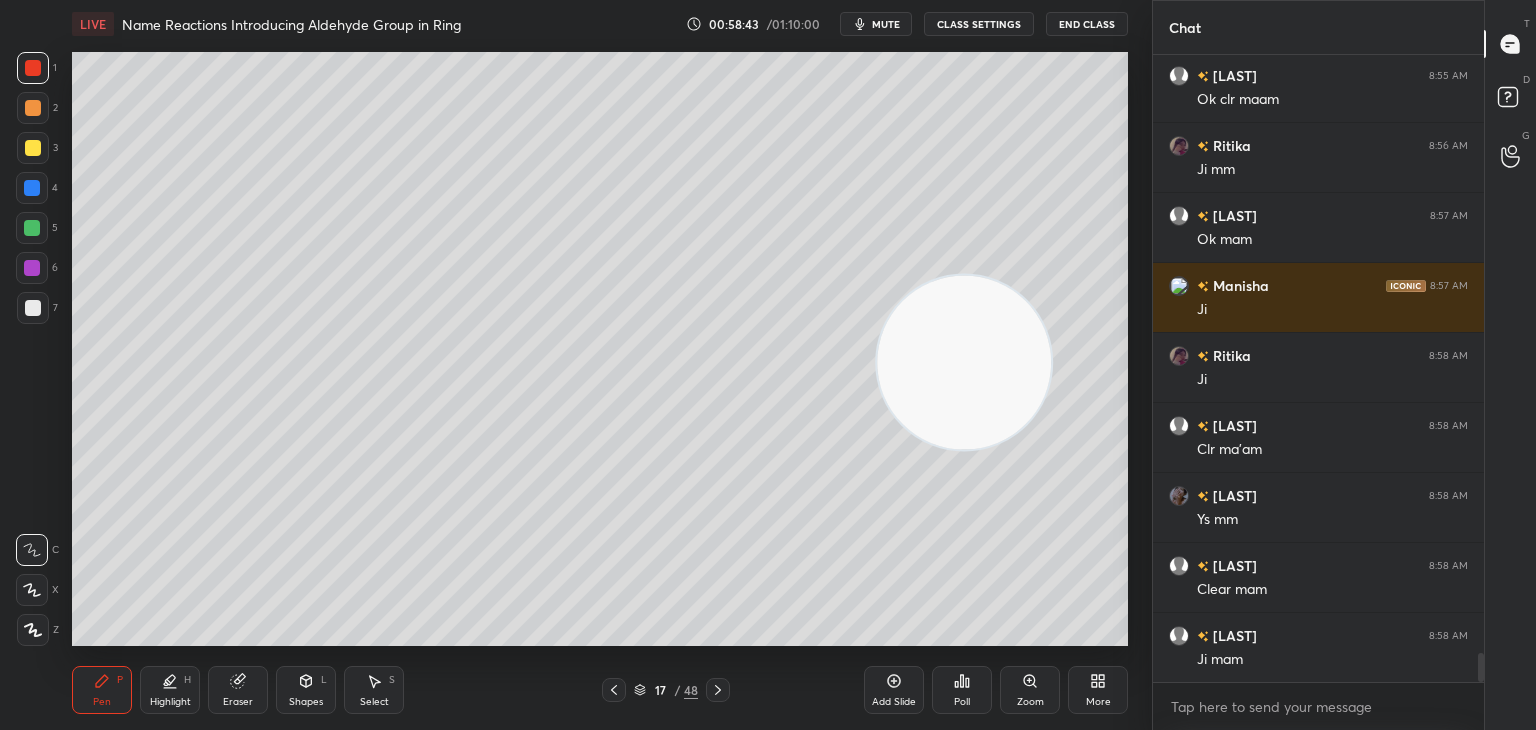 click 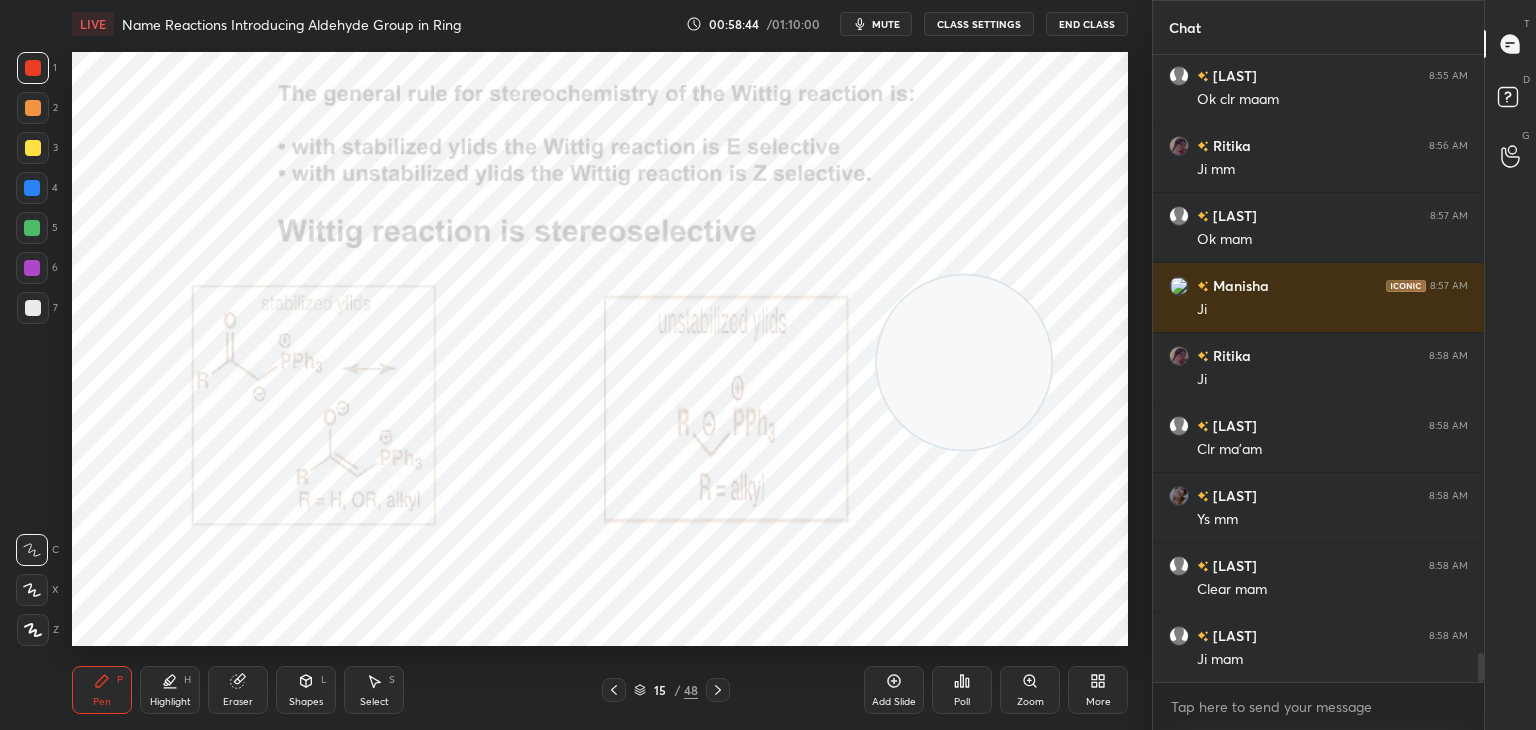 click 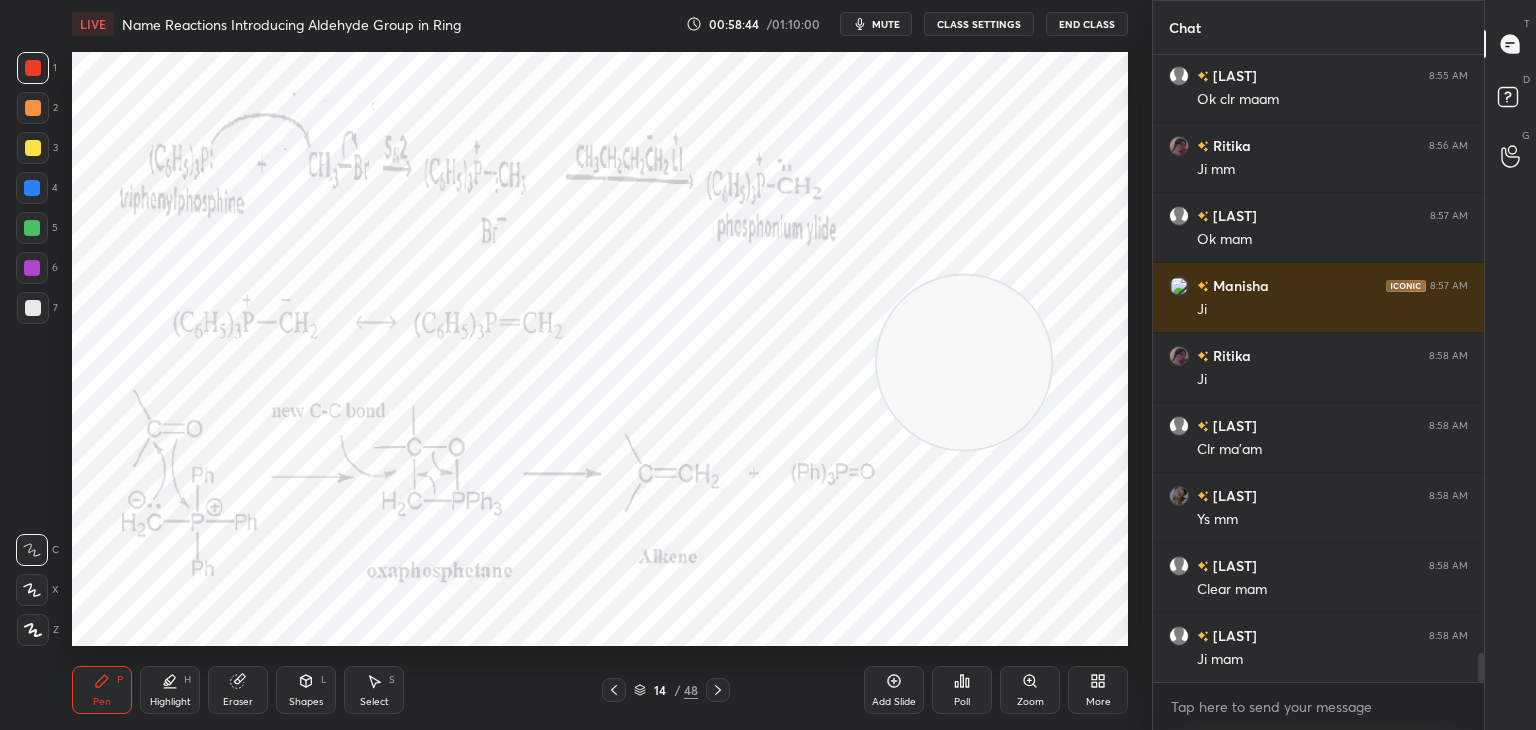 click 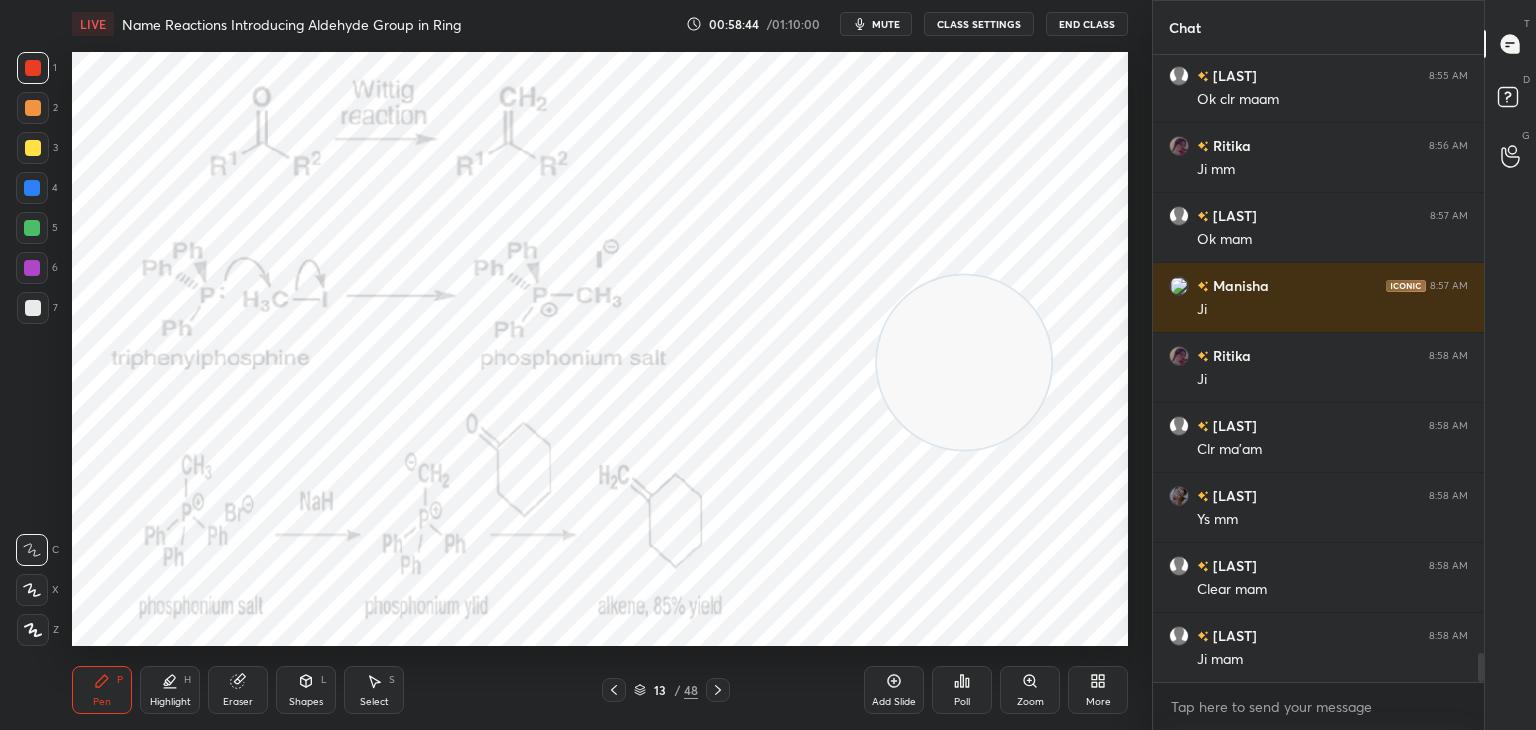 click 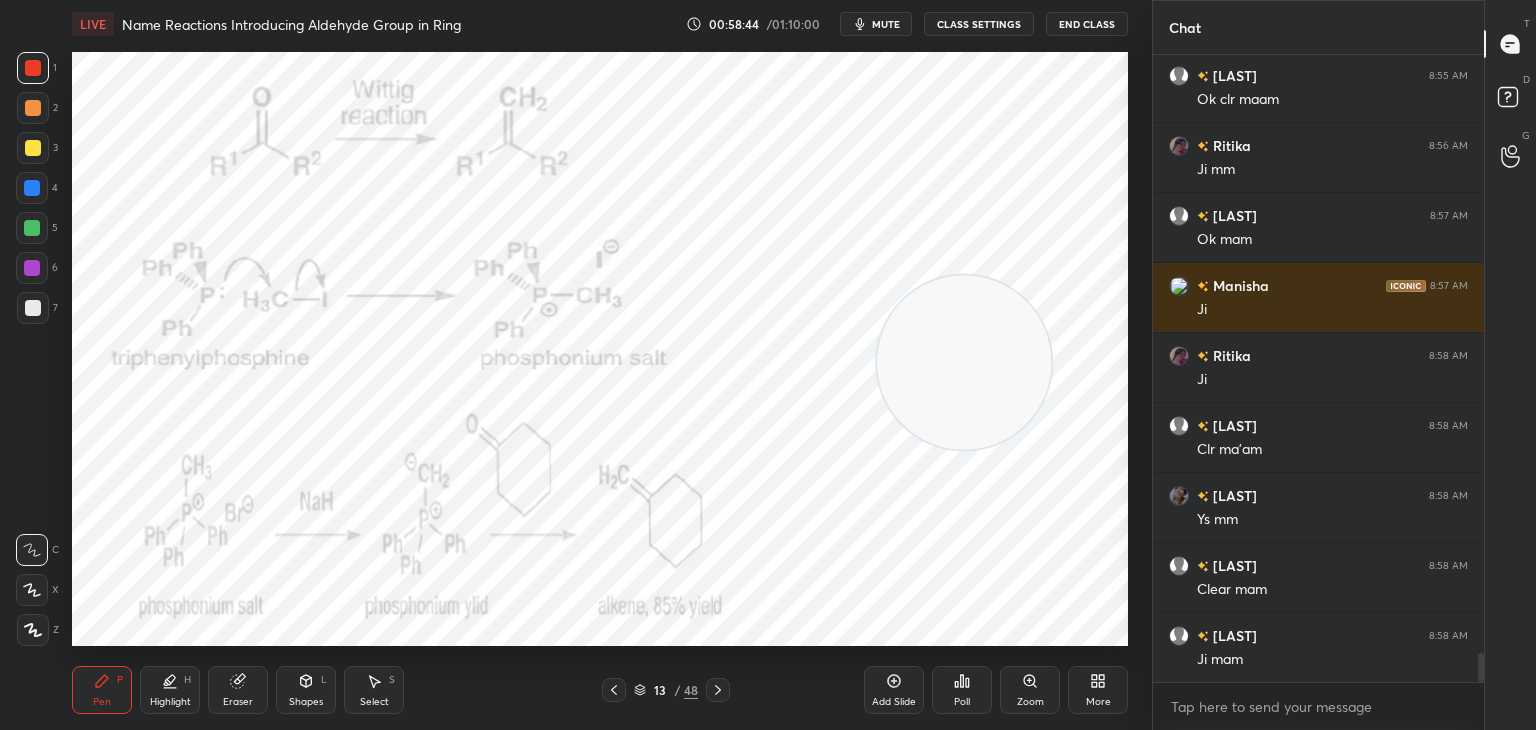 click 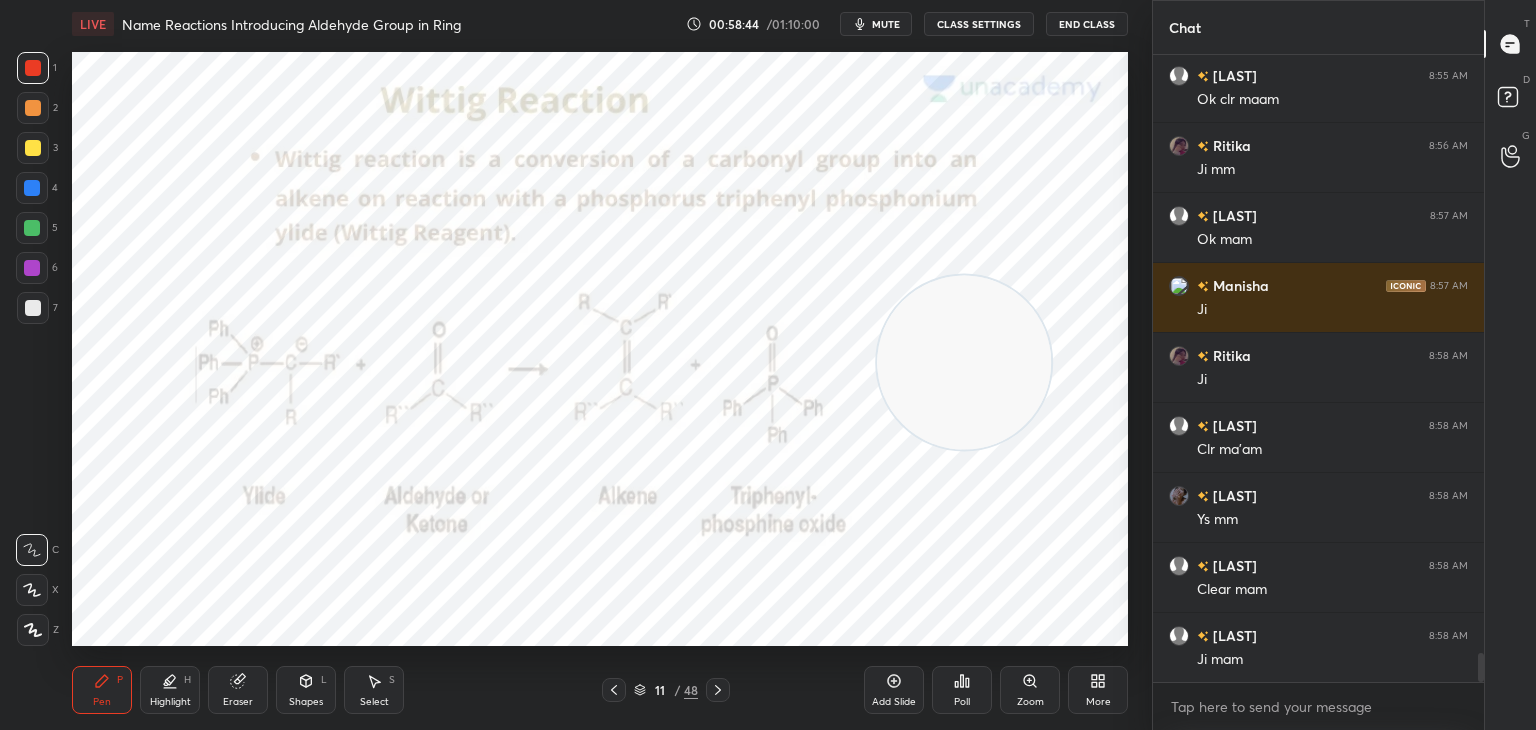 click 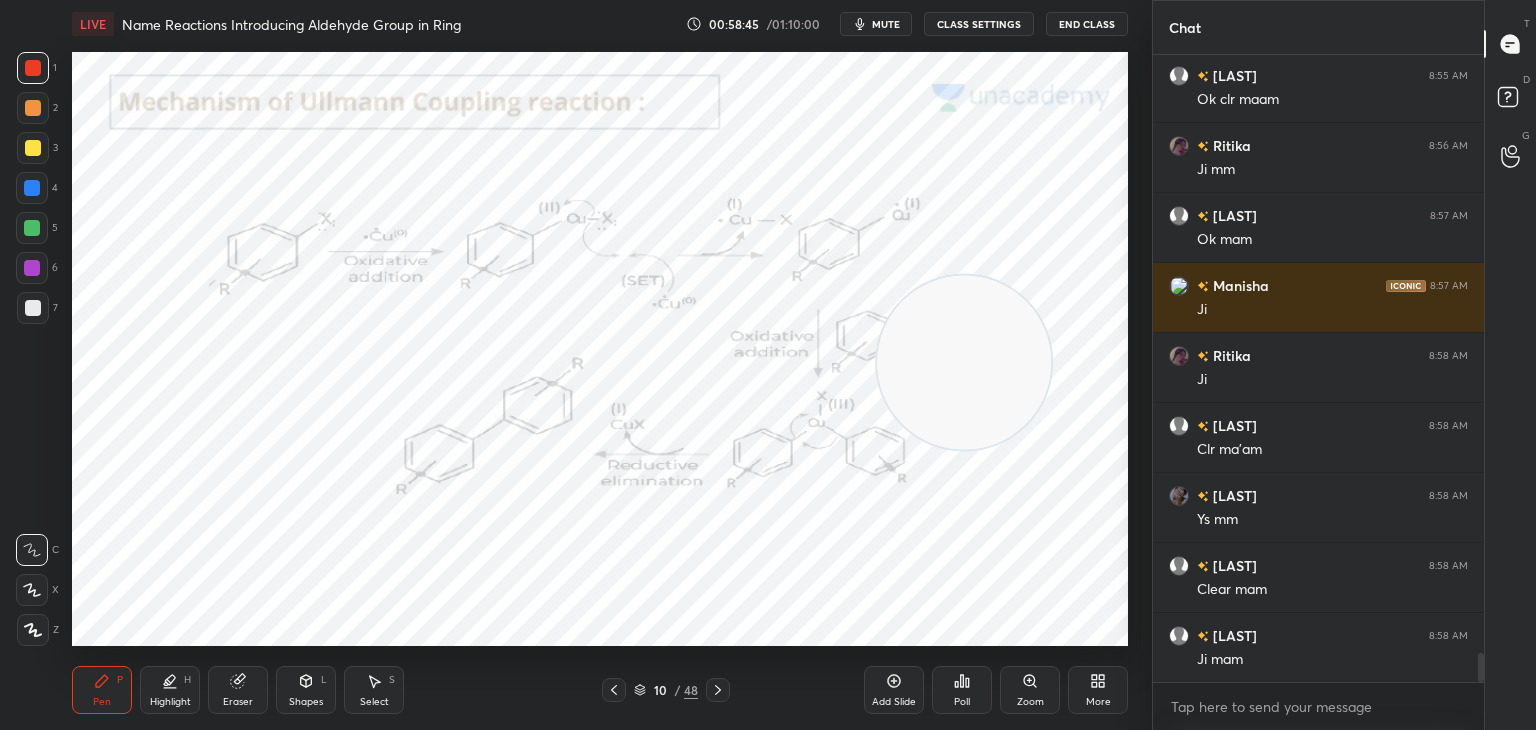 click 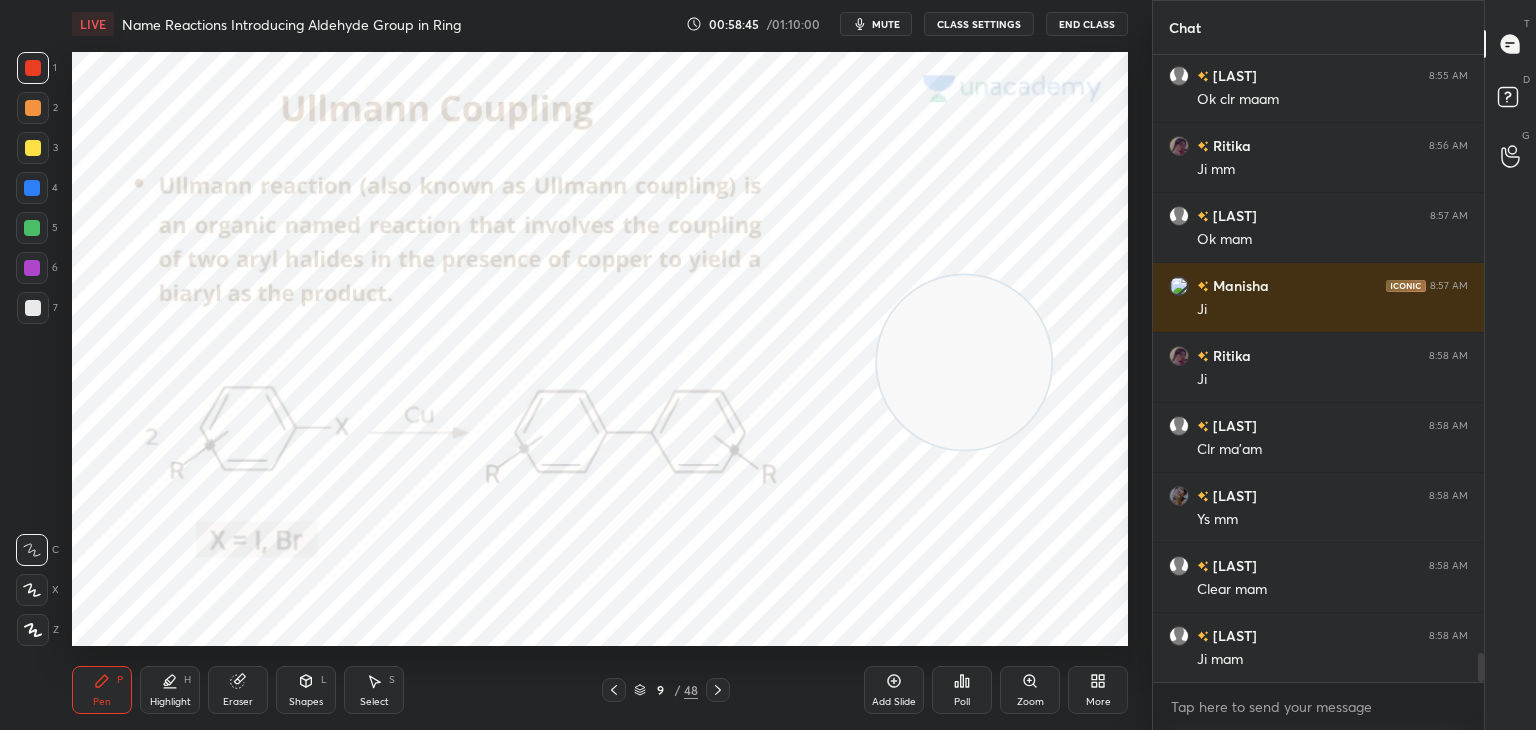click 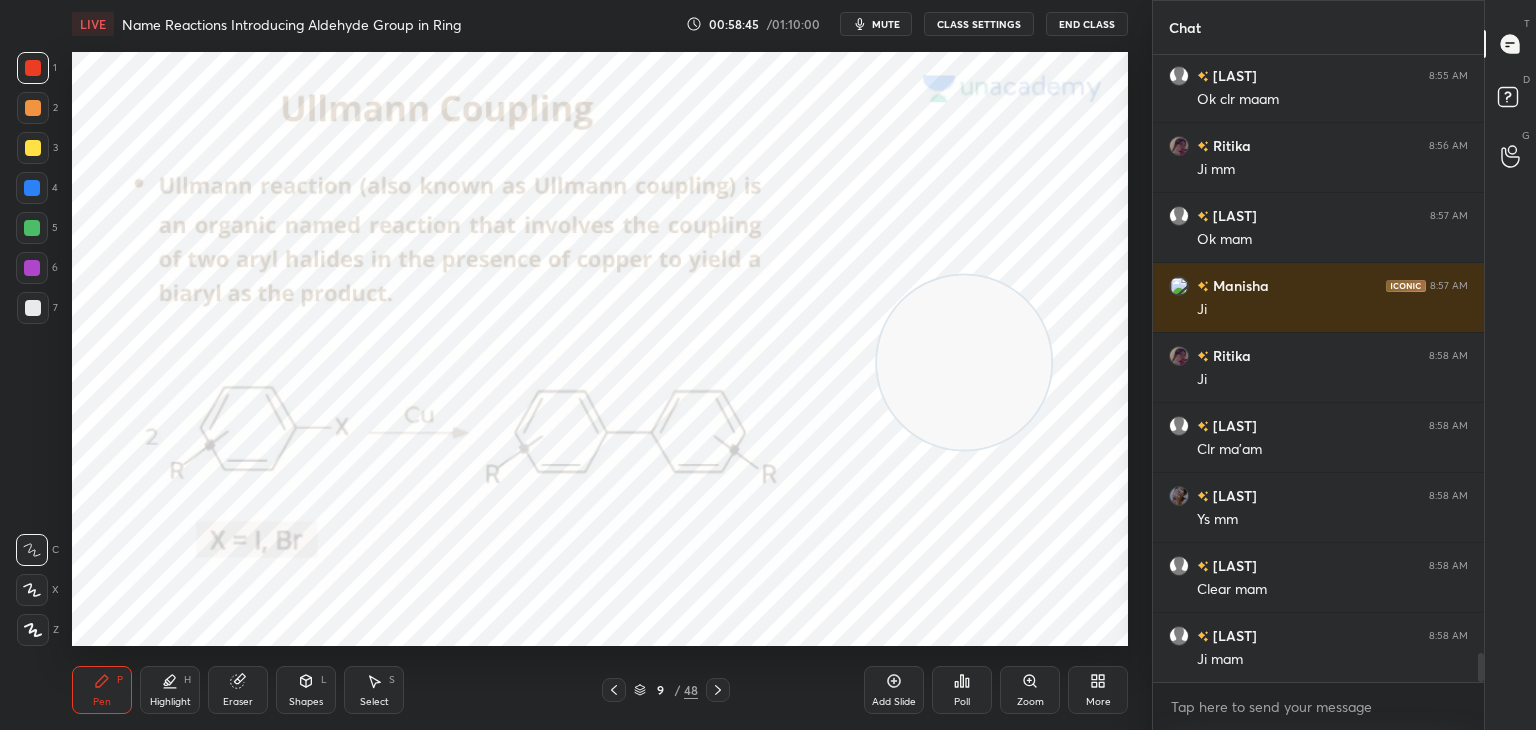 click 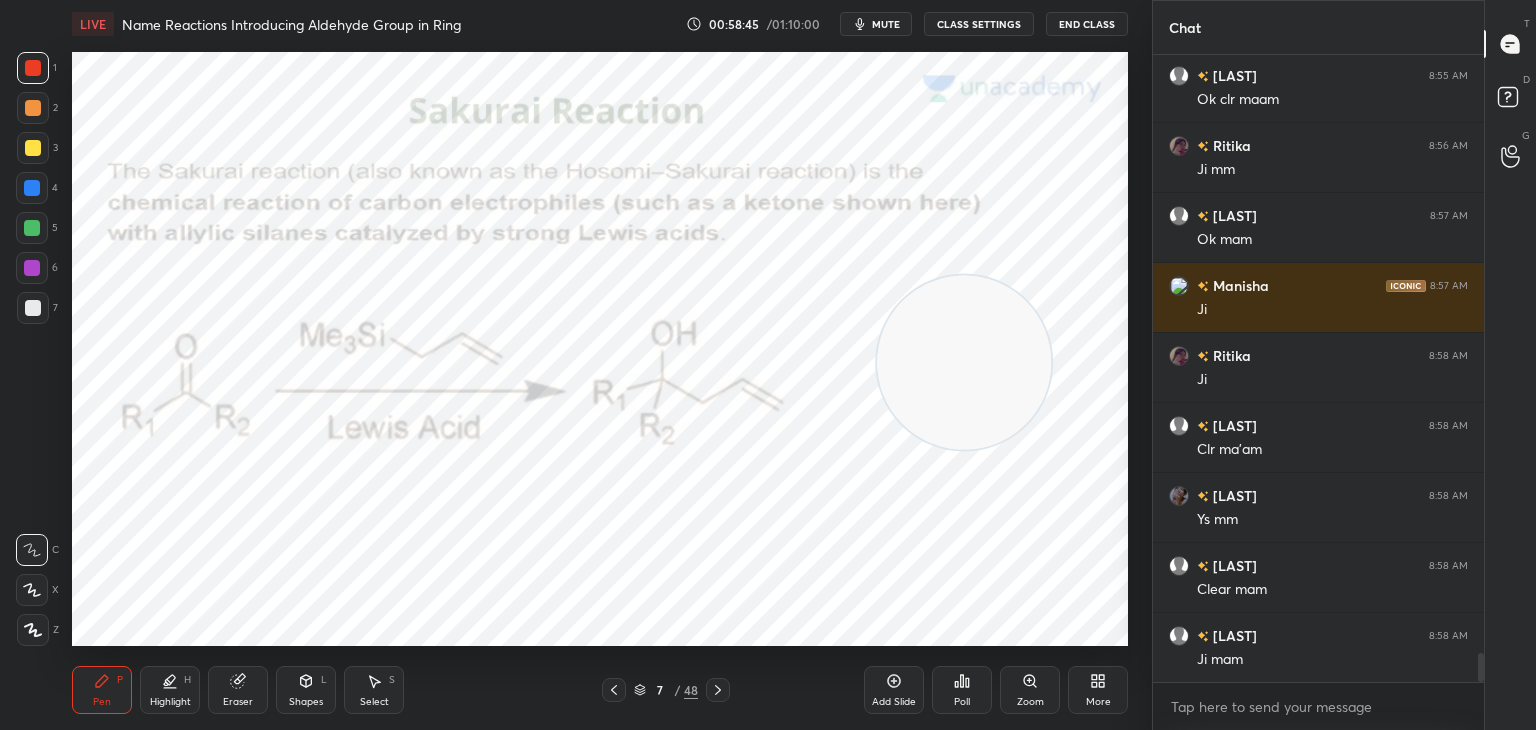 click 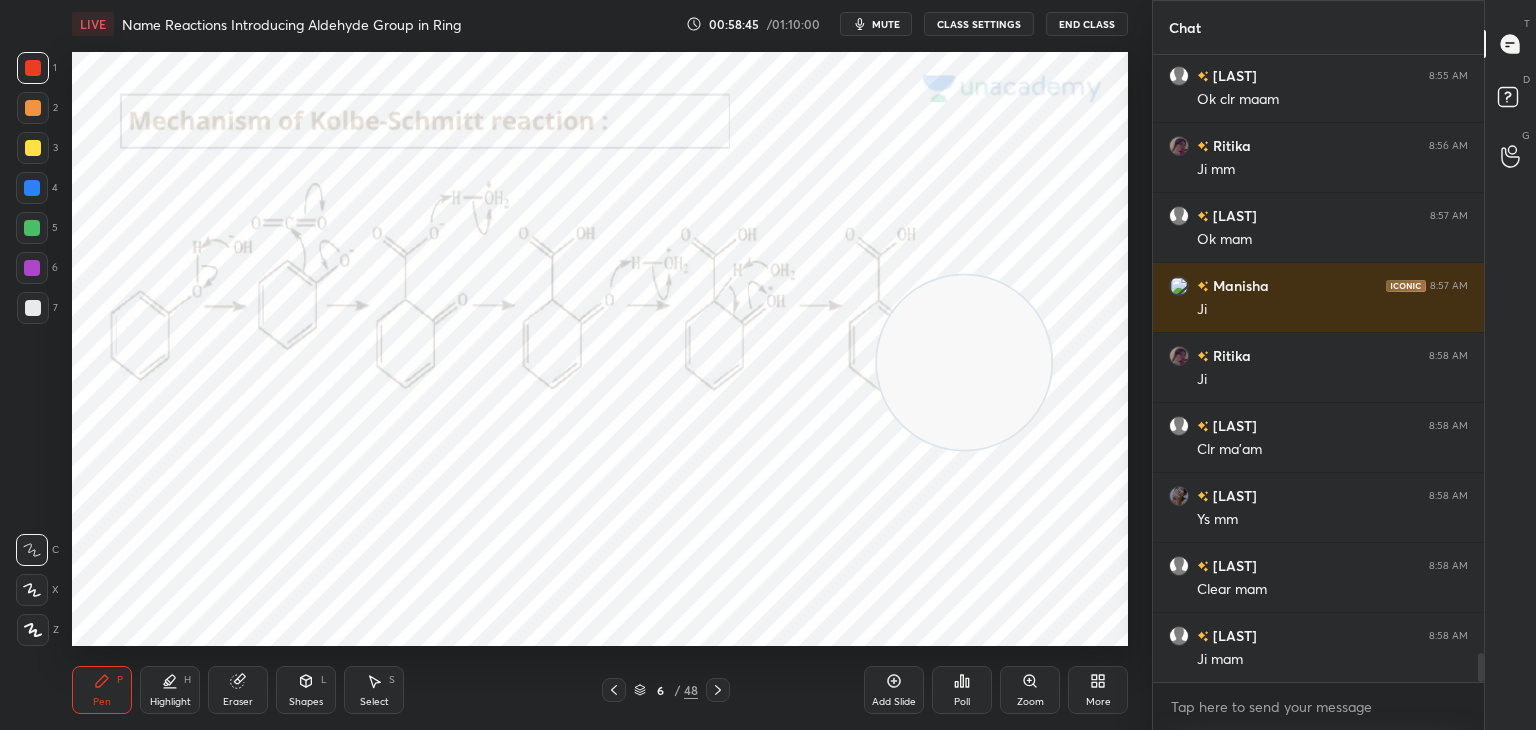 click 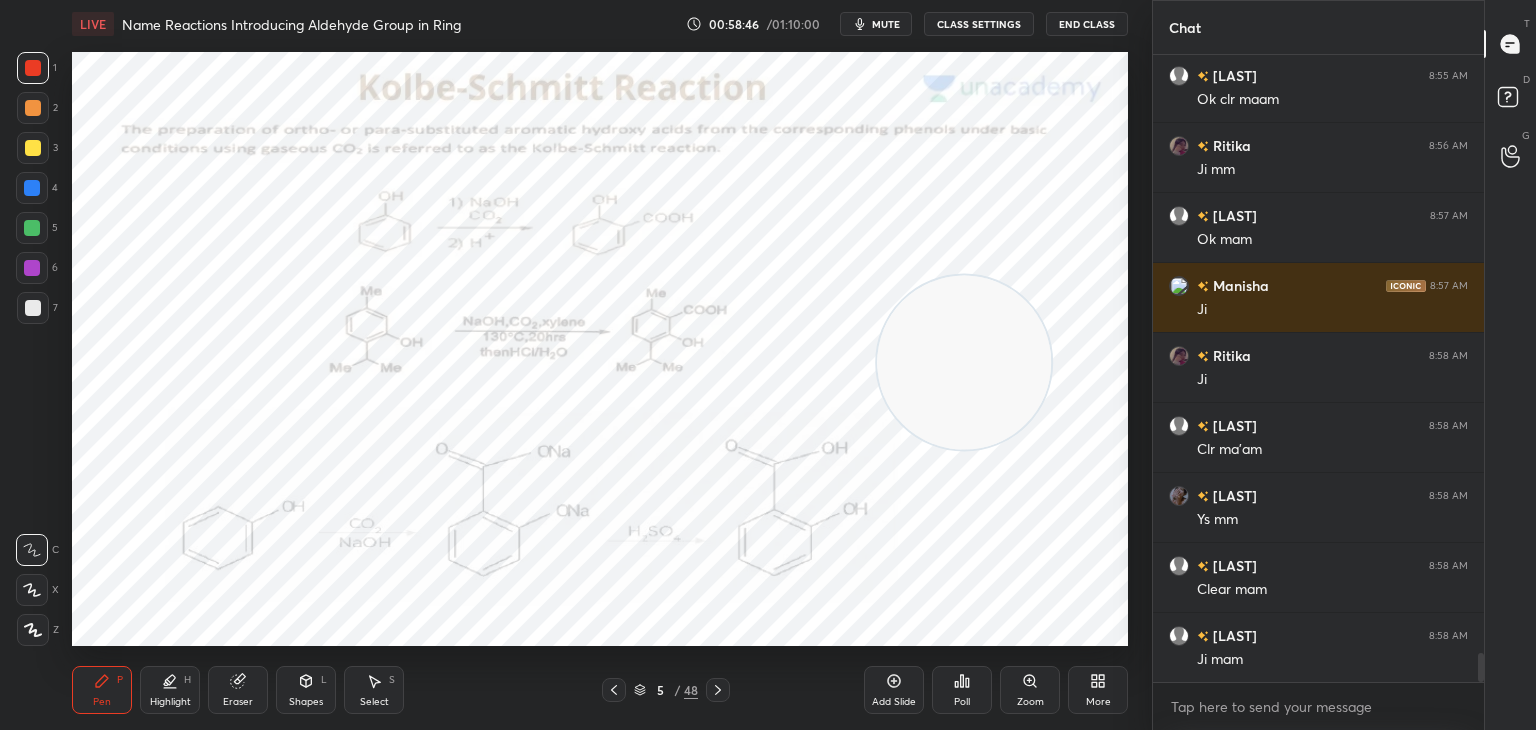 click 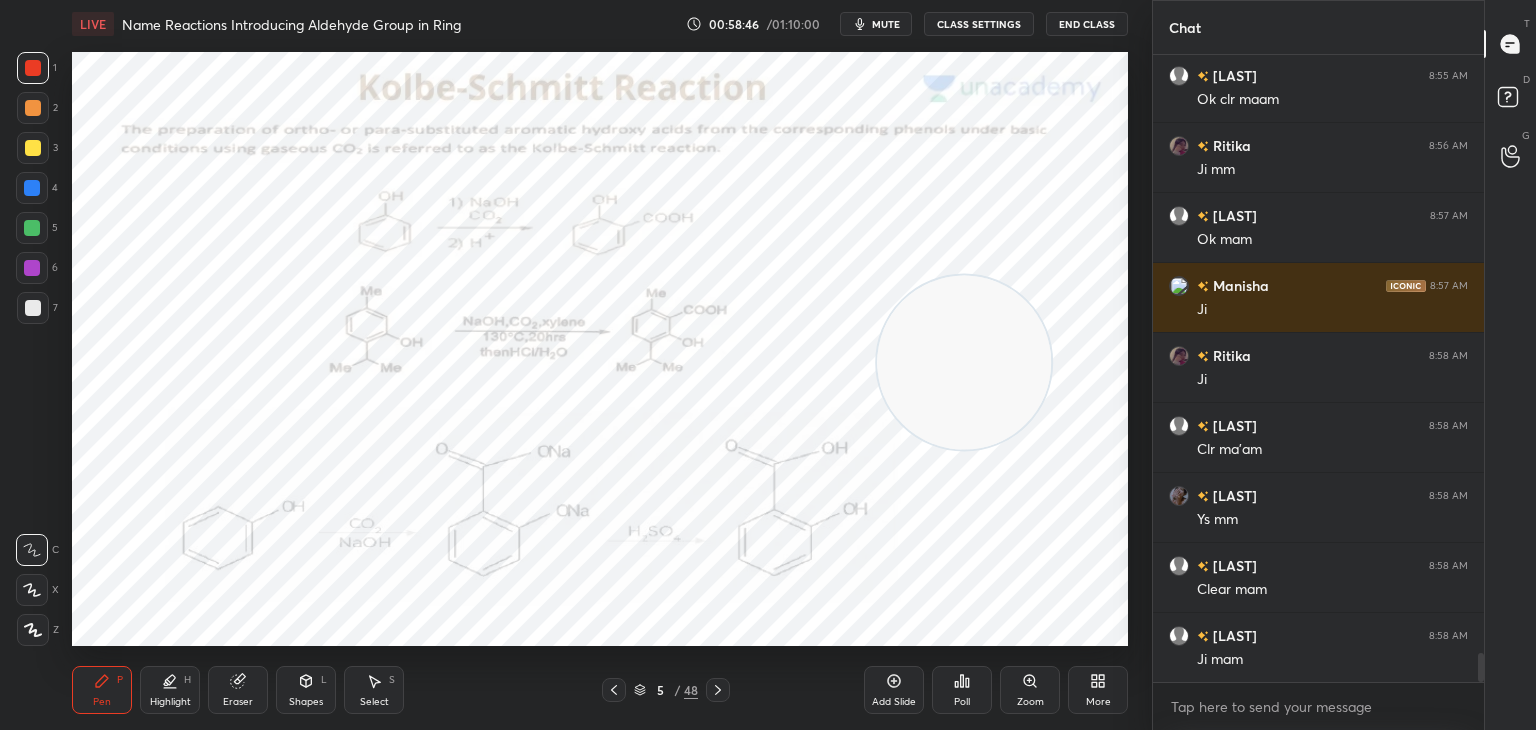 click 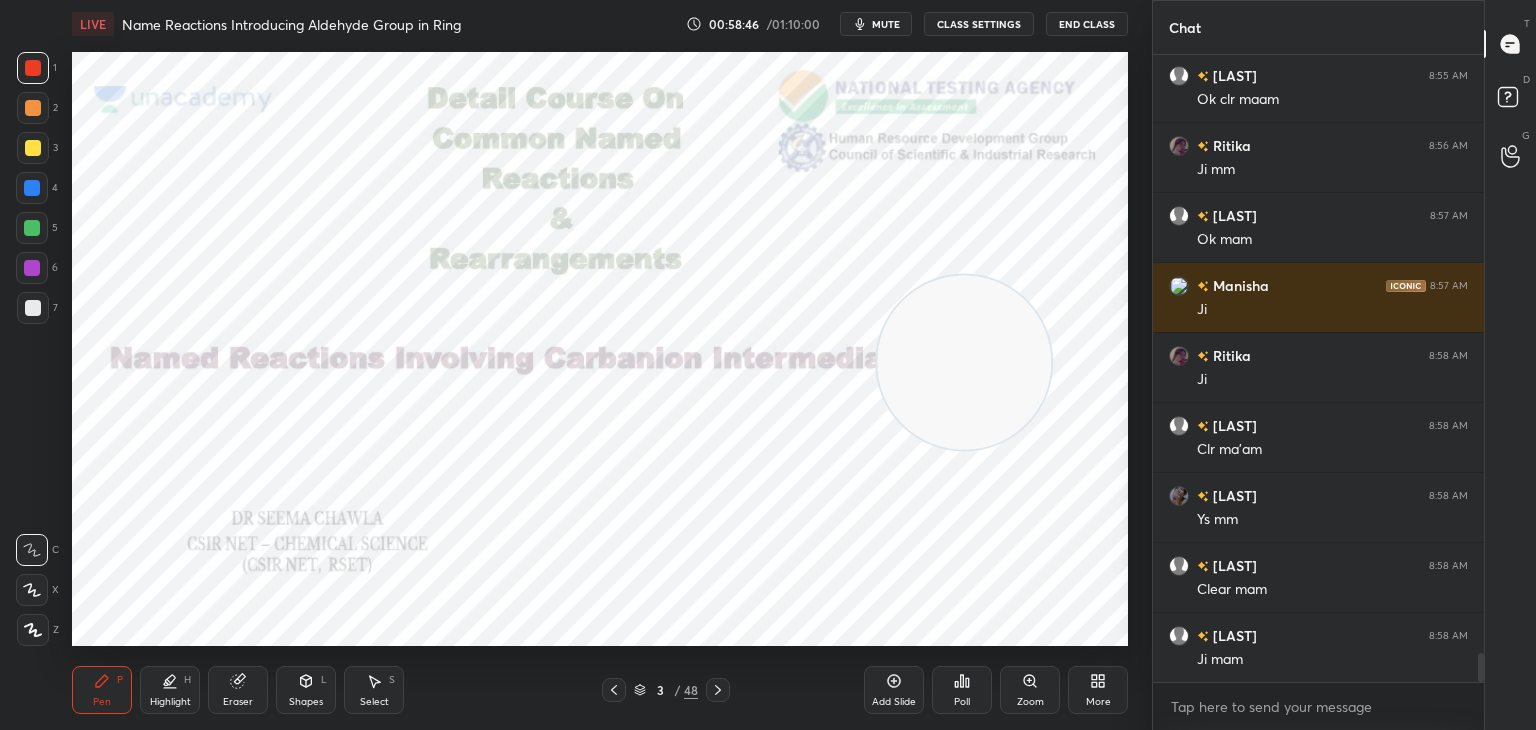 click 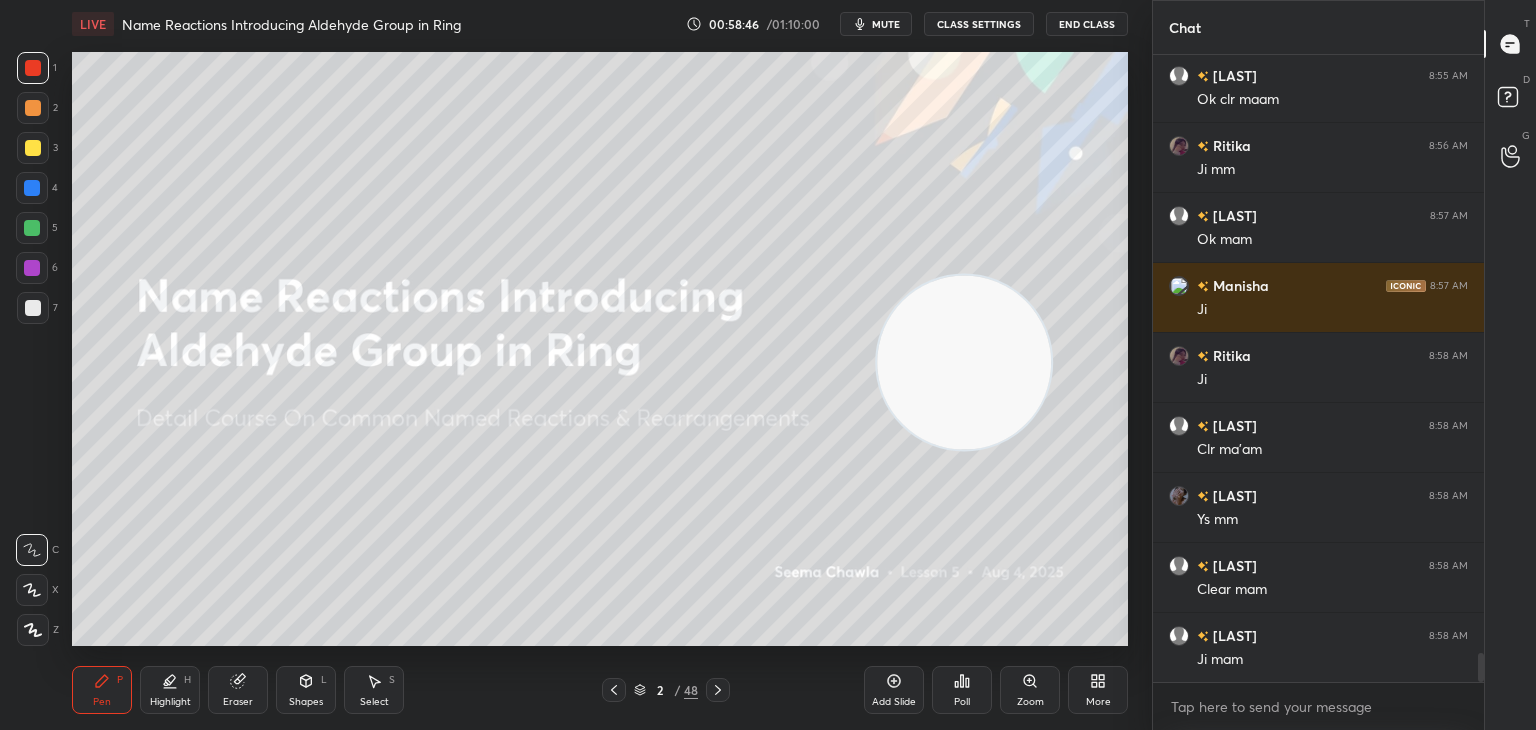 click 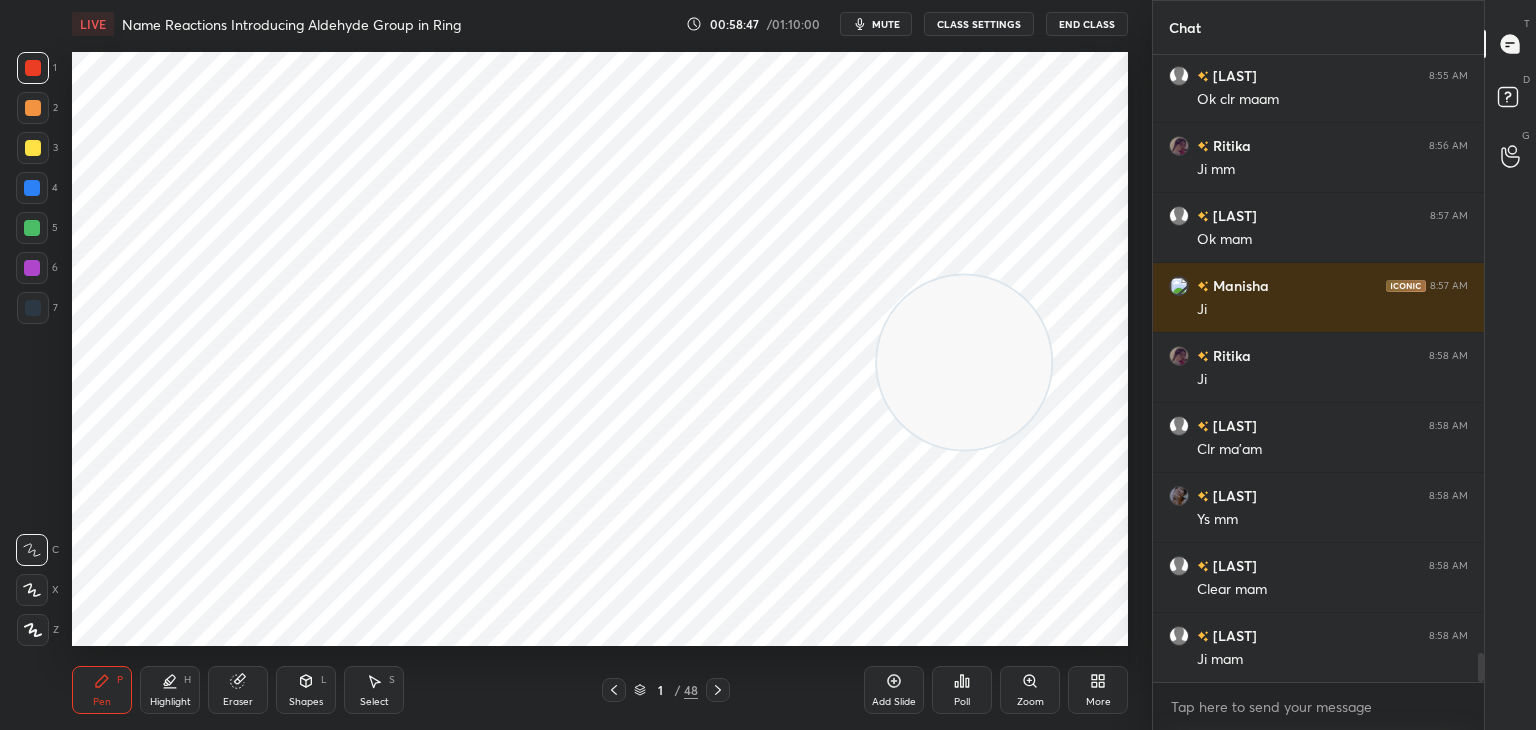 click 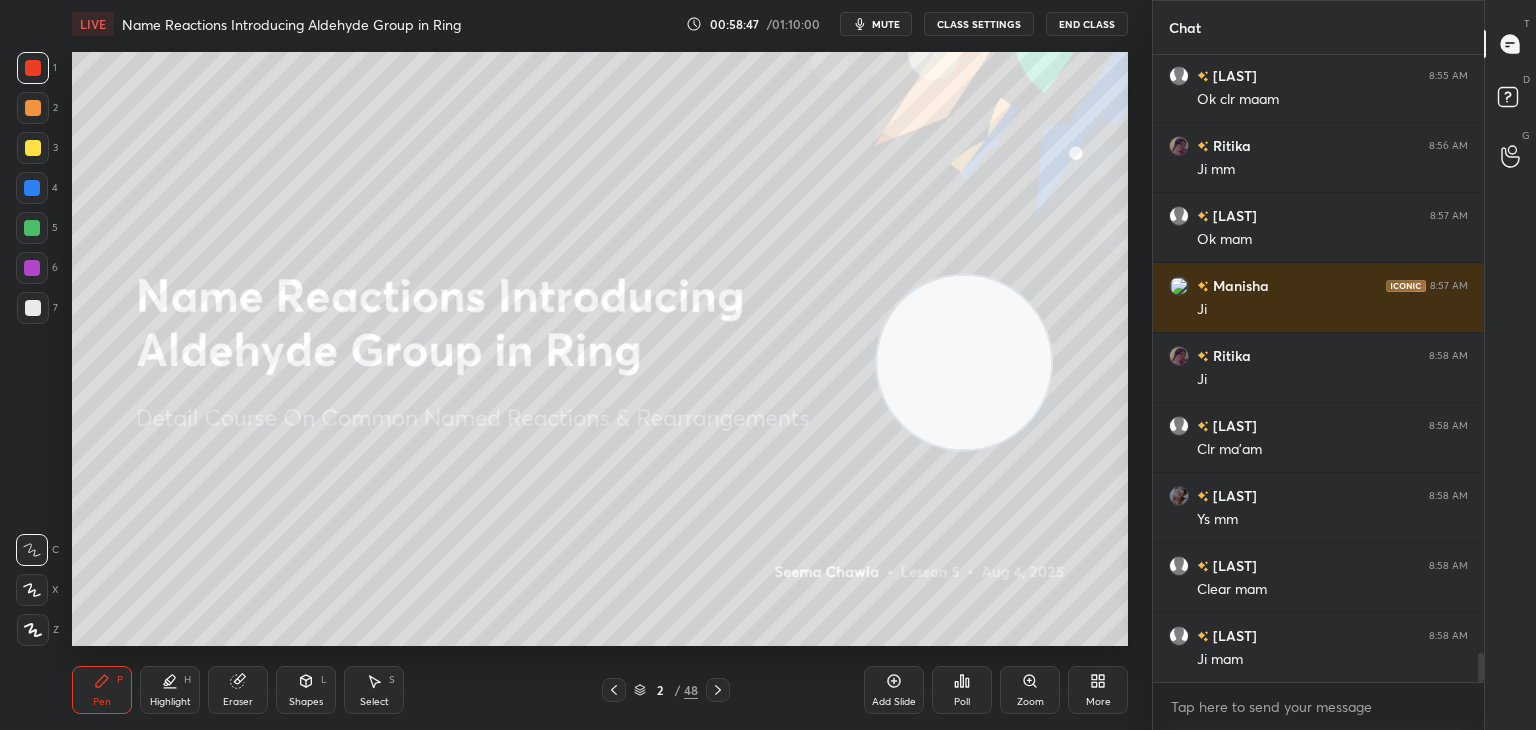 click 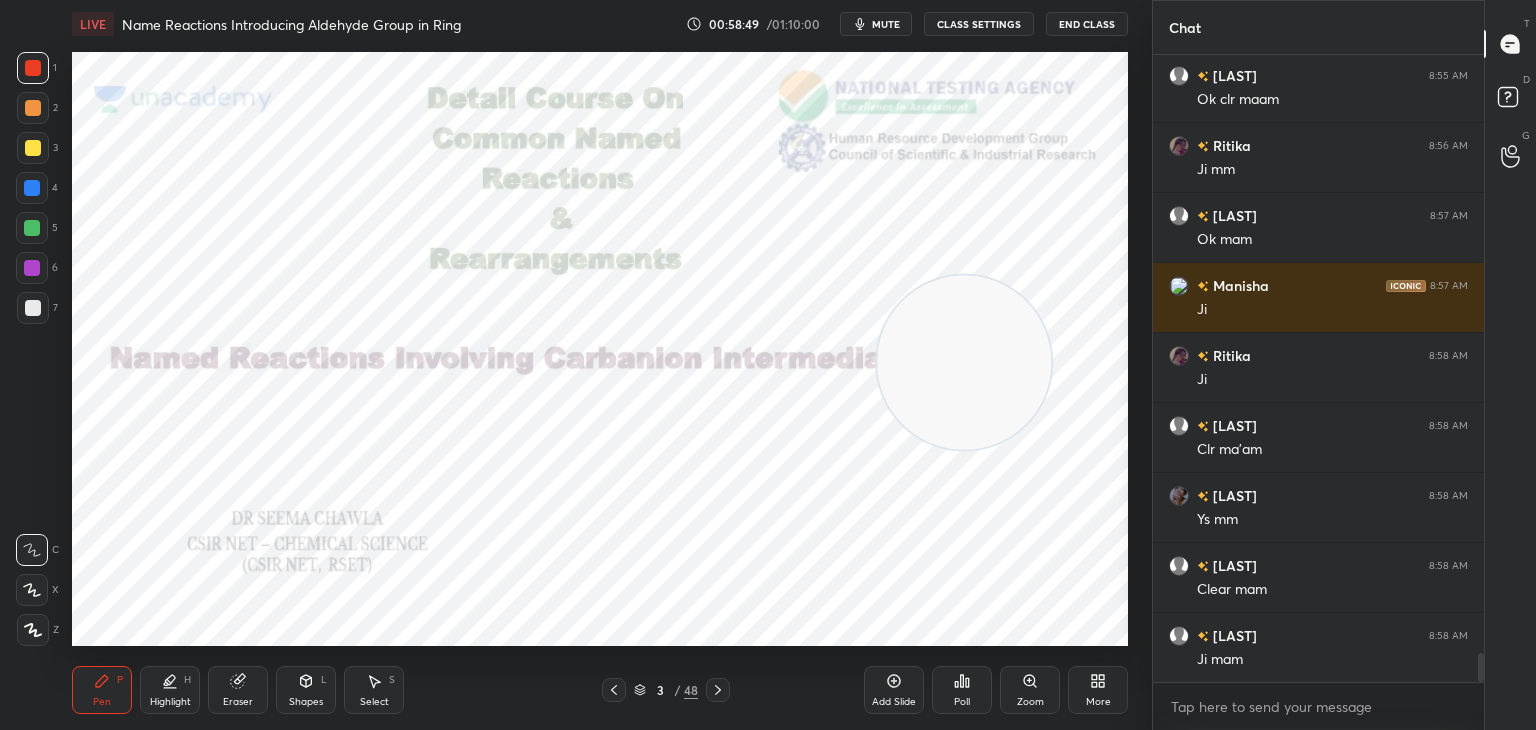 click 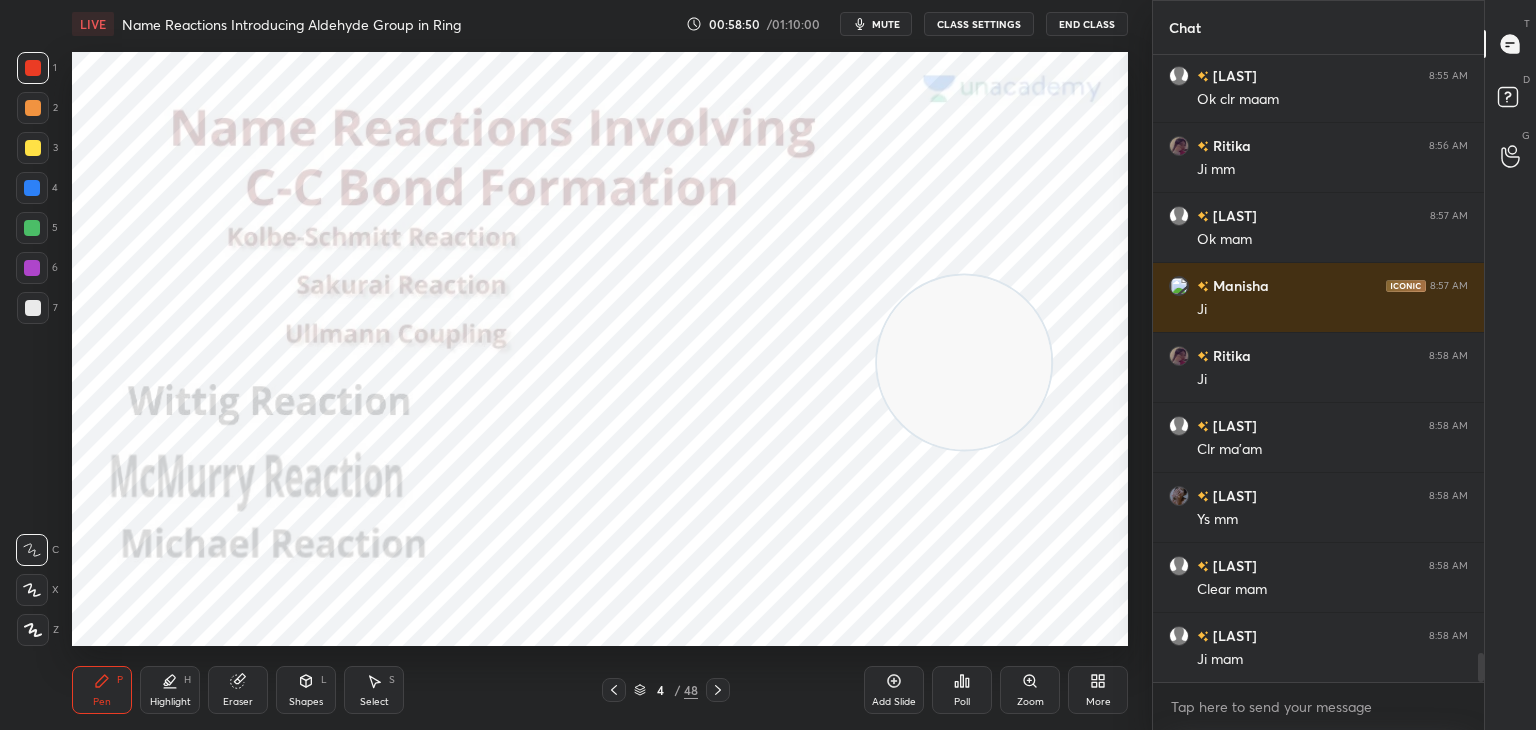 click 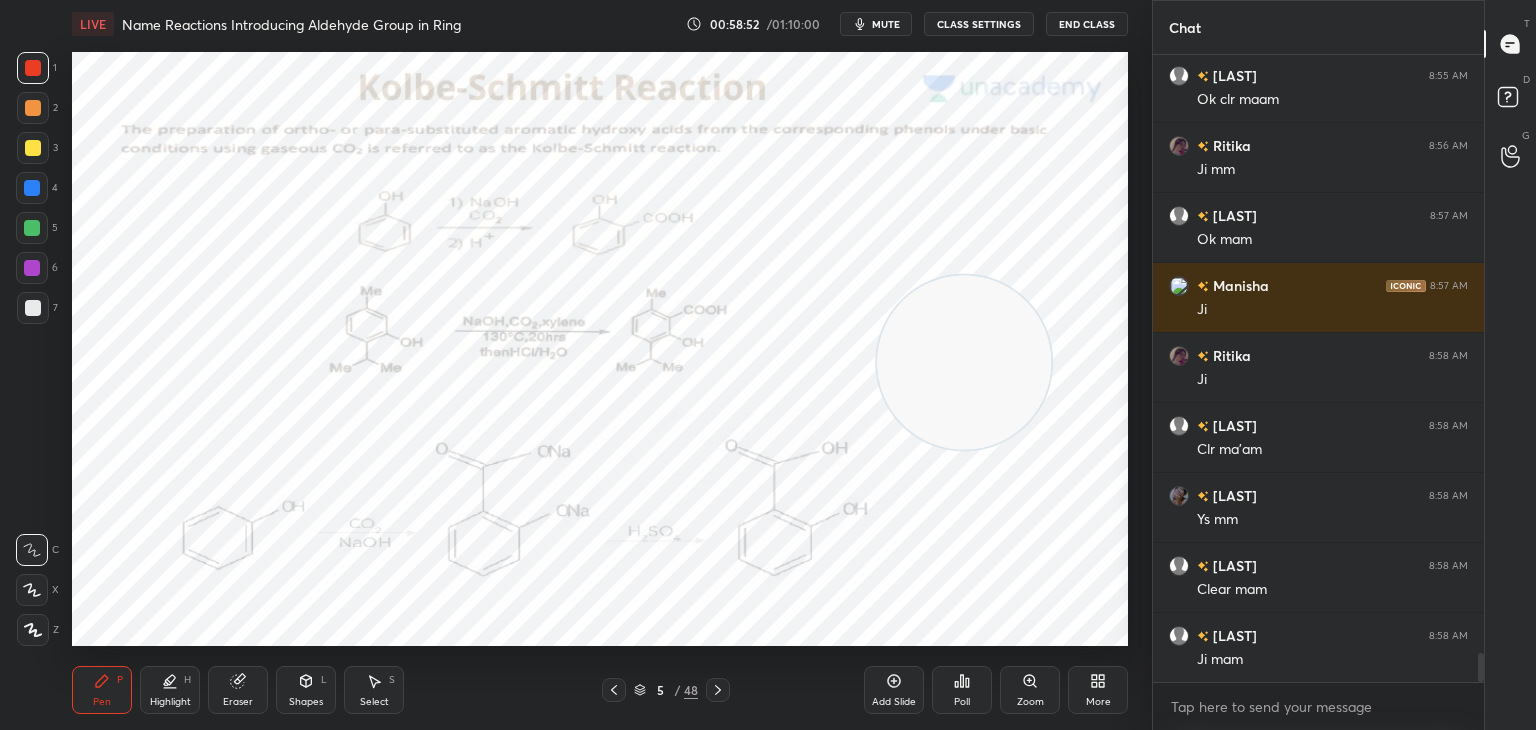 click at bounding box center (32, 188) 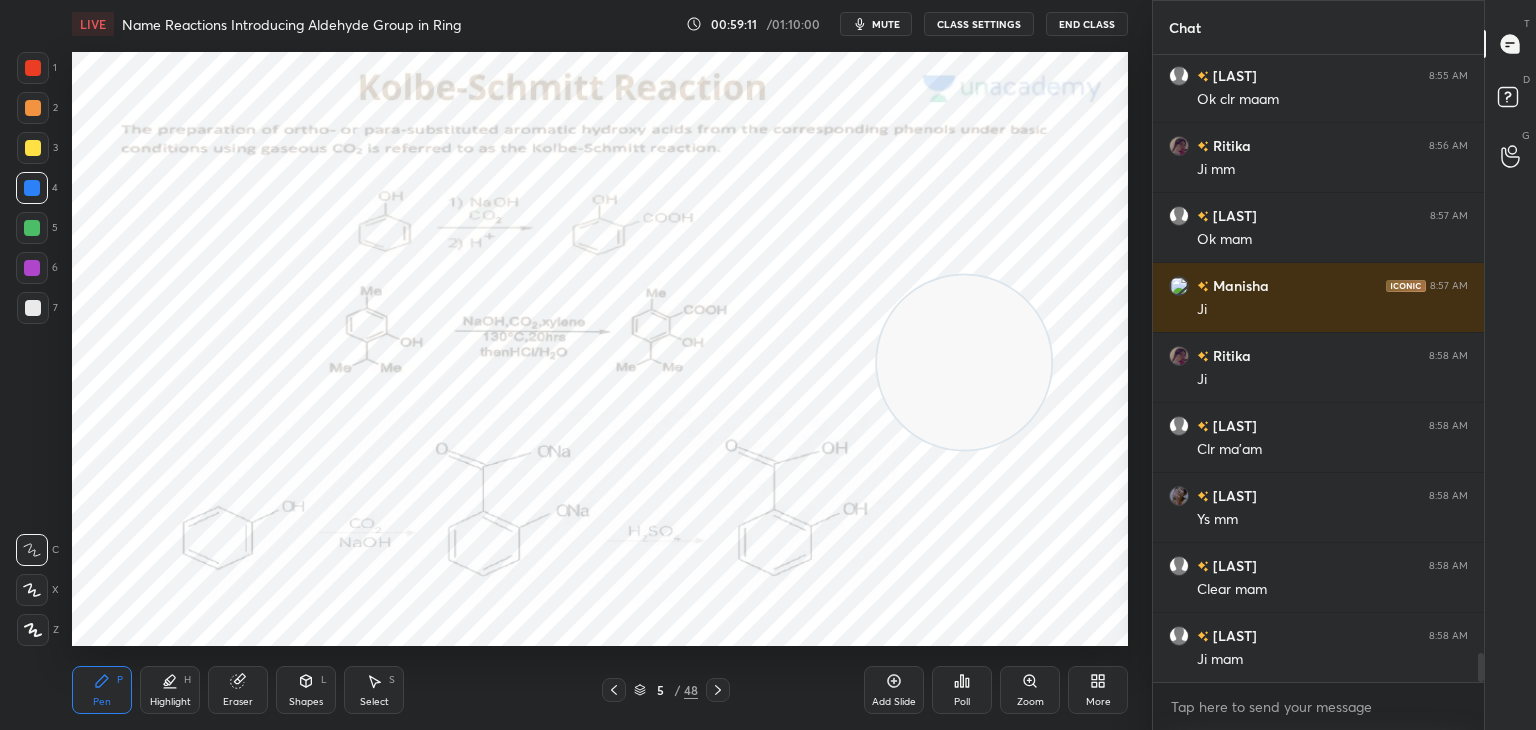 click 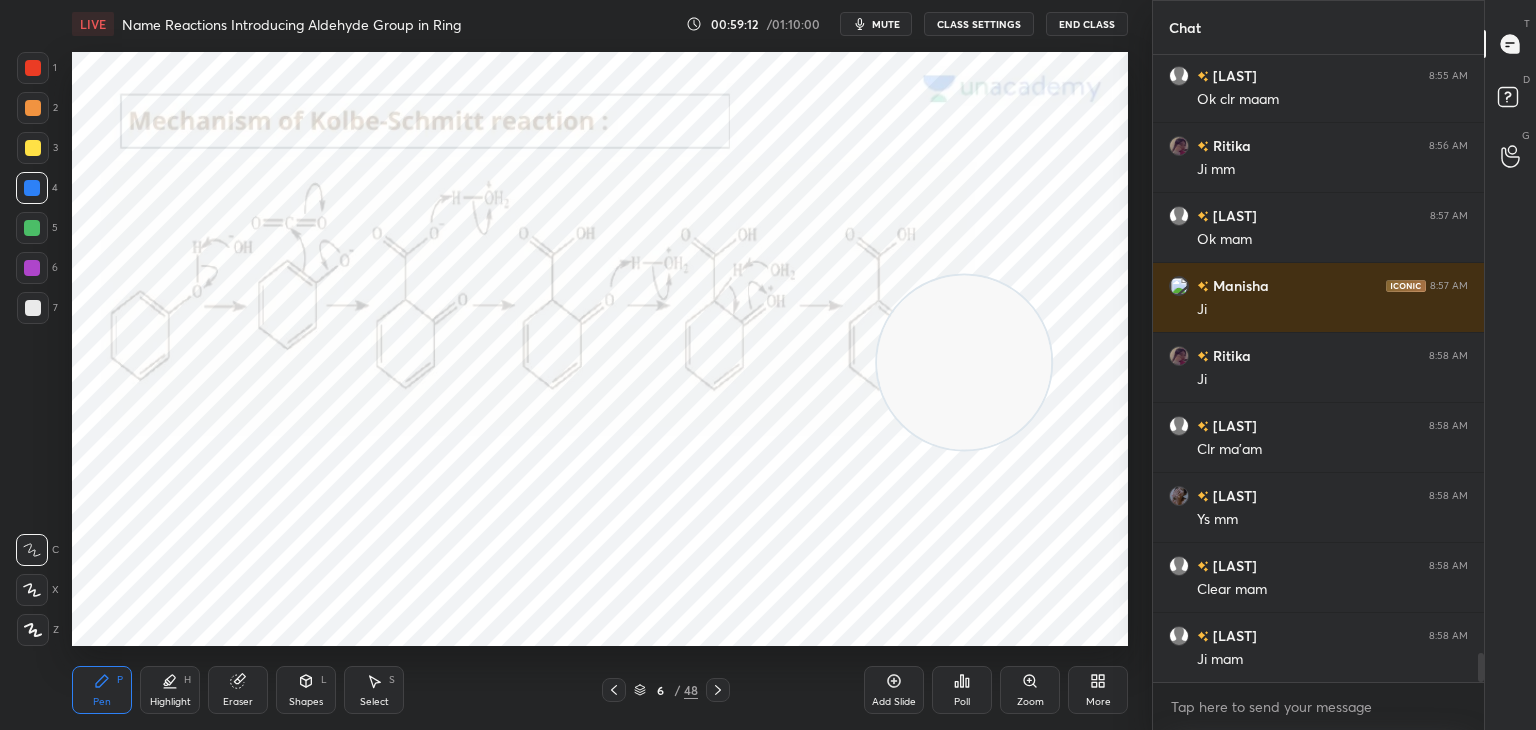 click 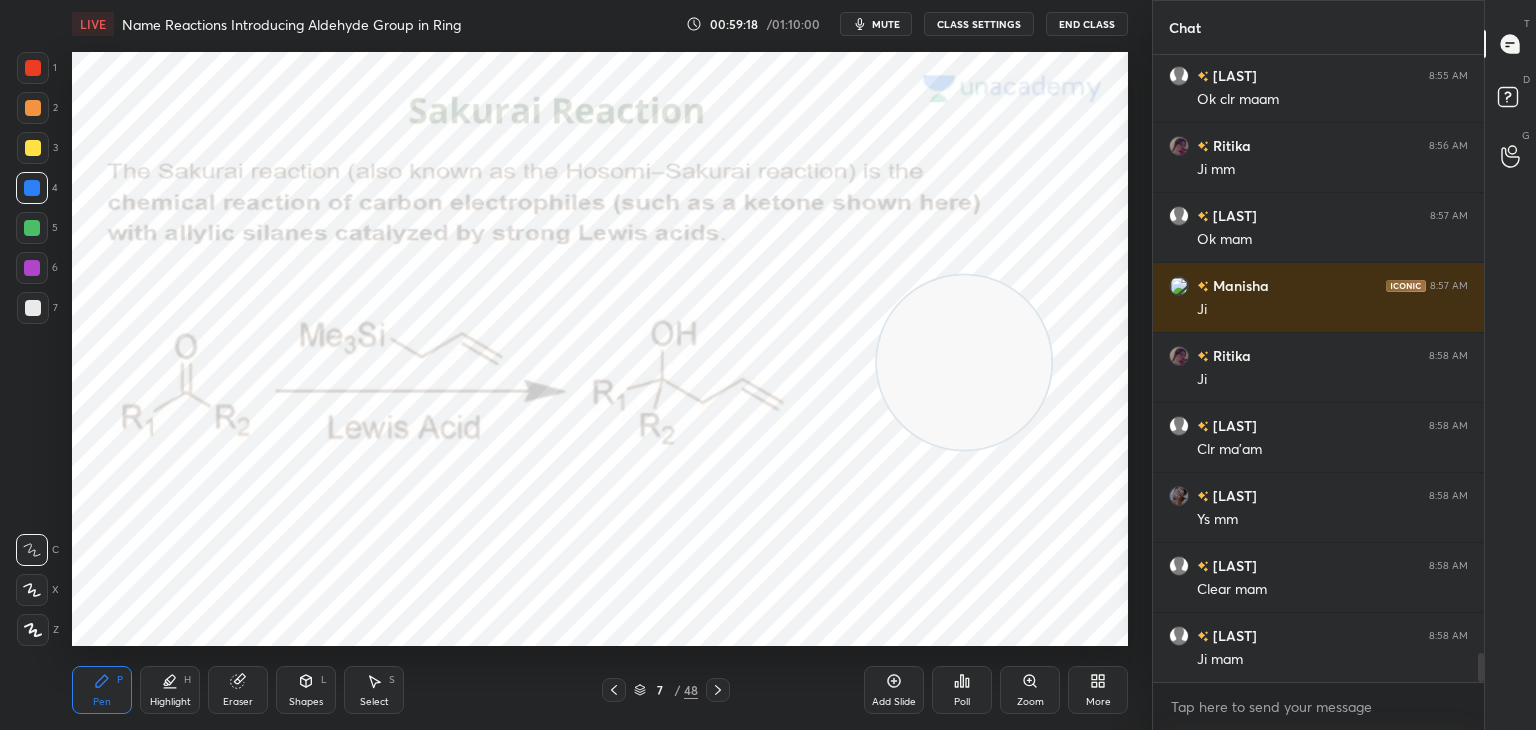 scroll, scrollTop: 12920, scrollLeft: 0, axis: vertical 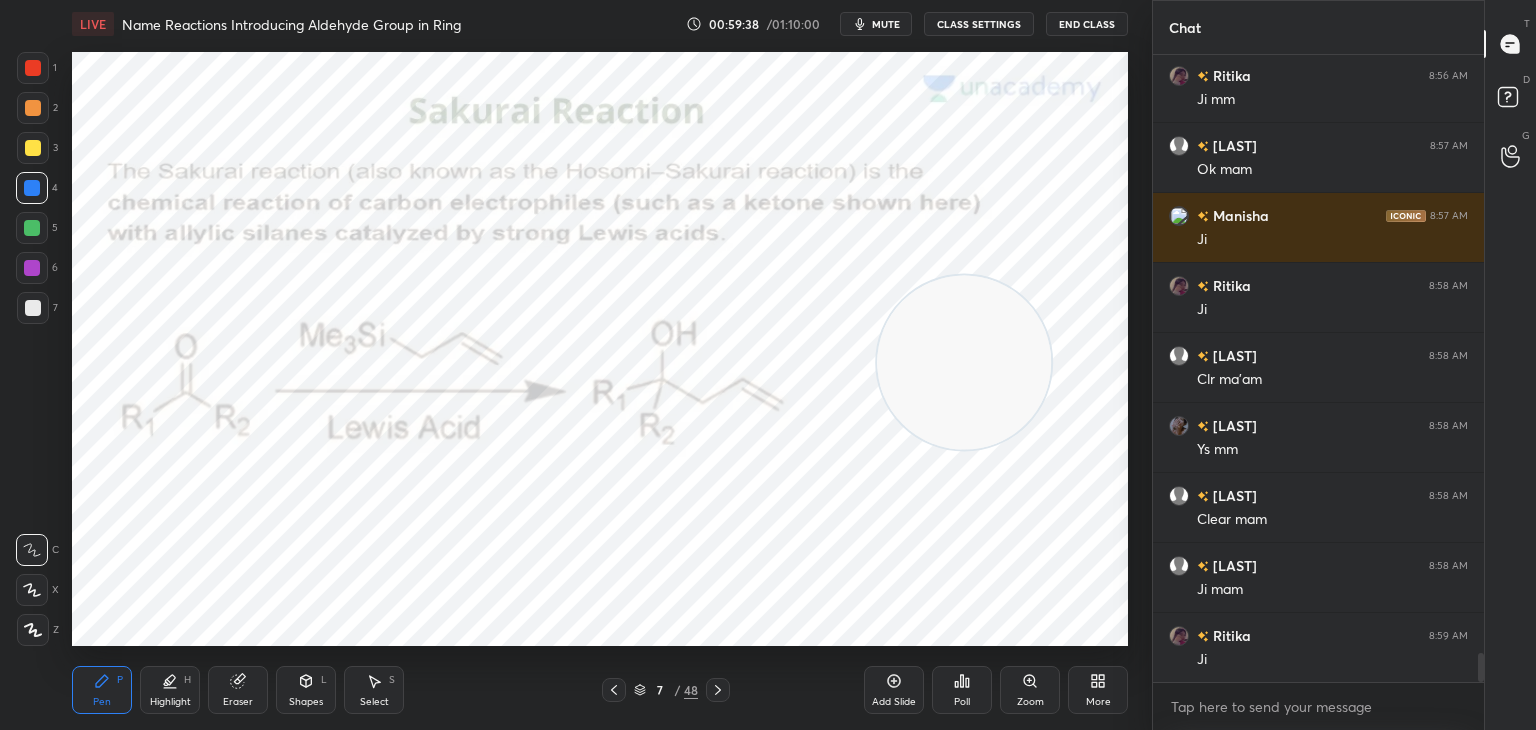 click 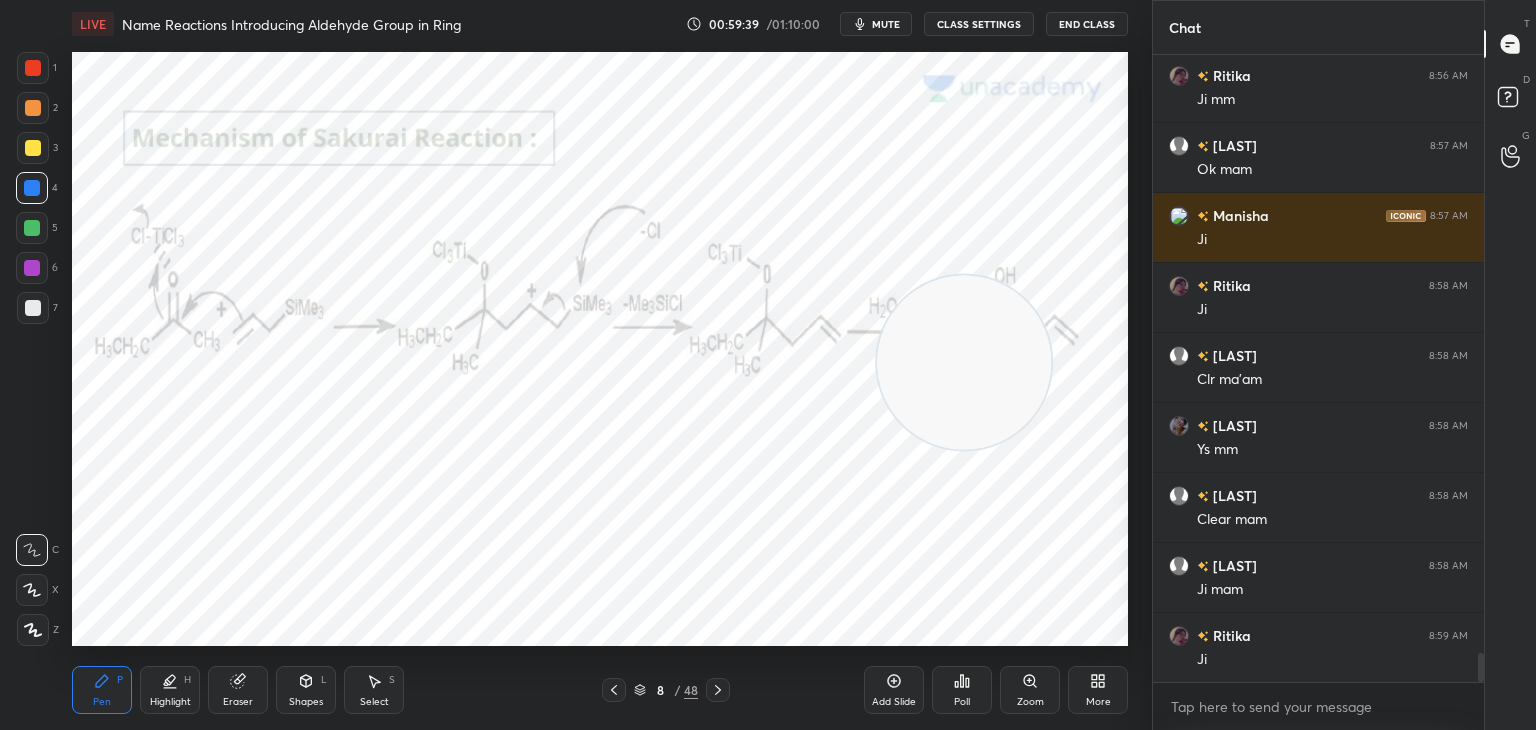 click 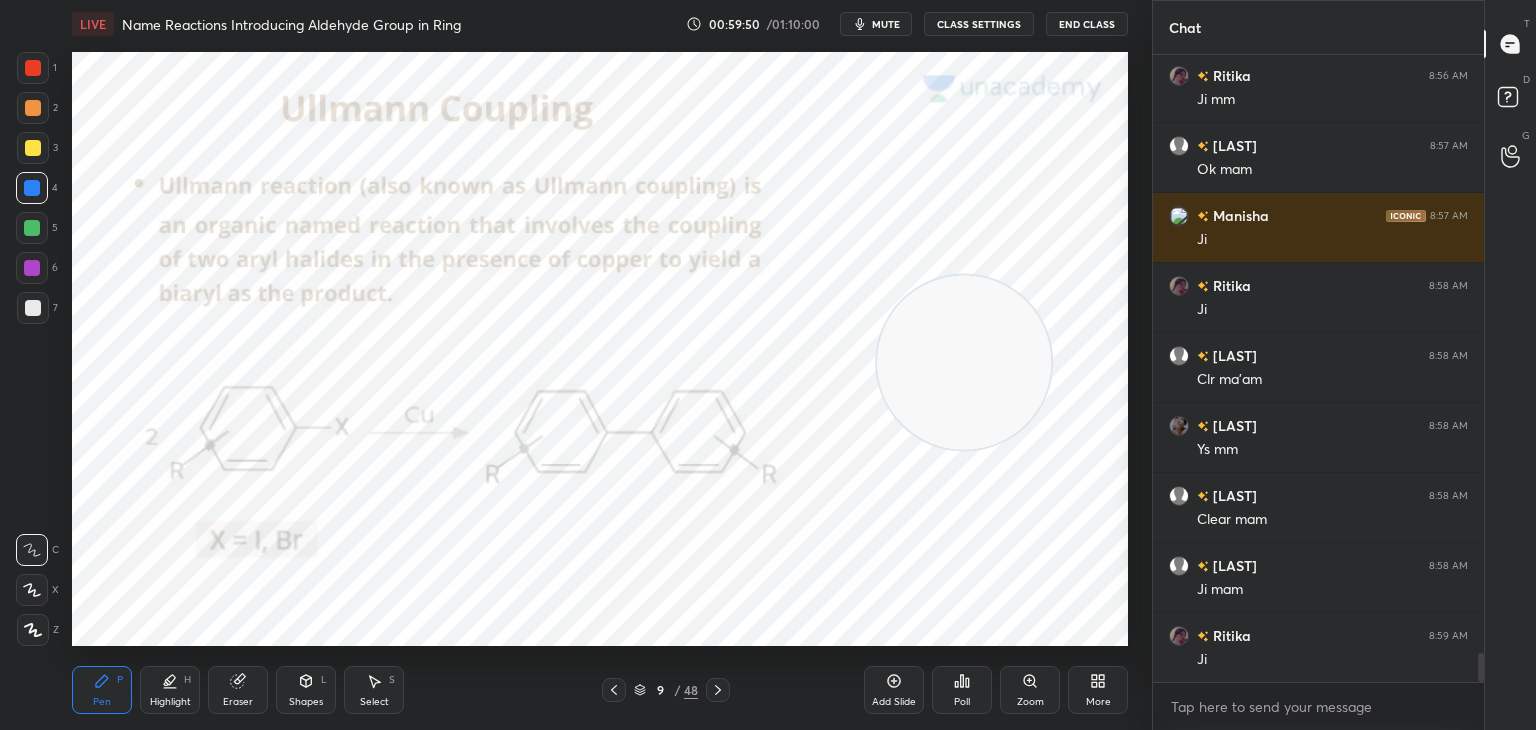 click 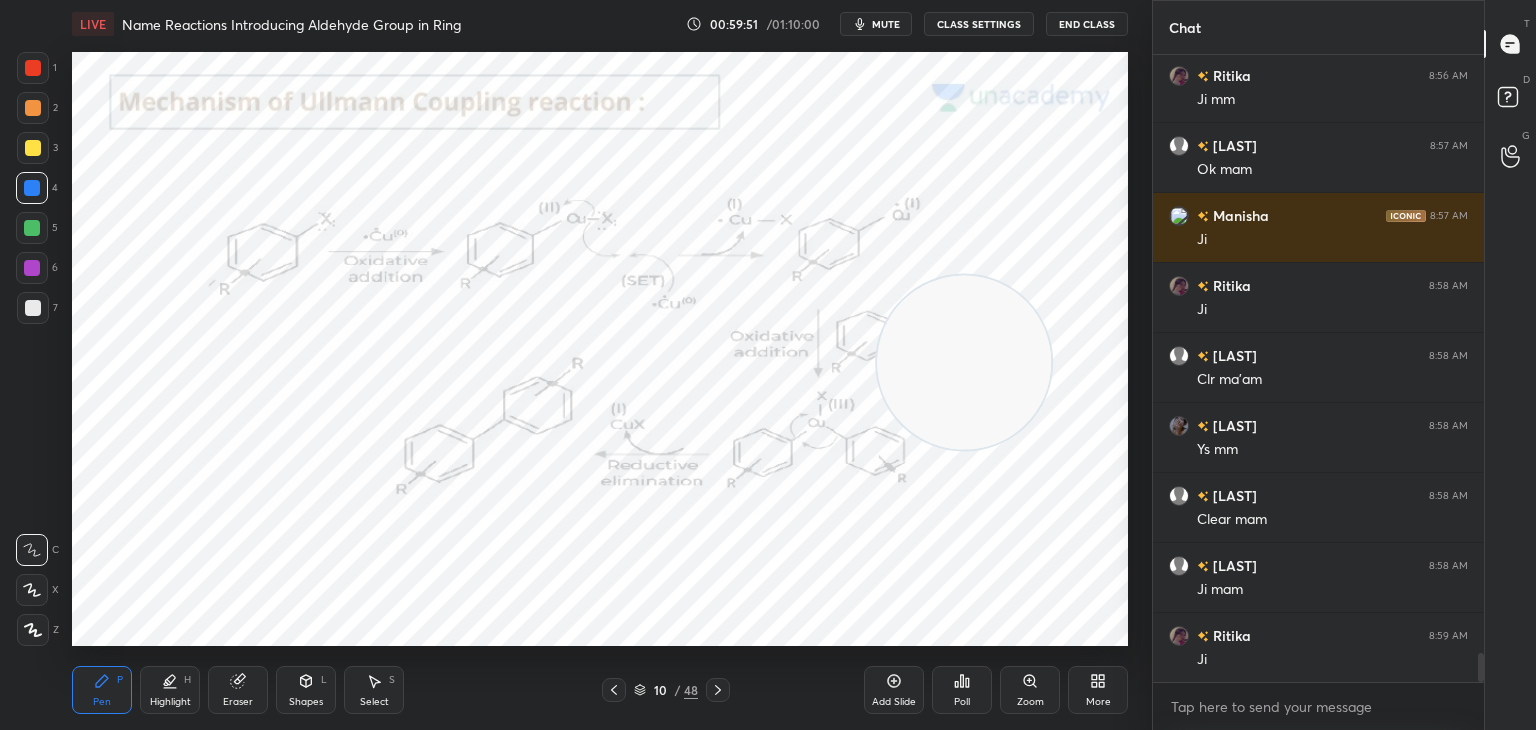 click 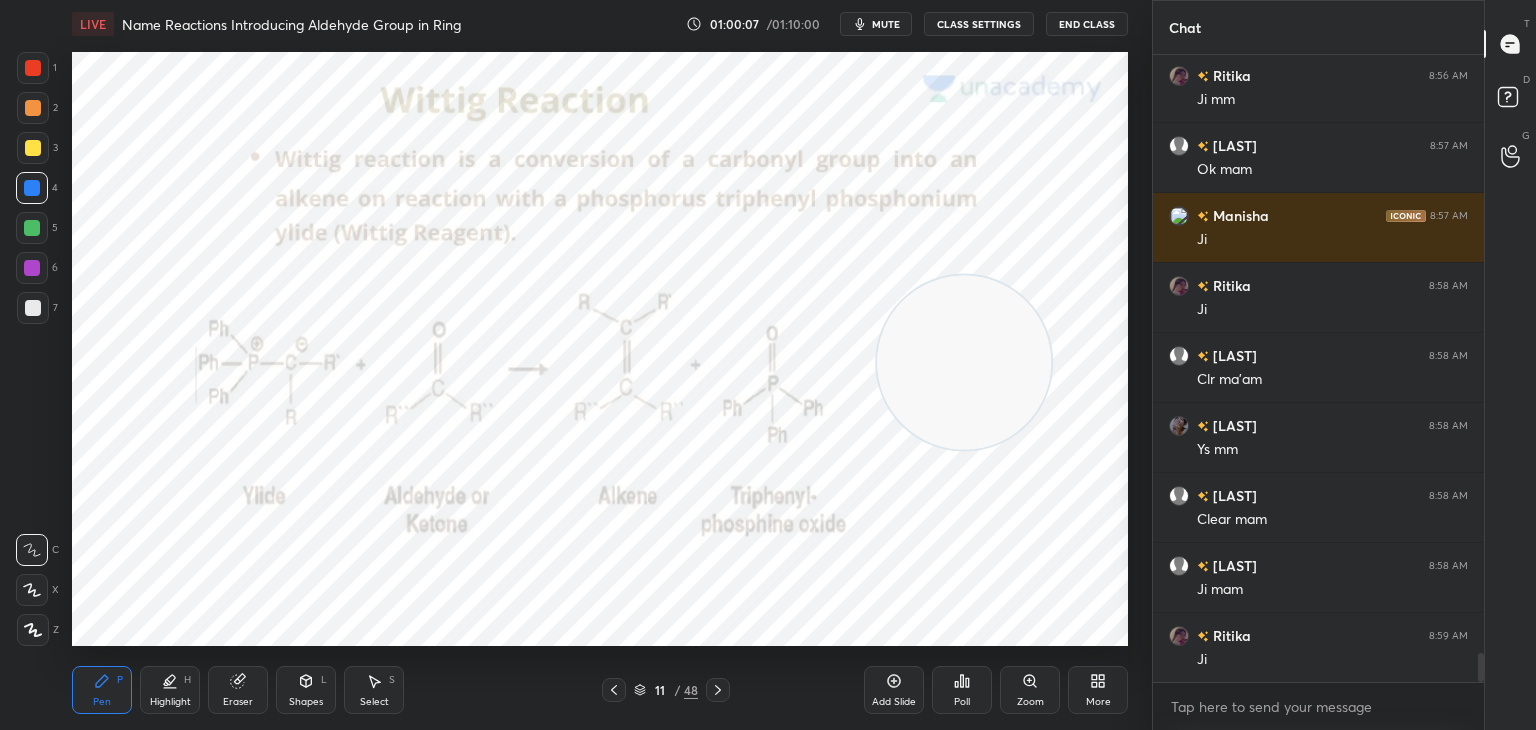 click 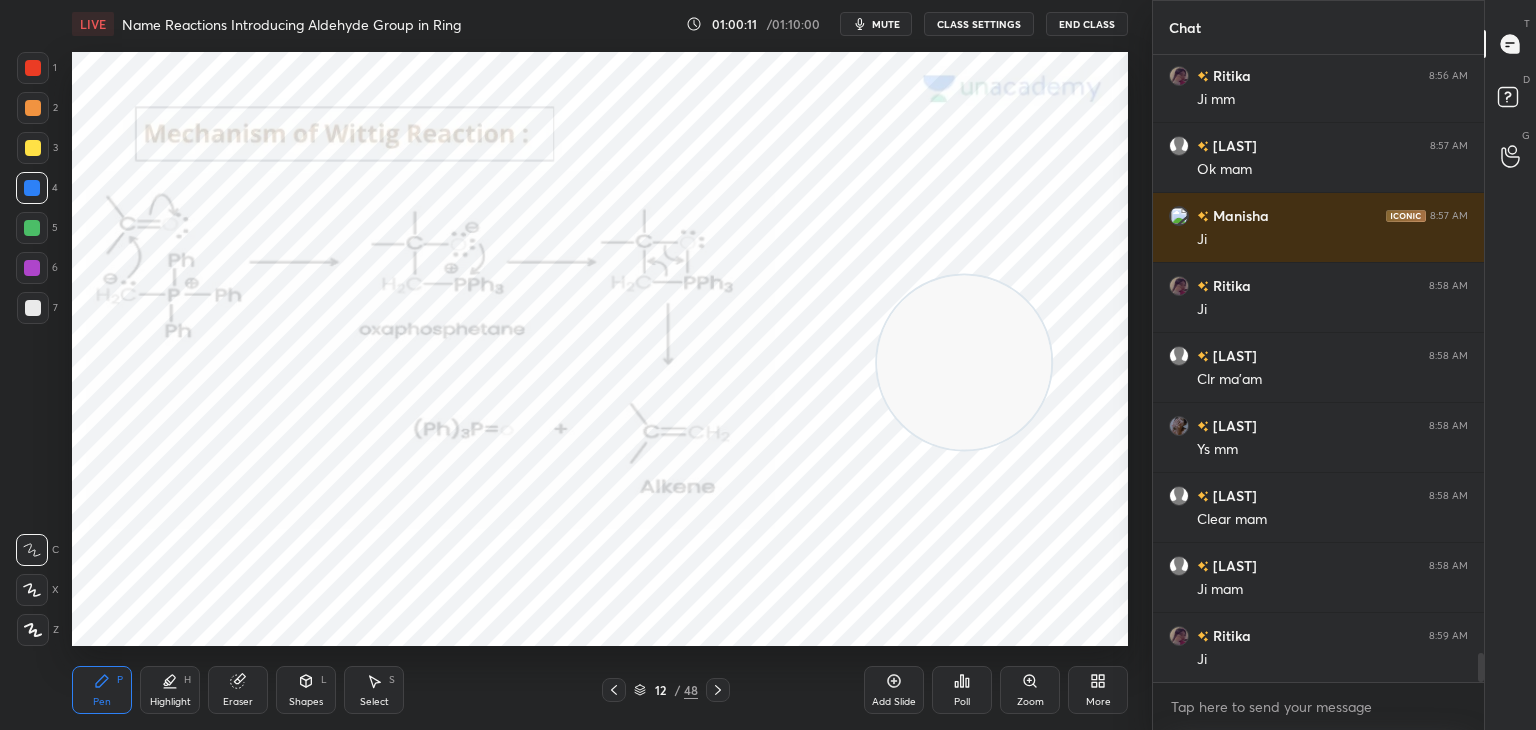 click 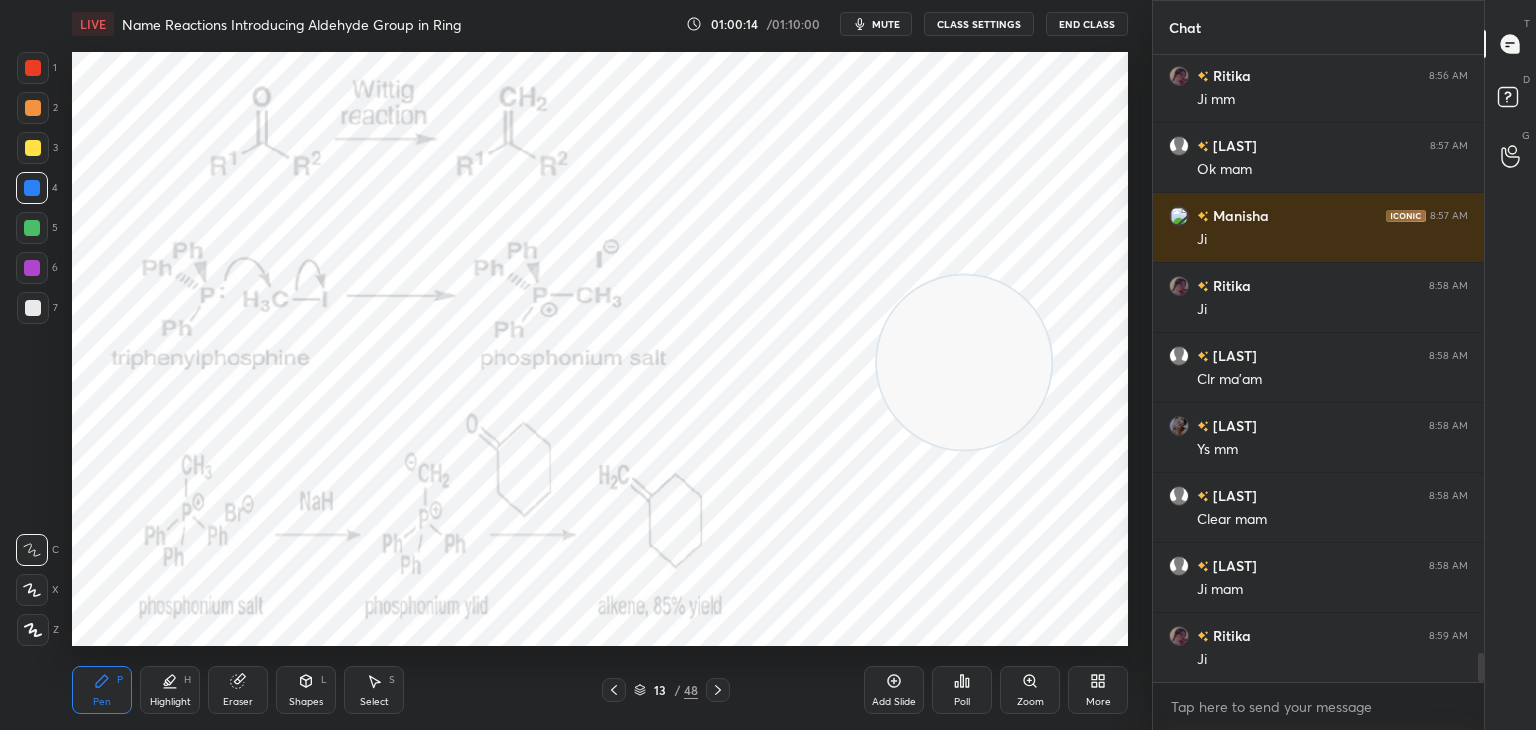 click 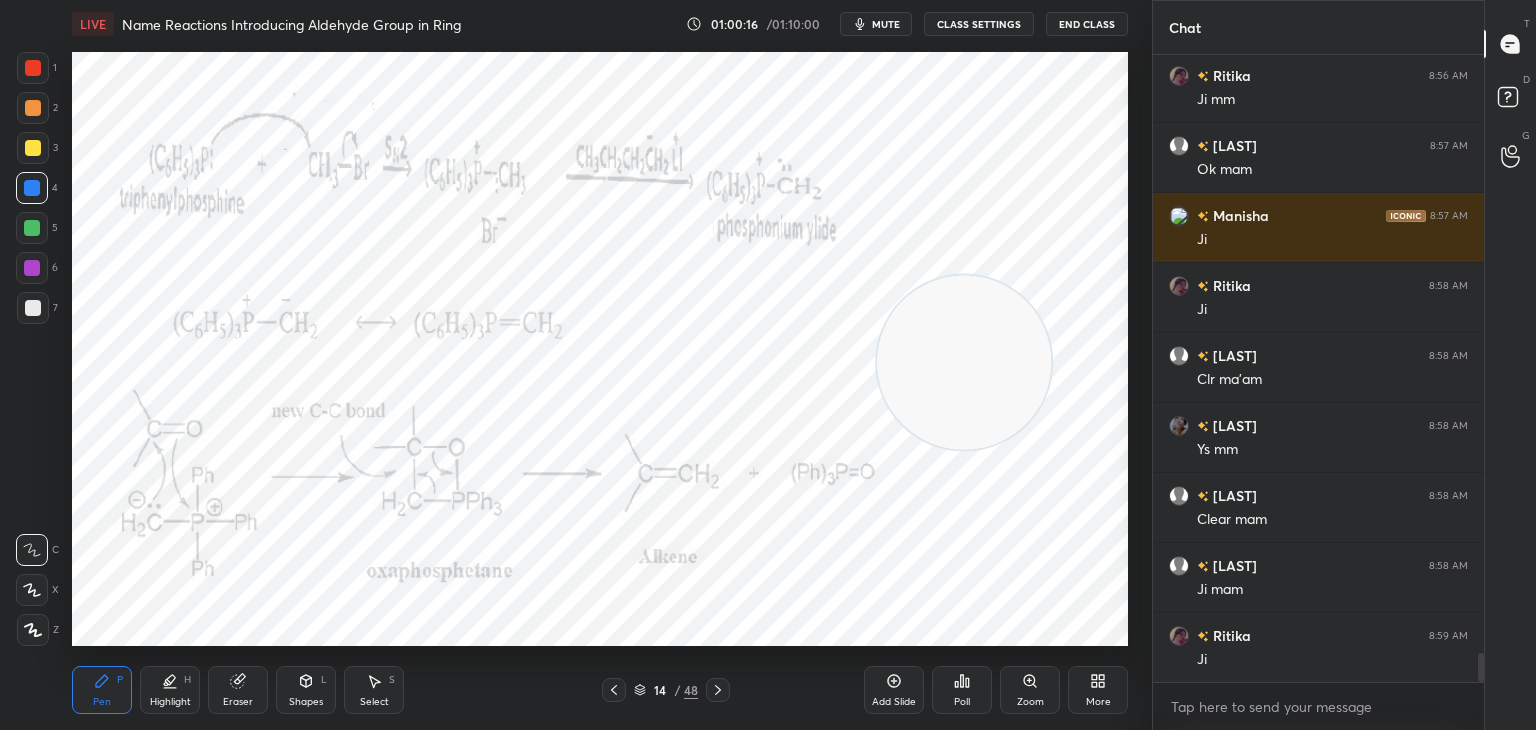 click 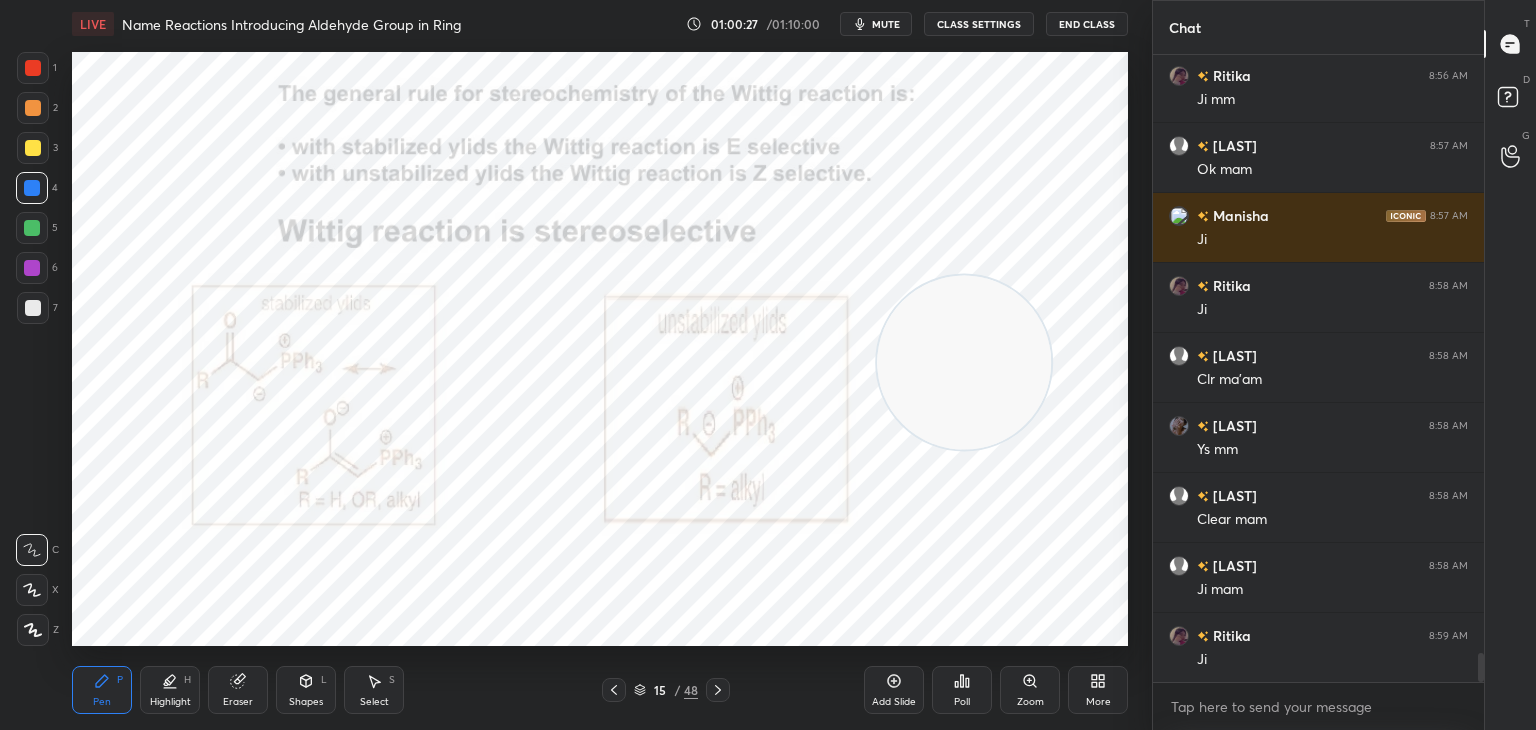 click 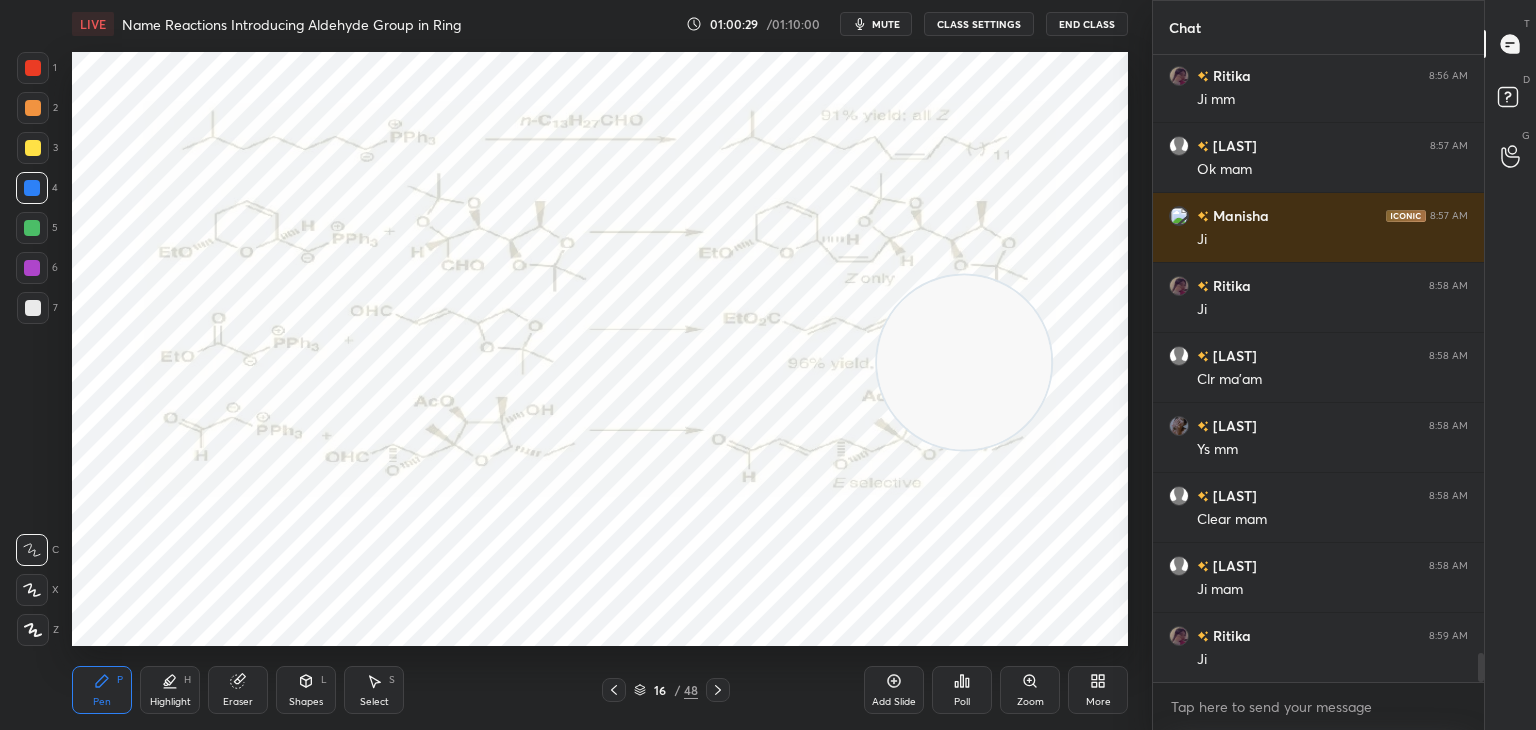 click 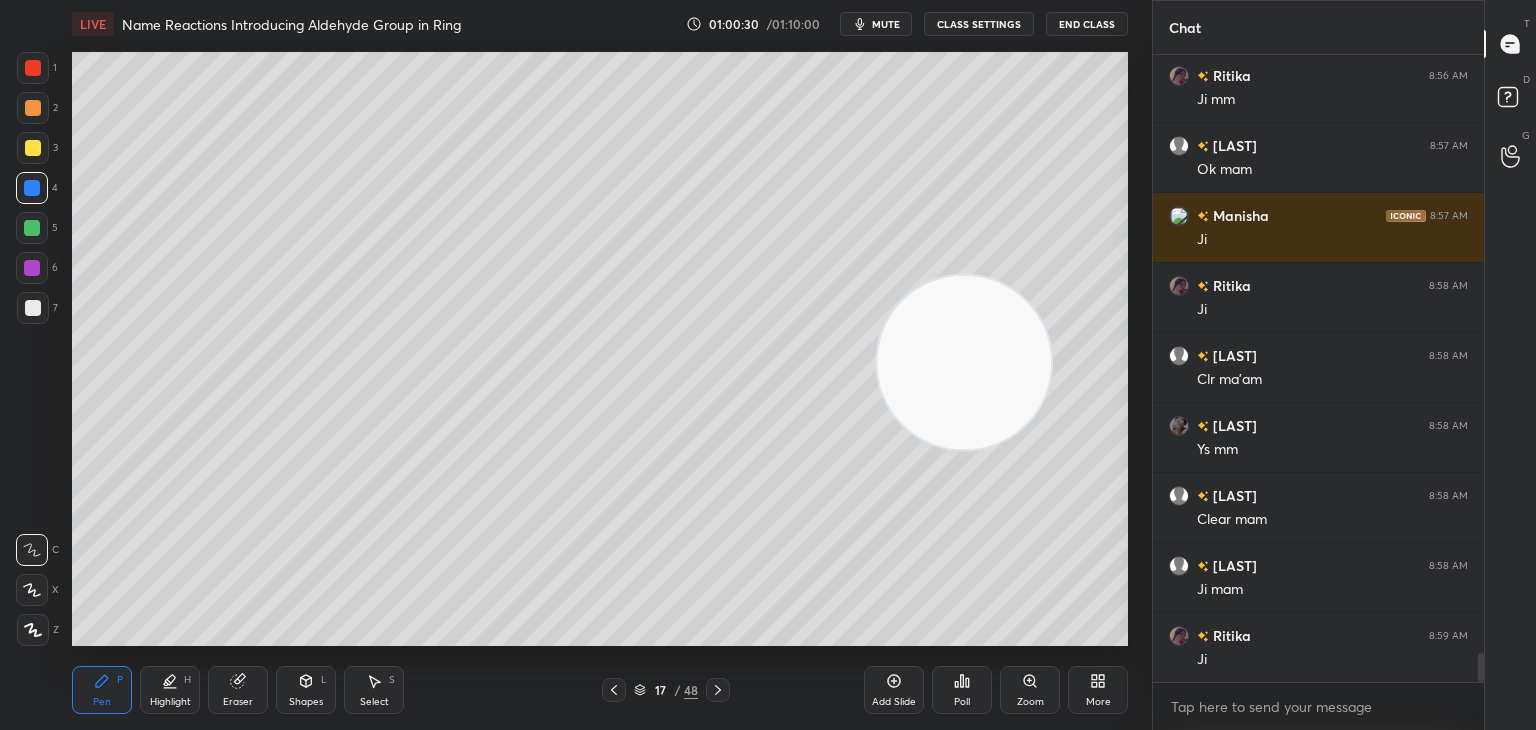 click 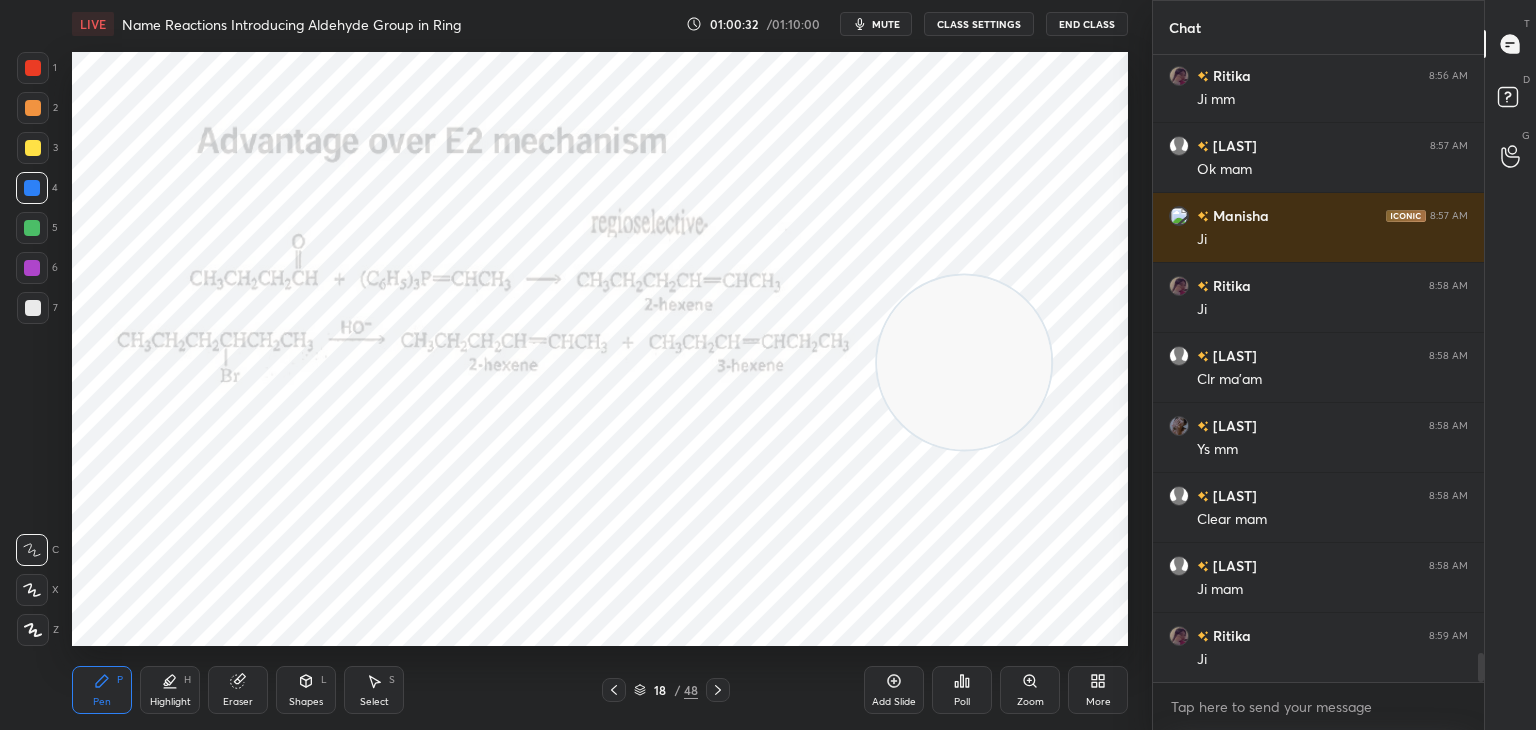 click 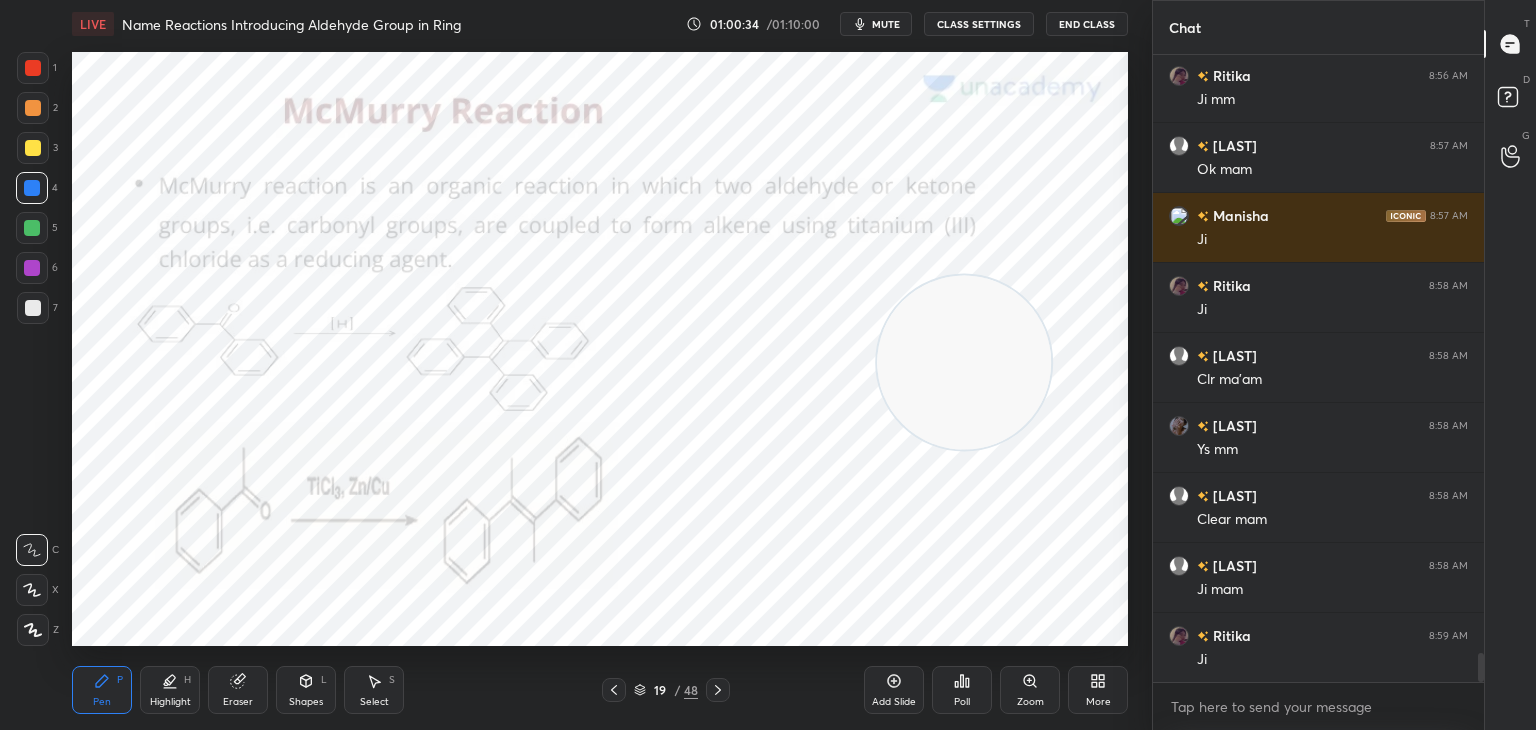 scroll, scrollTop: 12990, scrollLeft: 0, axis: vertical 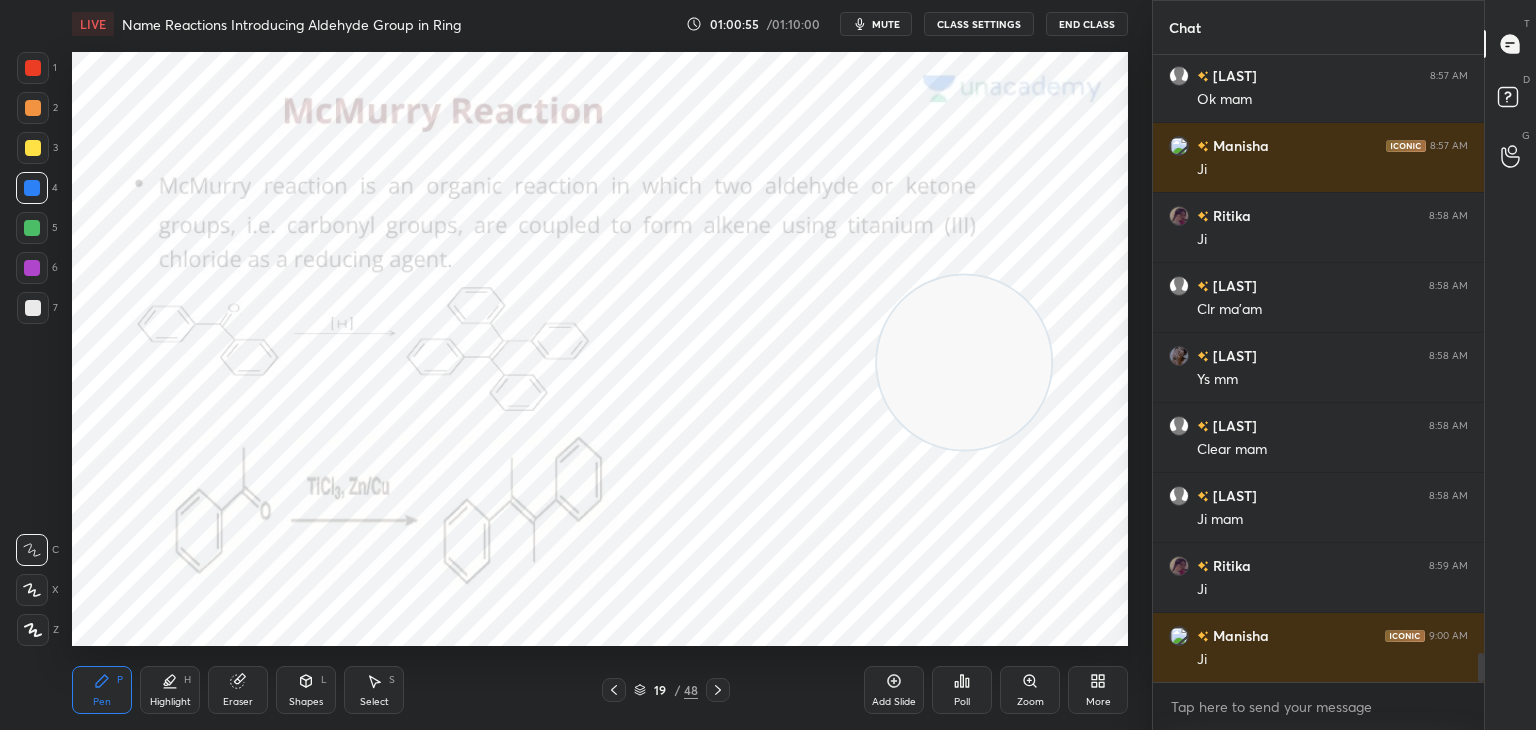 click 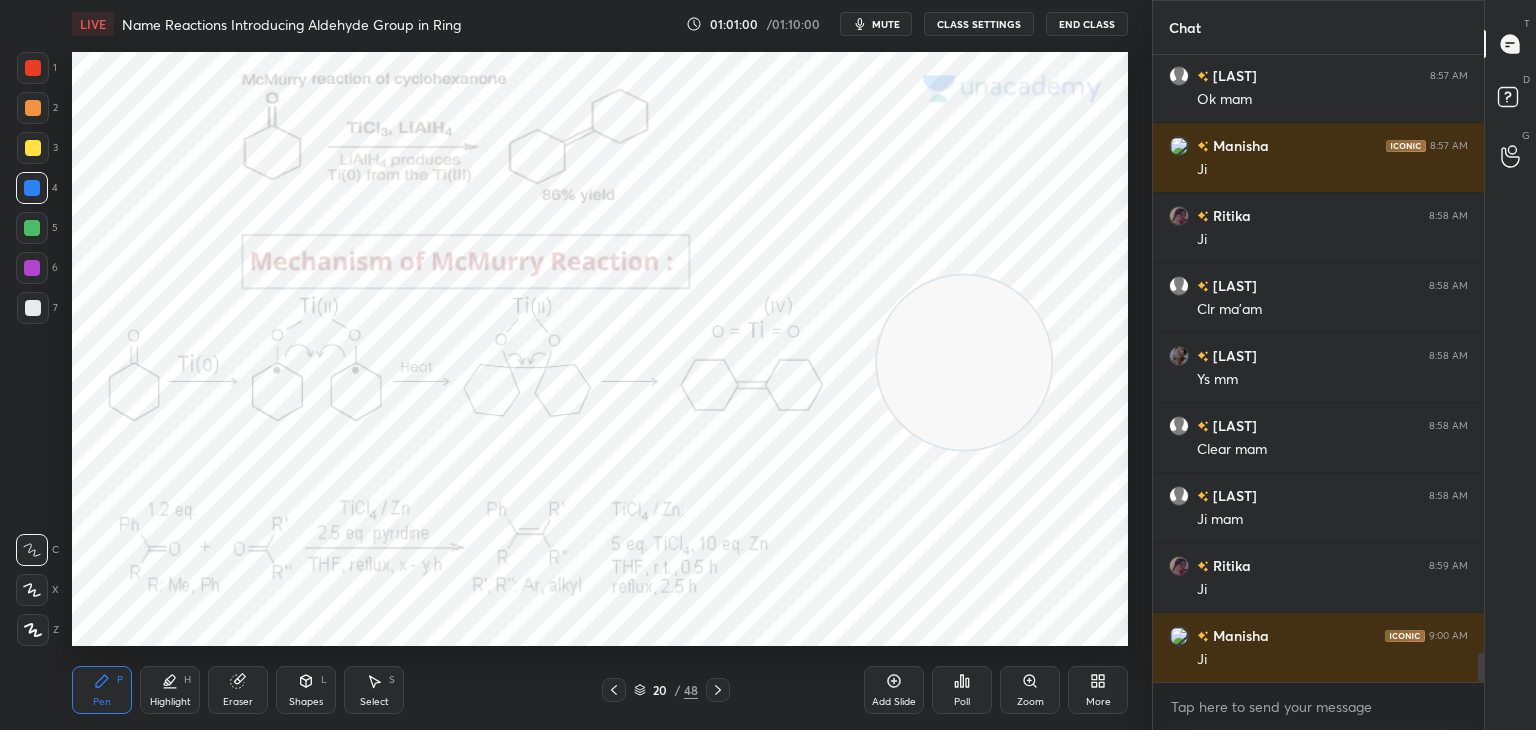 click 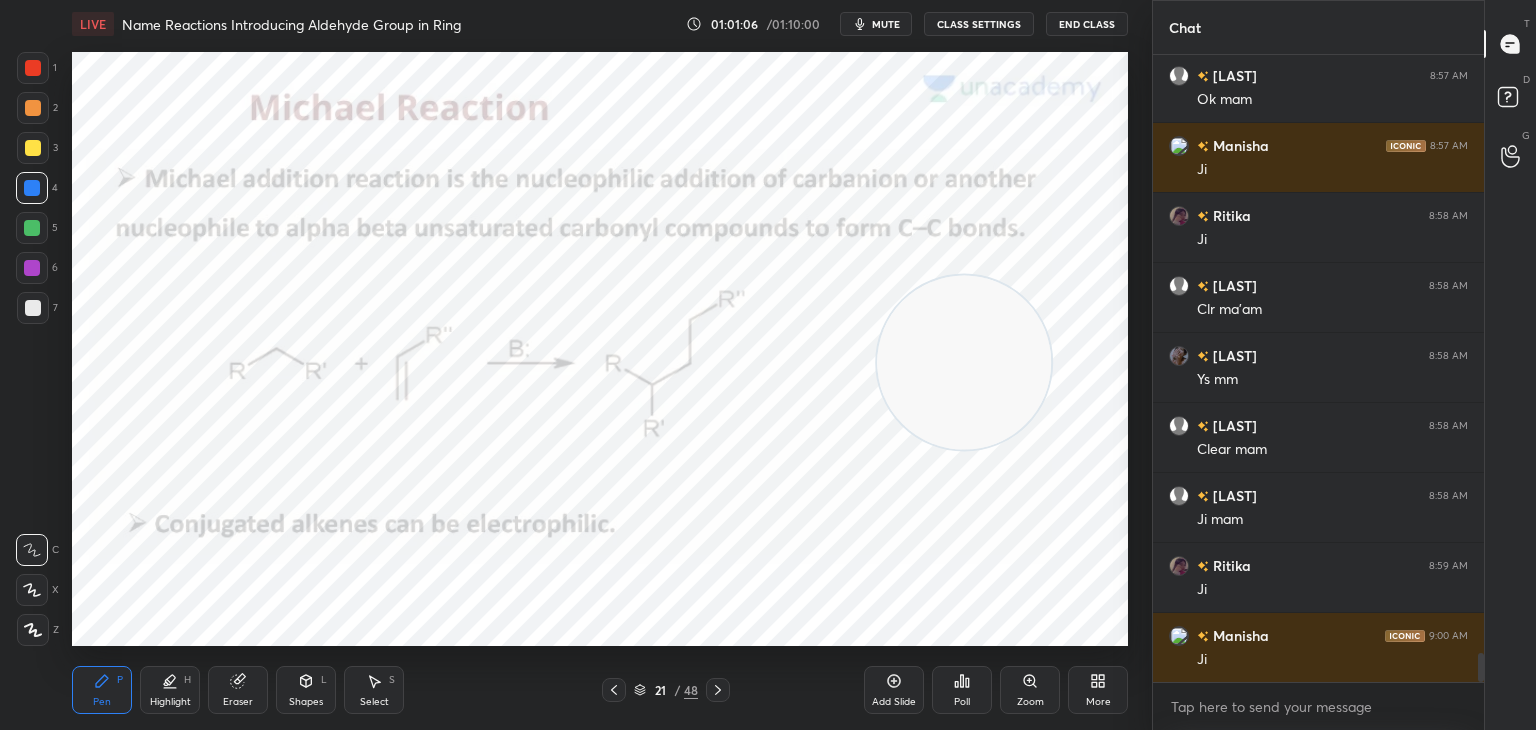 scroll, scrollTop: 13060, scrollLeft: 0, axis: vertical 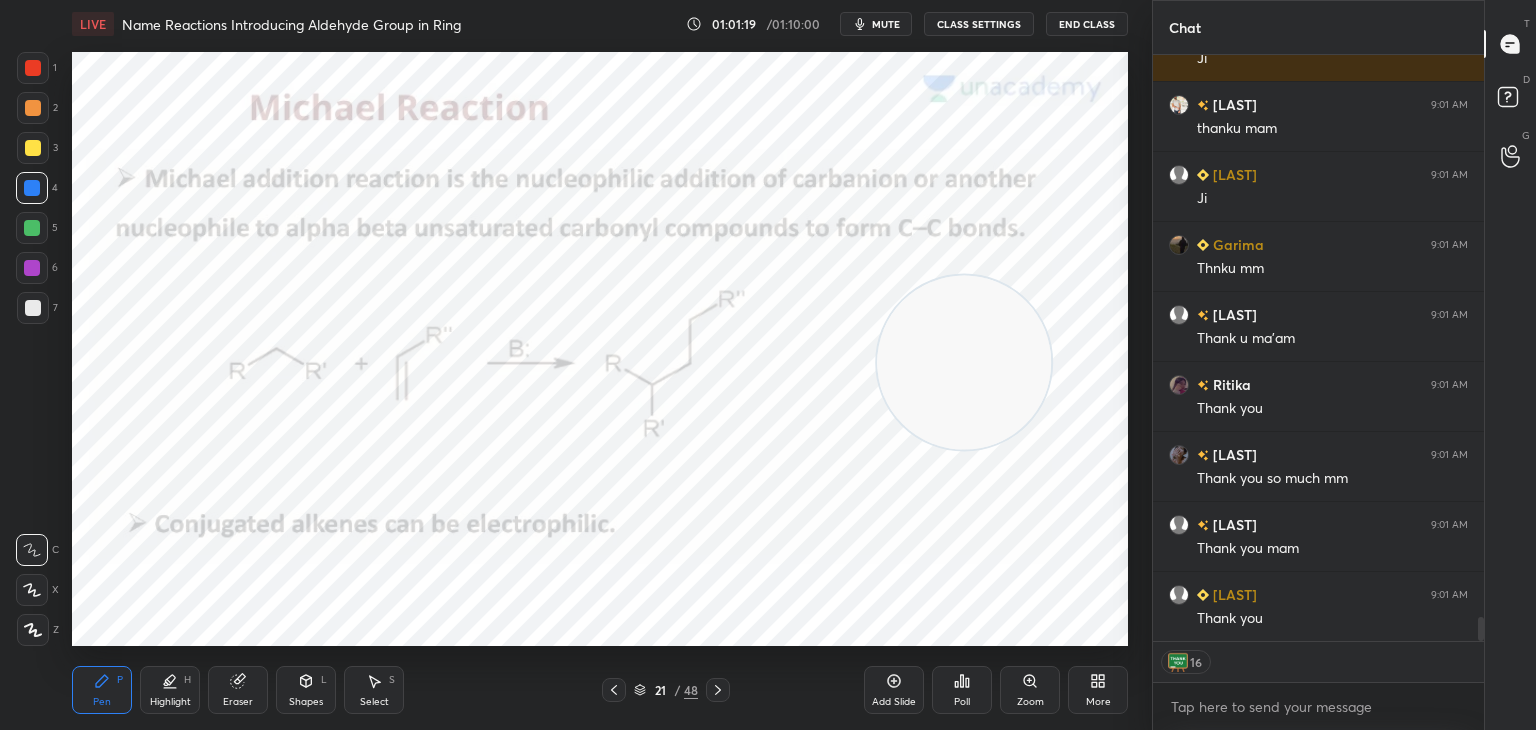 click on "End Class" at bounding box center (1087, 24) 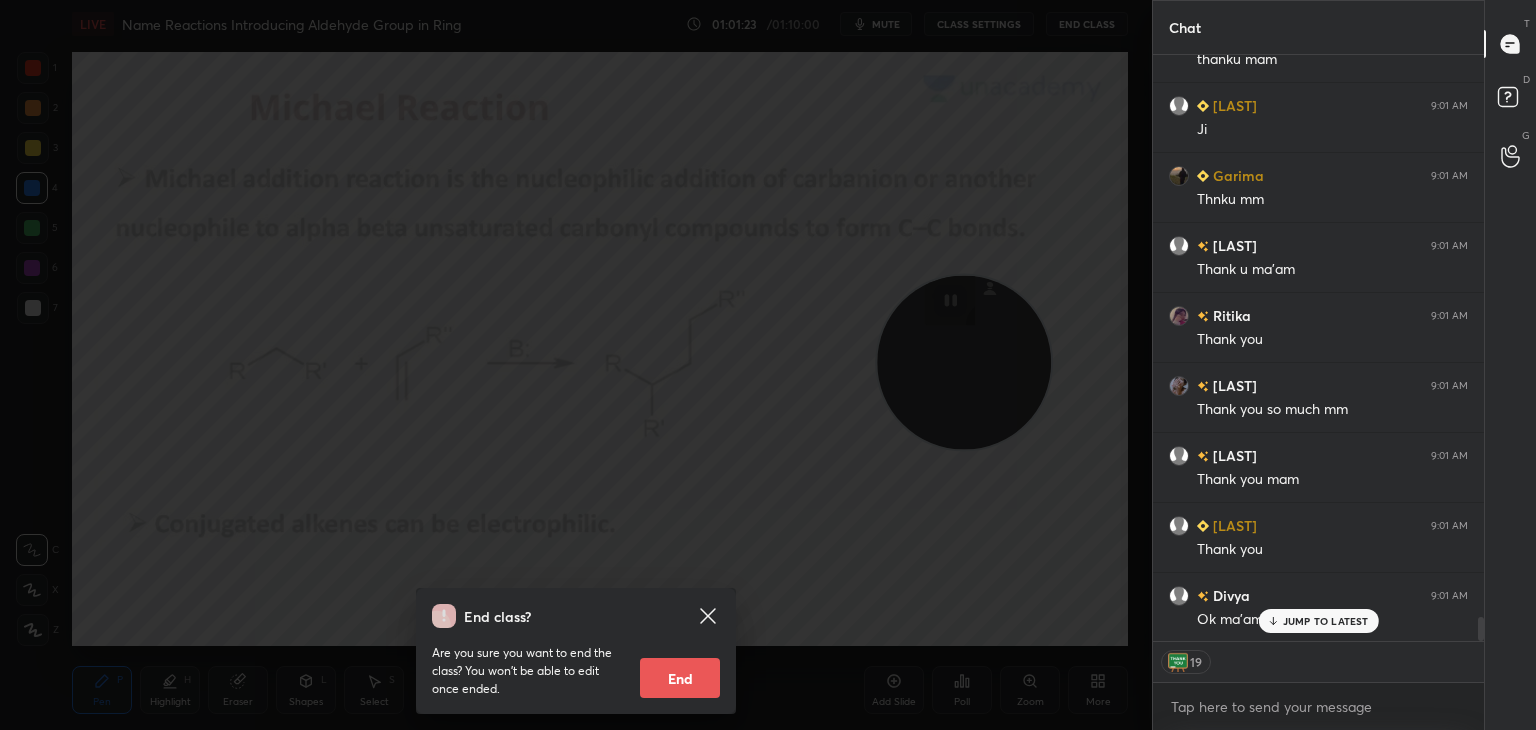 scroll, scrollTop: 13731, scrollLeft: 0, axis: vertical 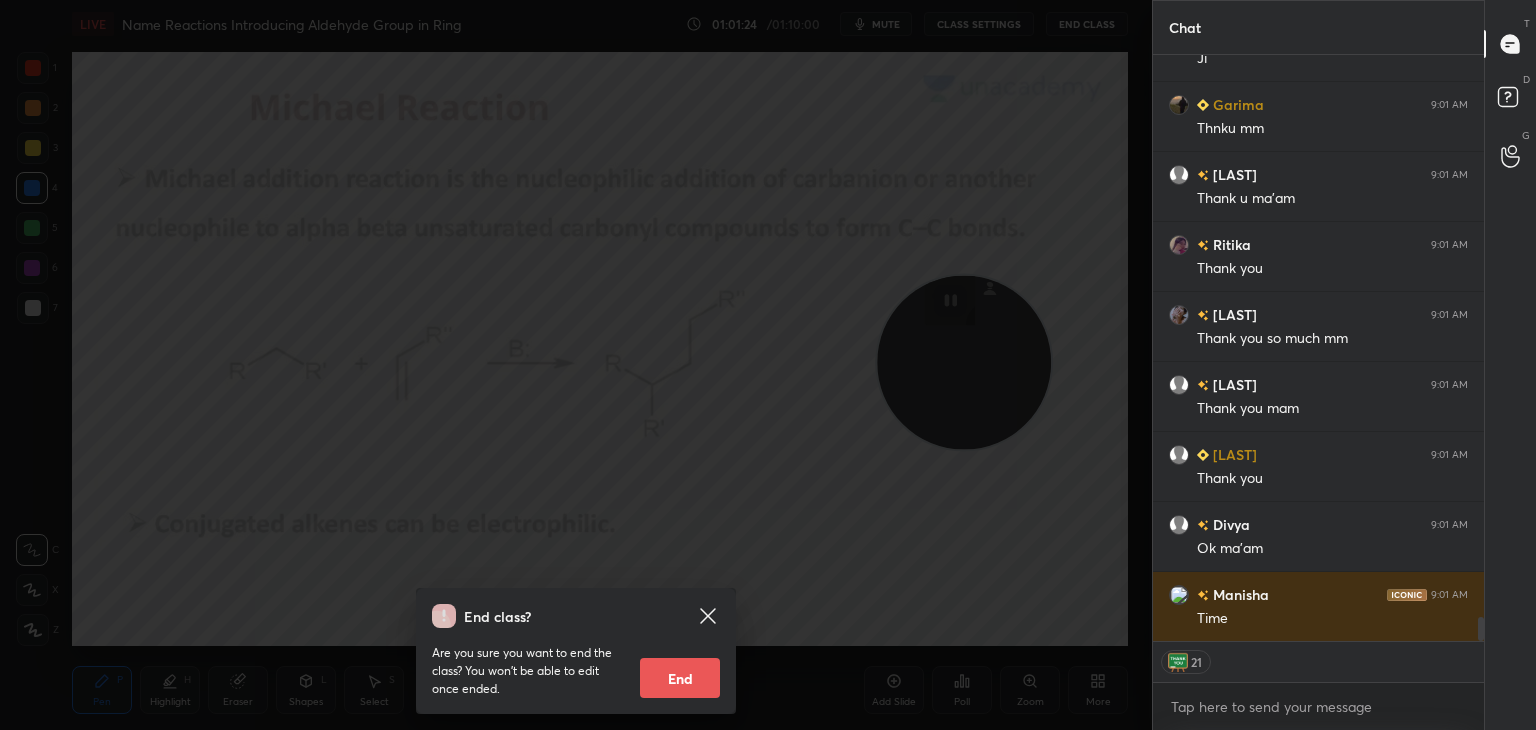 click on "End" at bounding box center [680, 678] 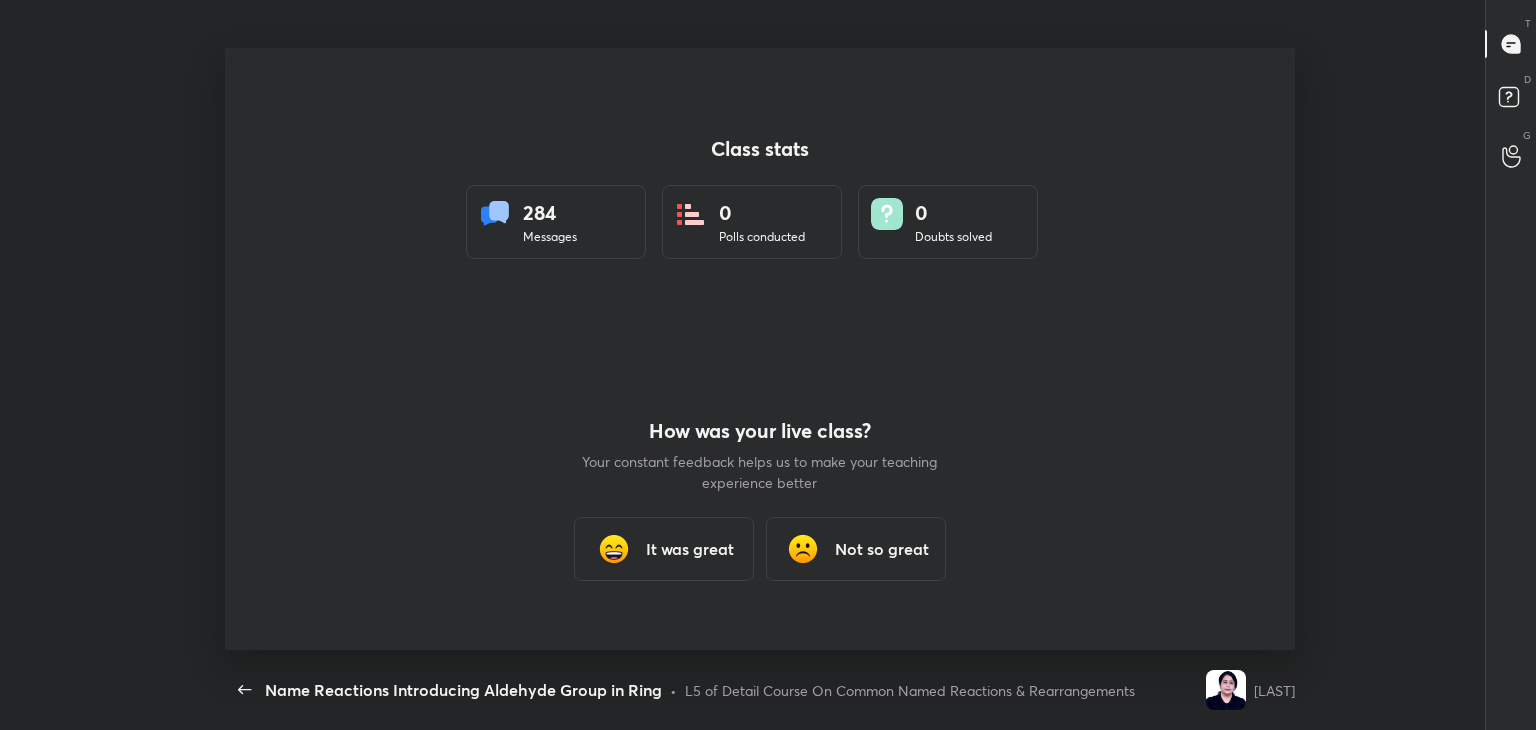 scroll, scrollTop: 99397, scrollLeft: 98649, axis: both 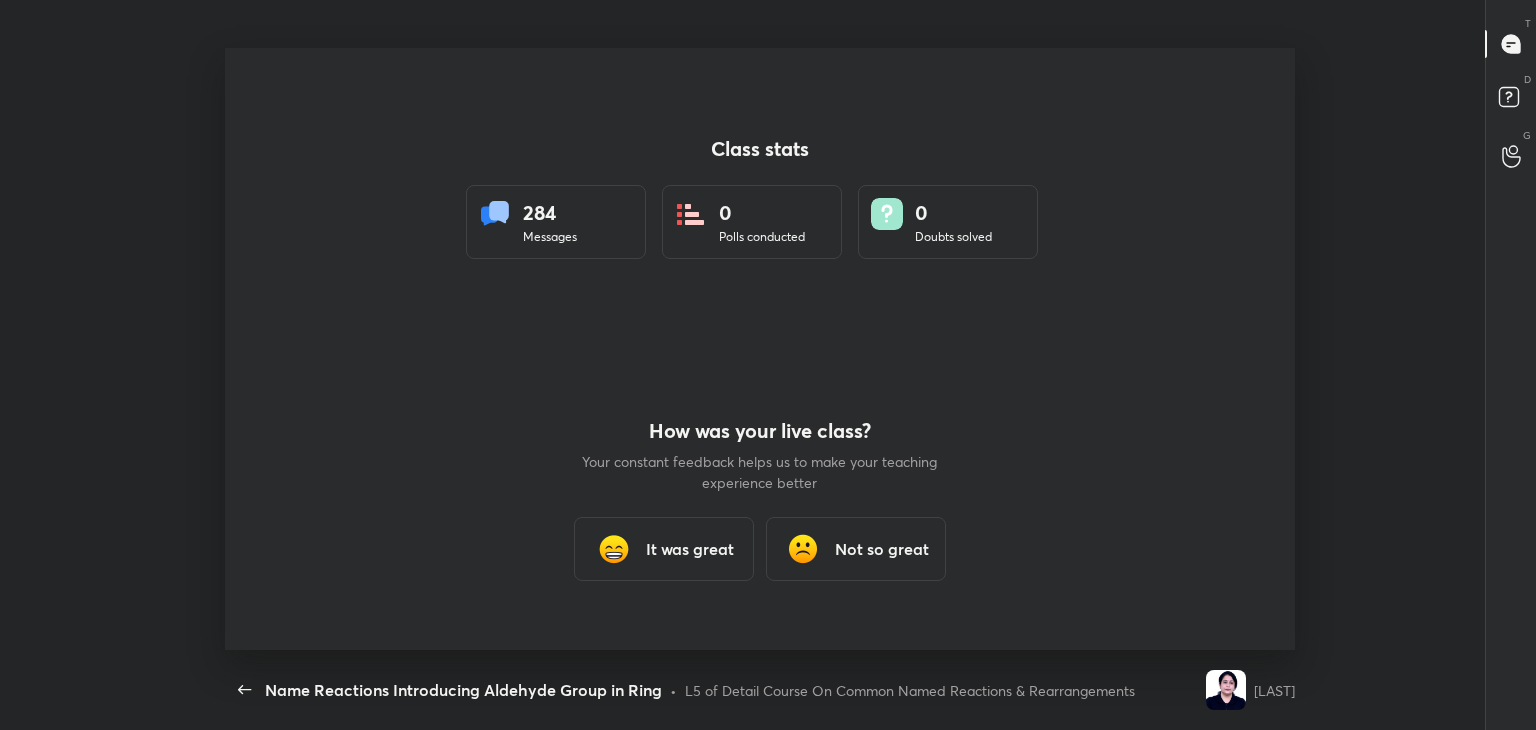 type on "x" 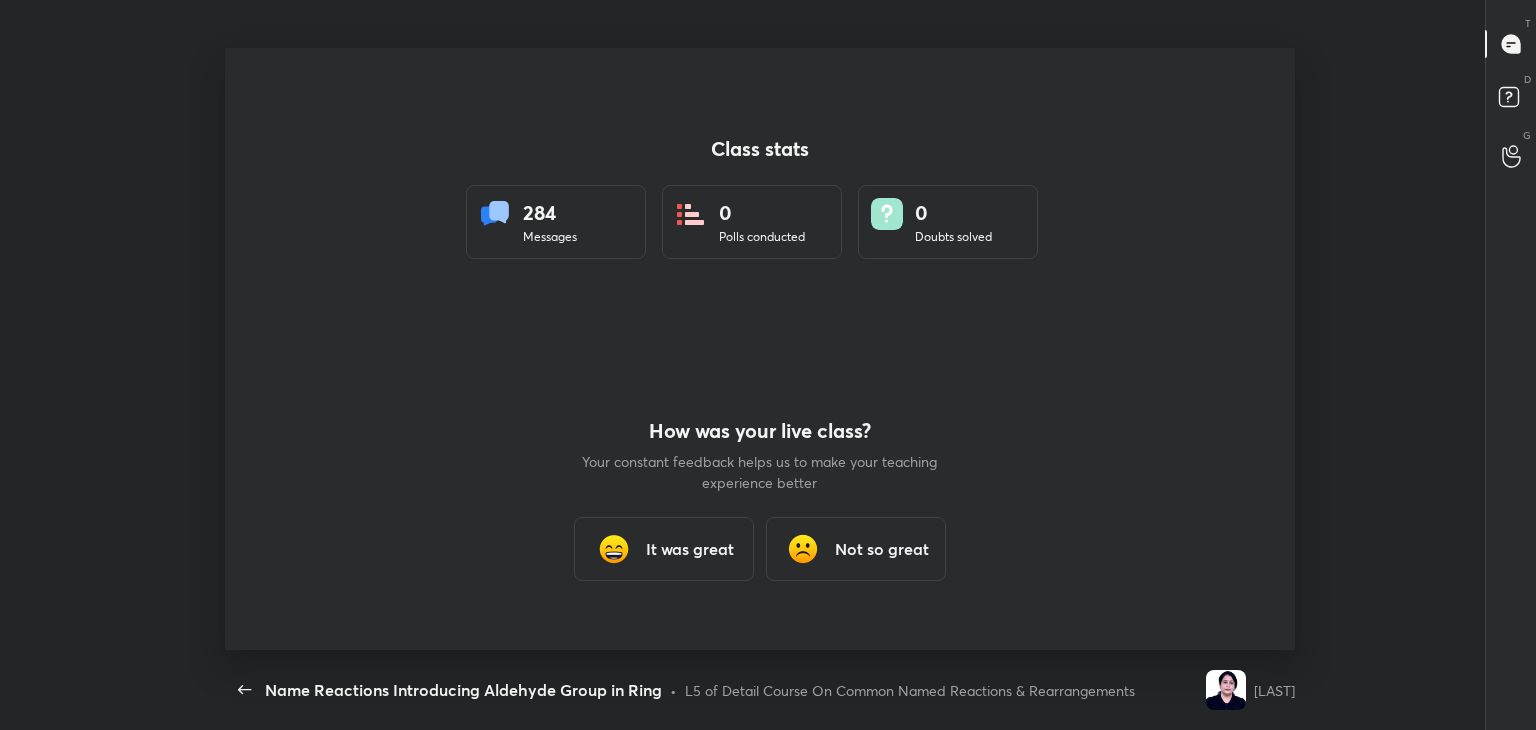 click on "It was great" at bounding box center [690, 549] 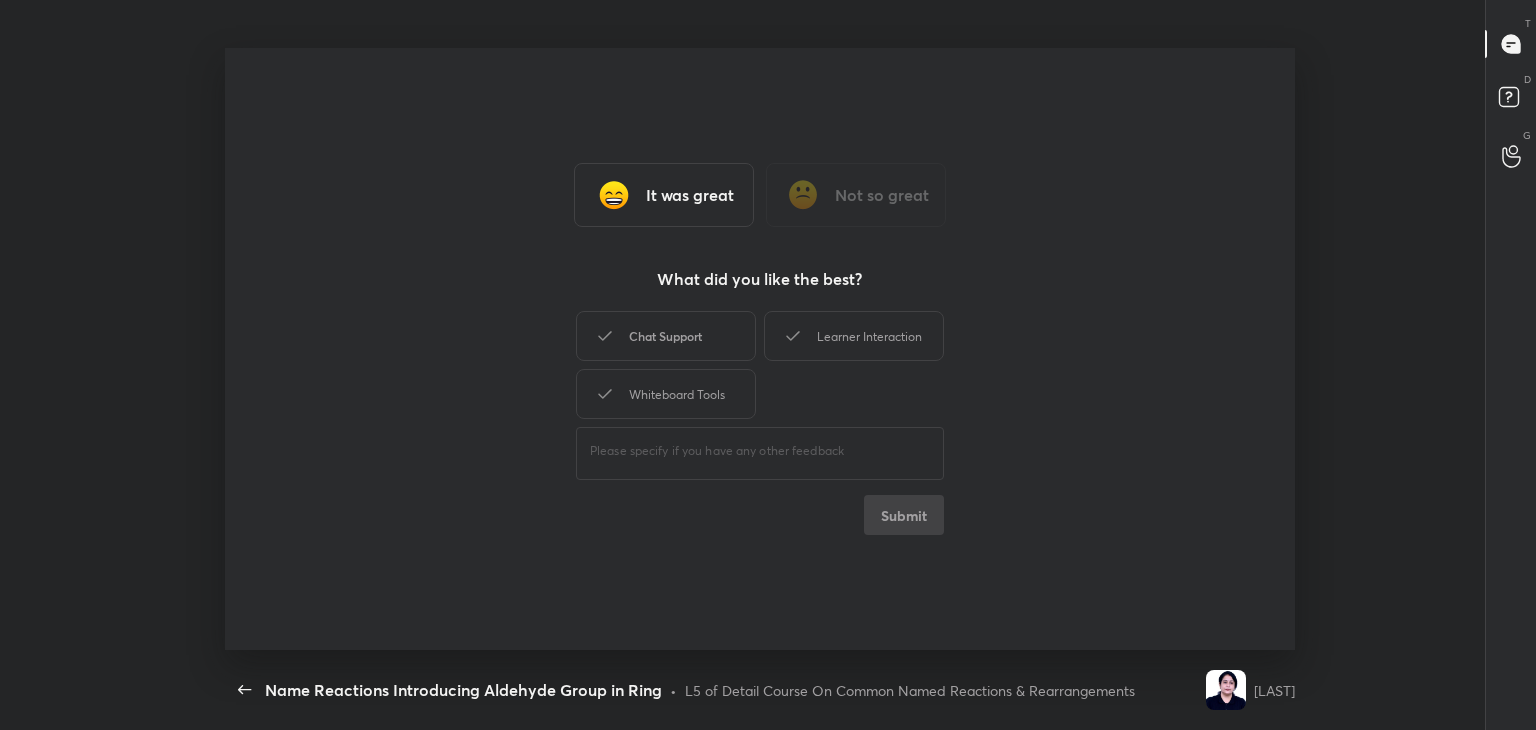 click on "Chat Support" at bounding box center [666, 336] 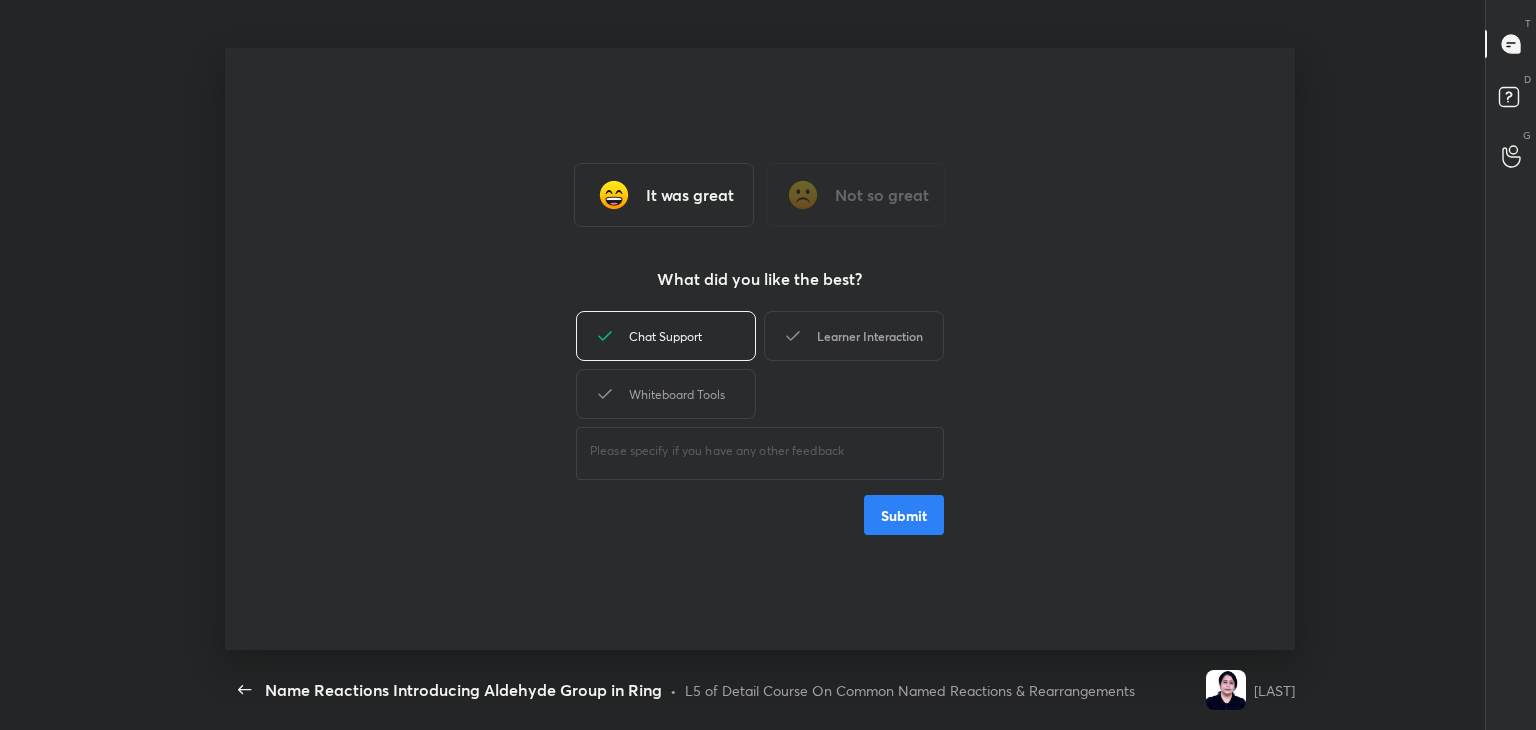 click on "Learner Interaction" at bounding box center [854, 336] 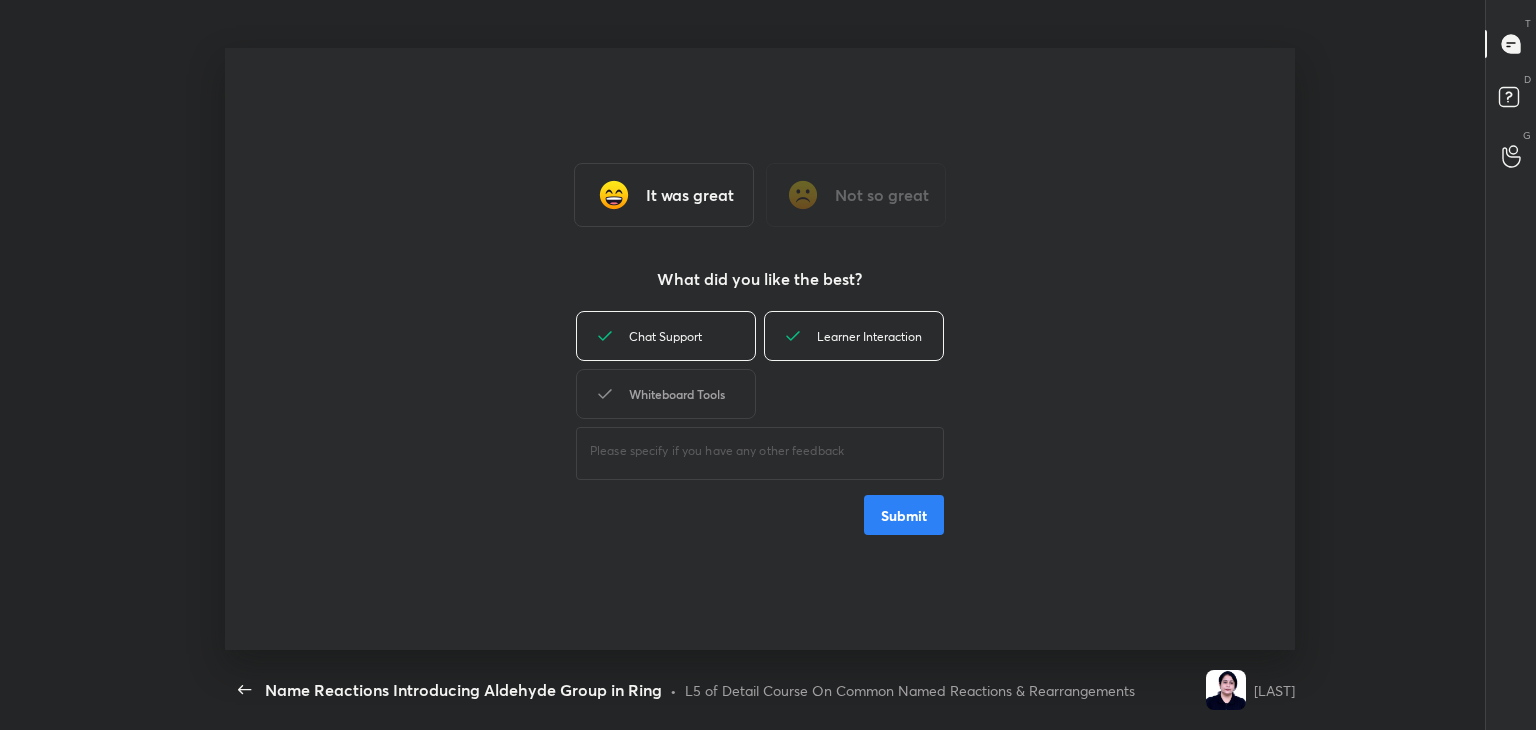 click on "Whiteboard Tools" at bounding box center [666, 394] 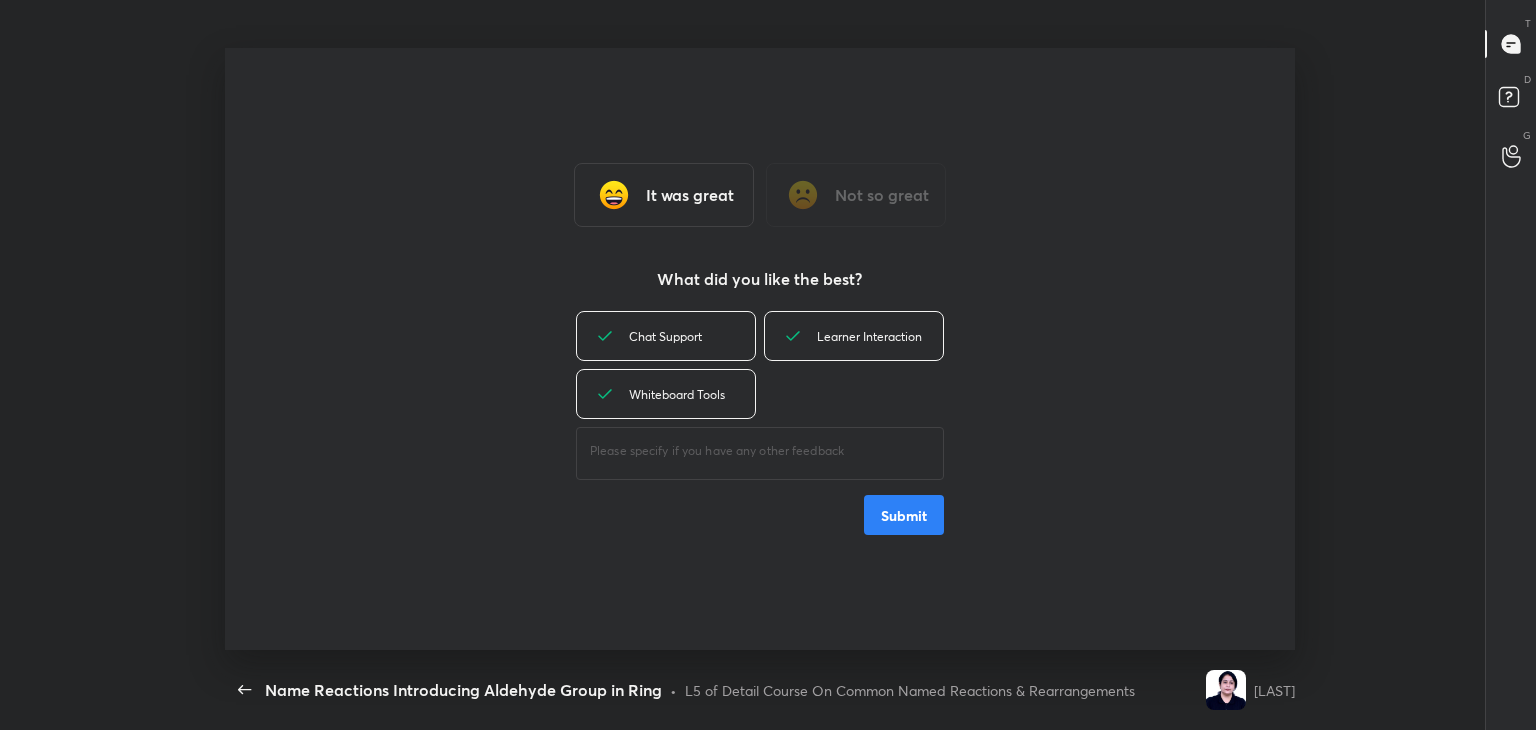 click on "Submit" at bounding box center (904, 515) 